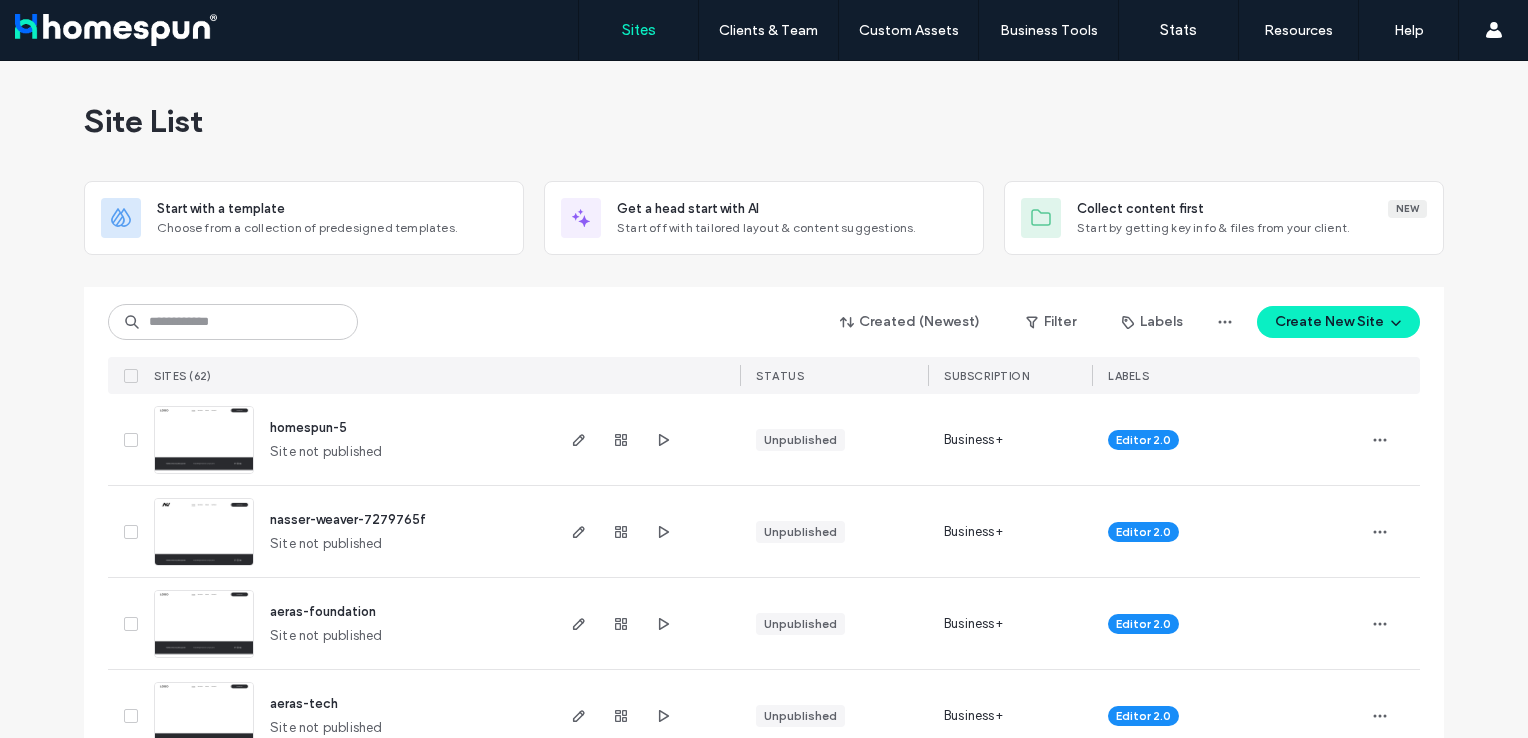 scroll, scrollTop: 0, scrollLeft: 0, axis: both 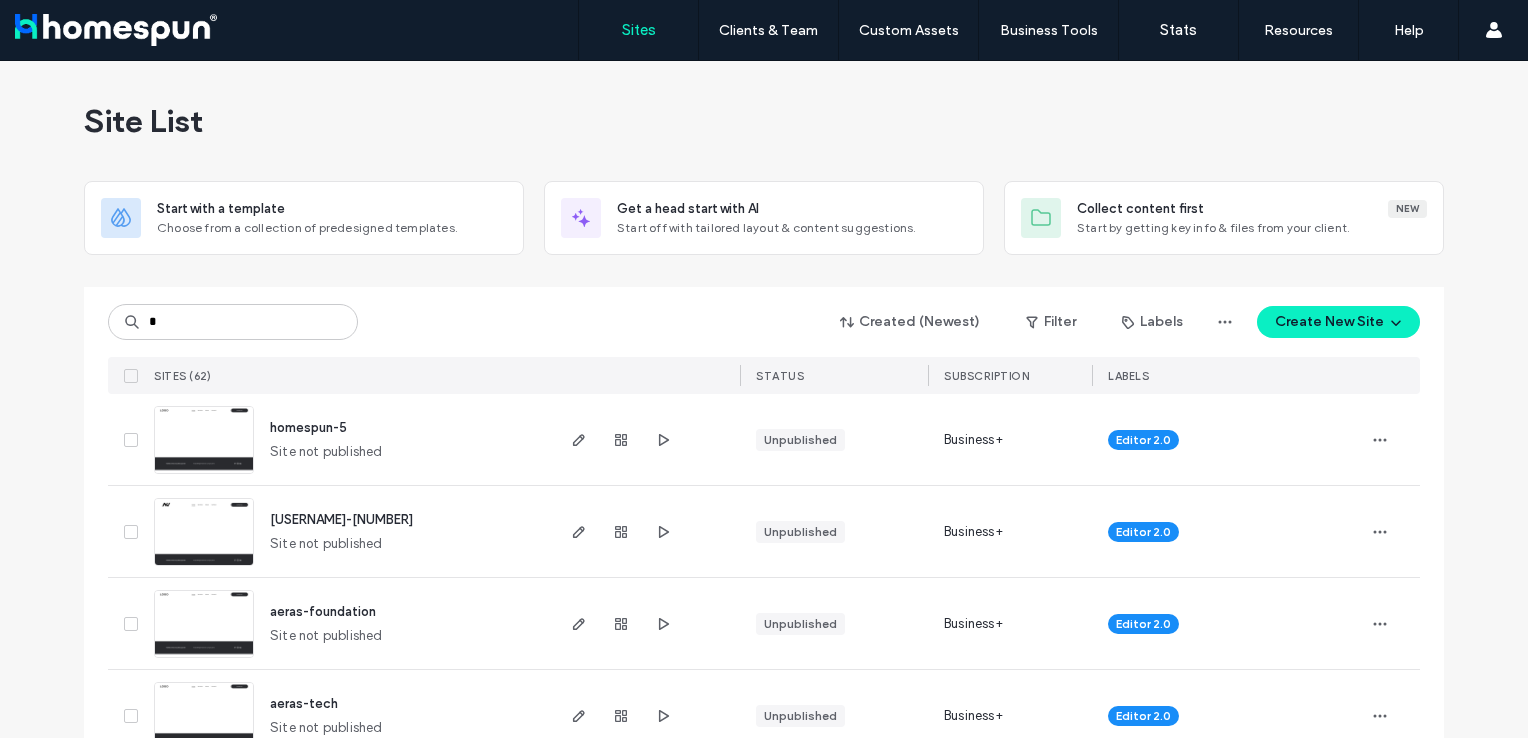 type on "*" 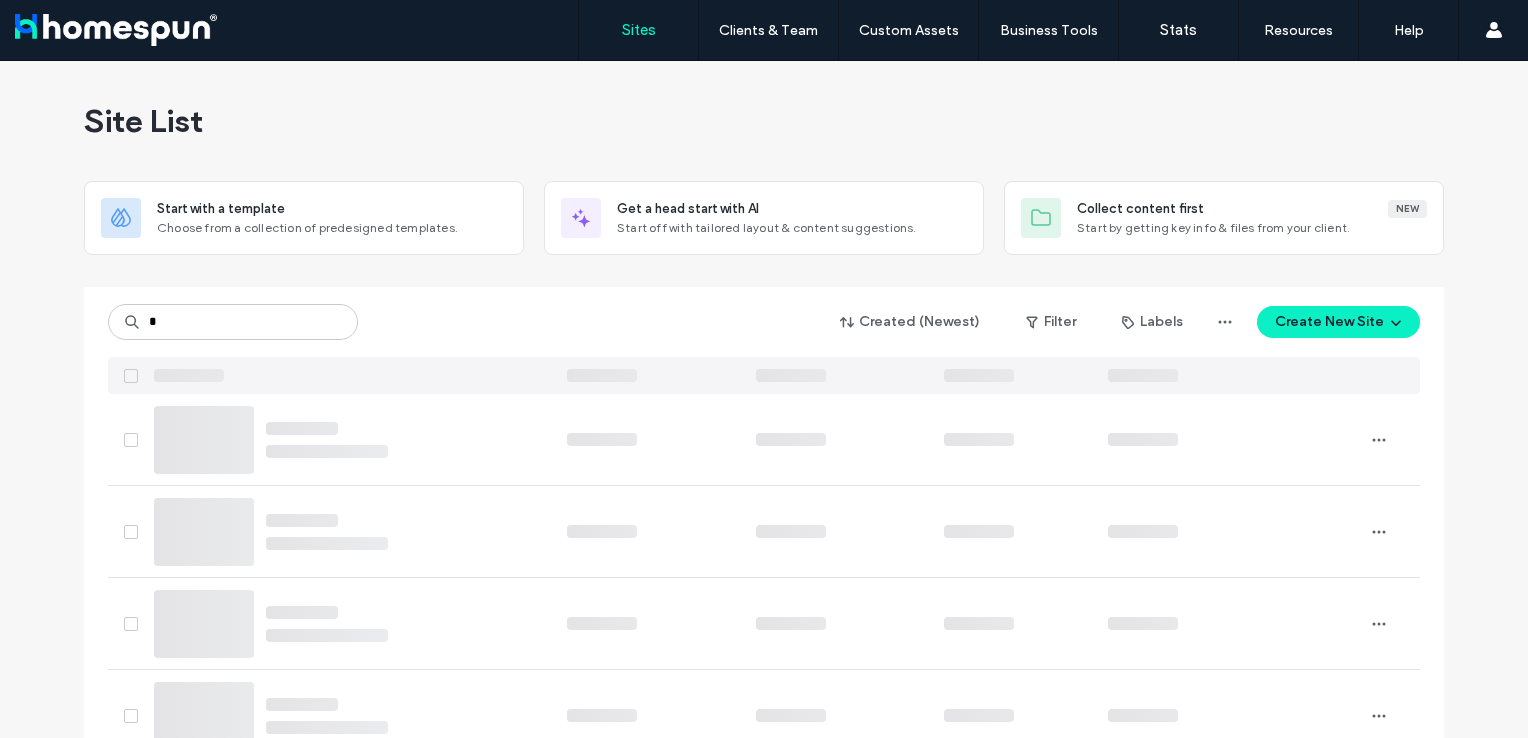 type on "*" 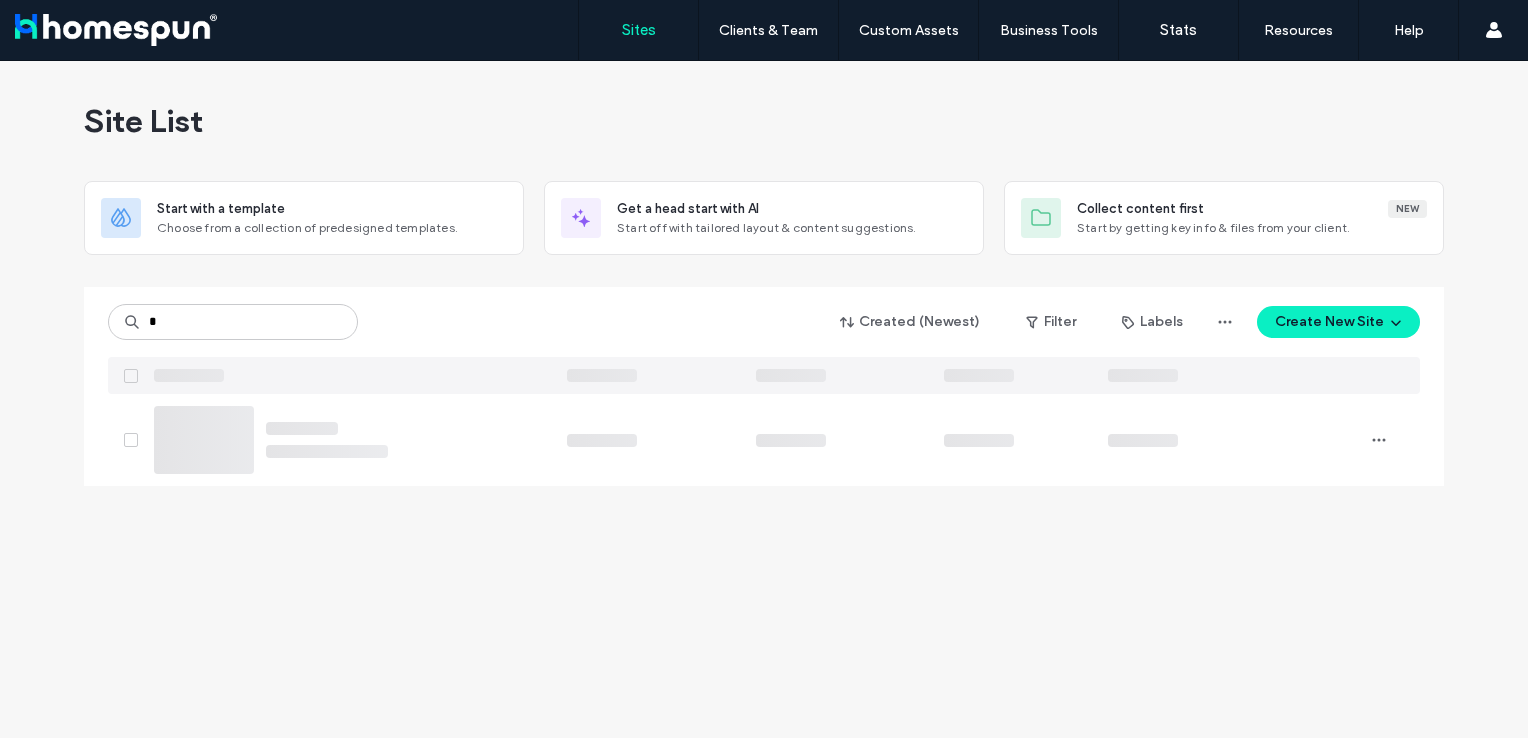 type on "*" 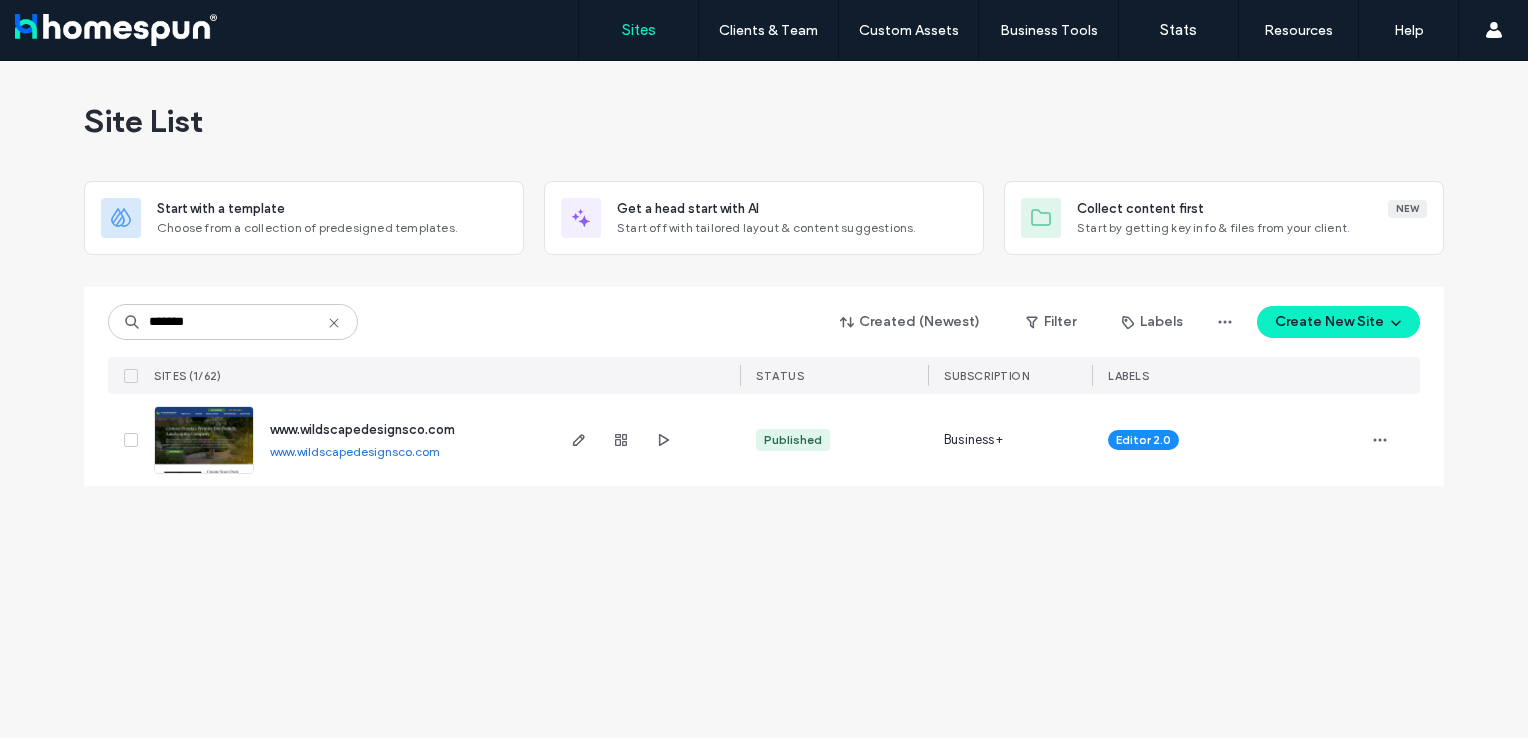 type on "*******" 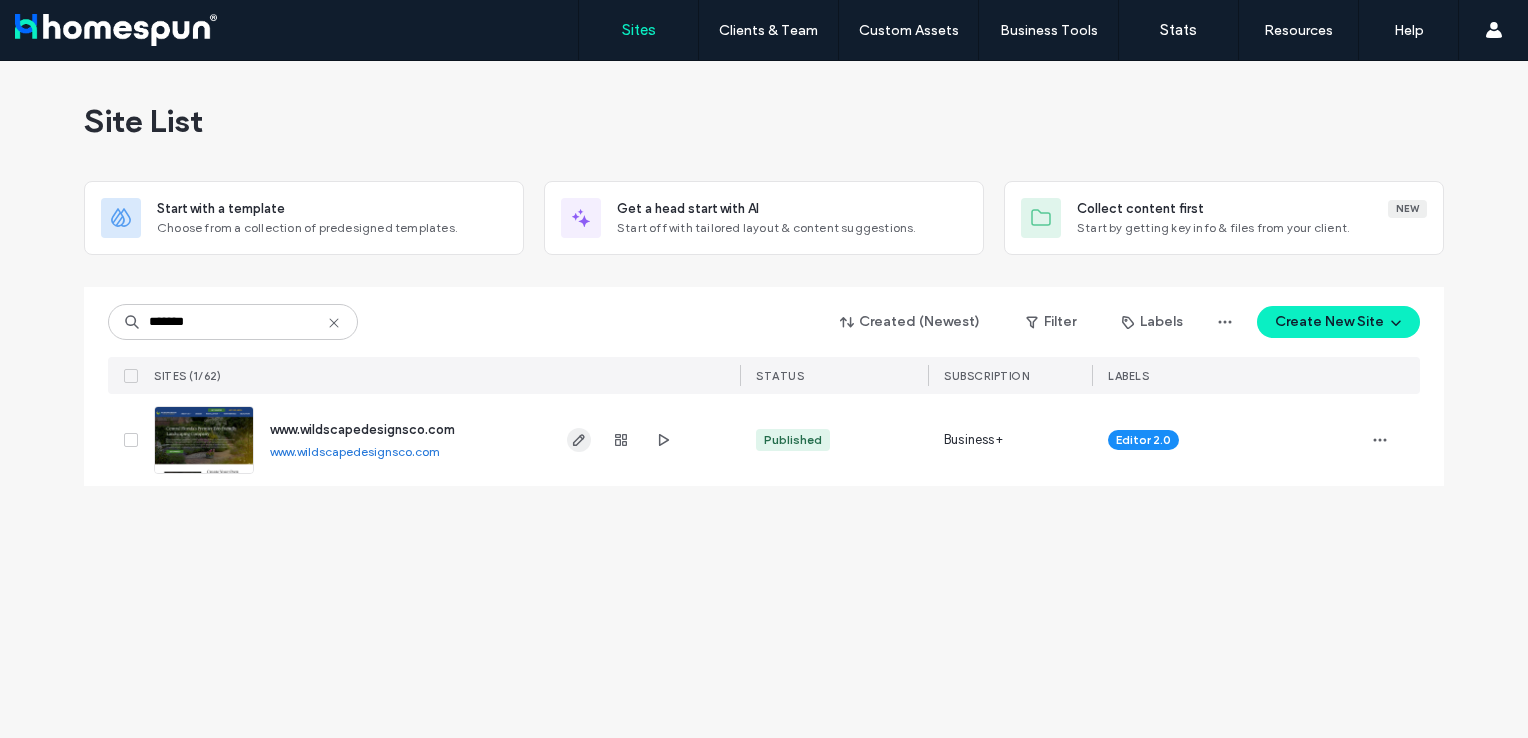 click at bounding box center [579, 440] 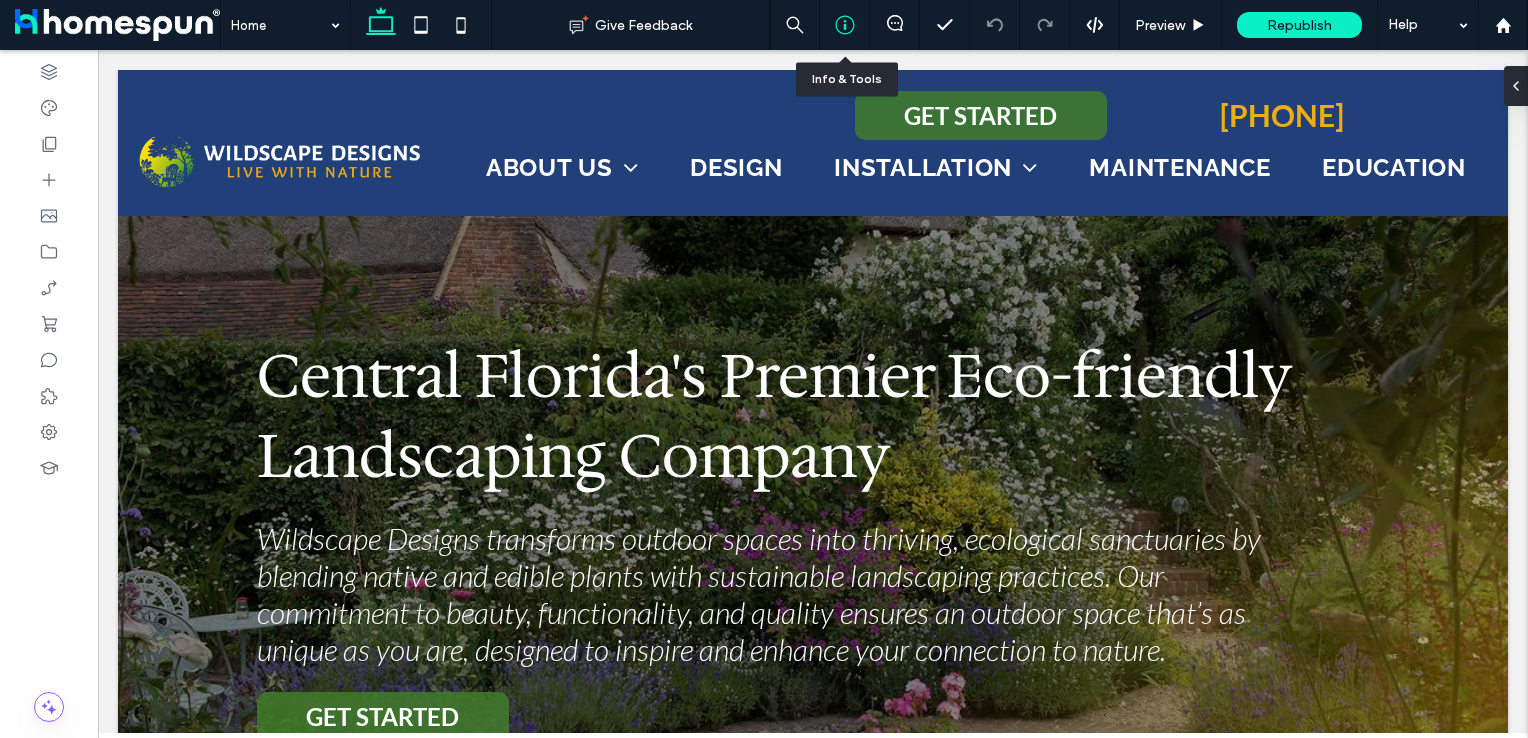 scroll, scrollTop: 1300, scrollLeft: 0, axis: vertical 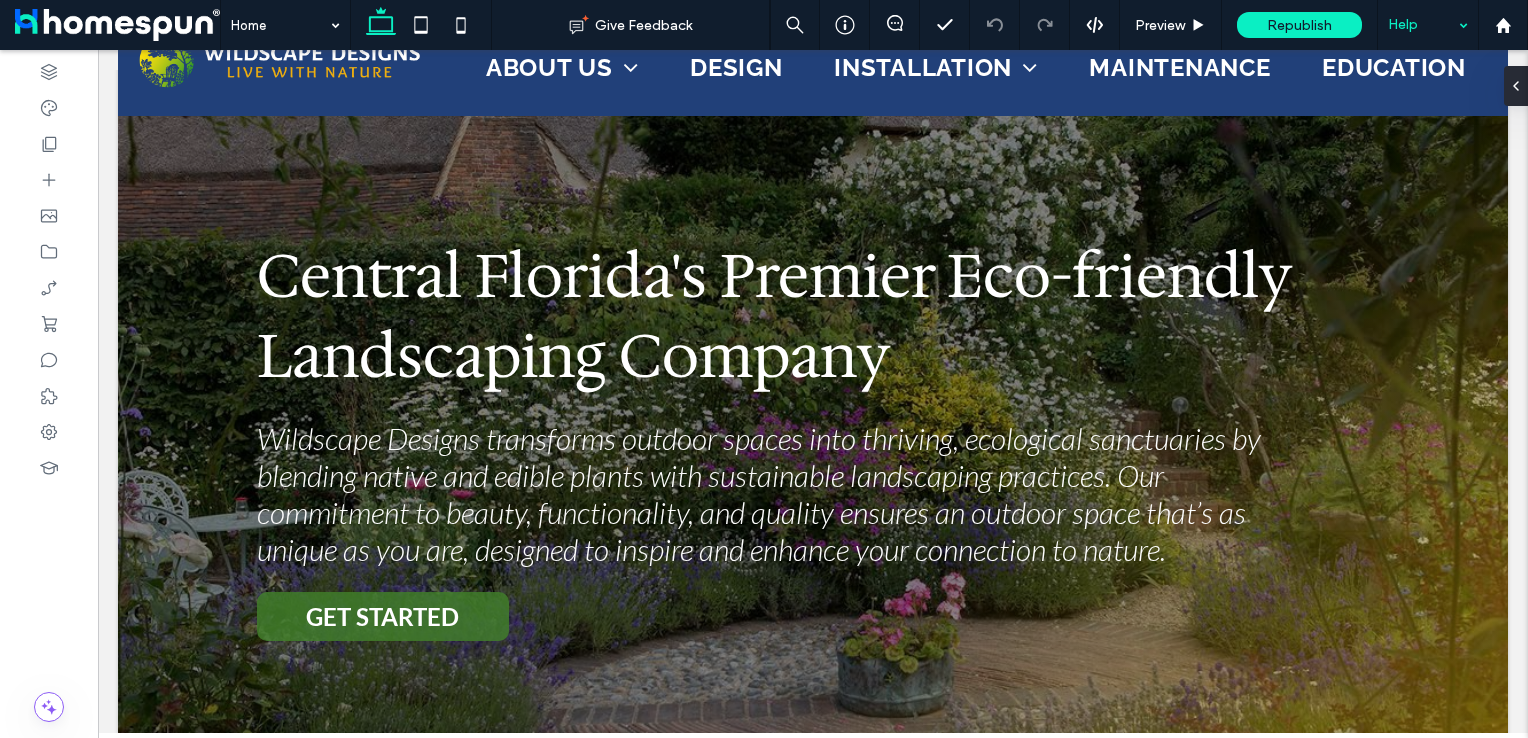 click on "Help" at bounding box center (1428, 25) 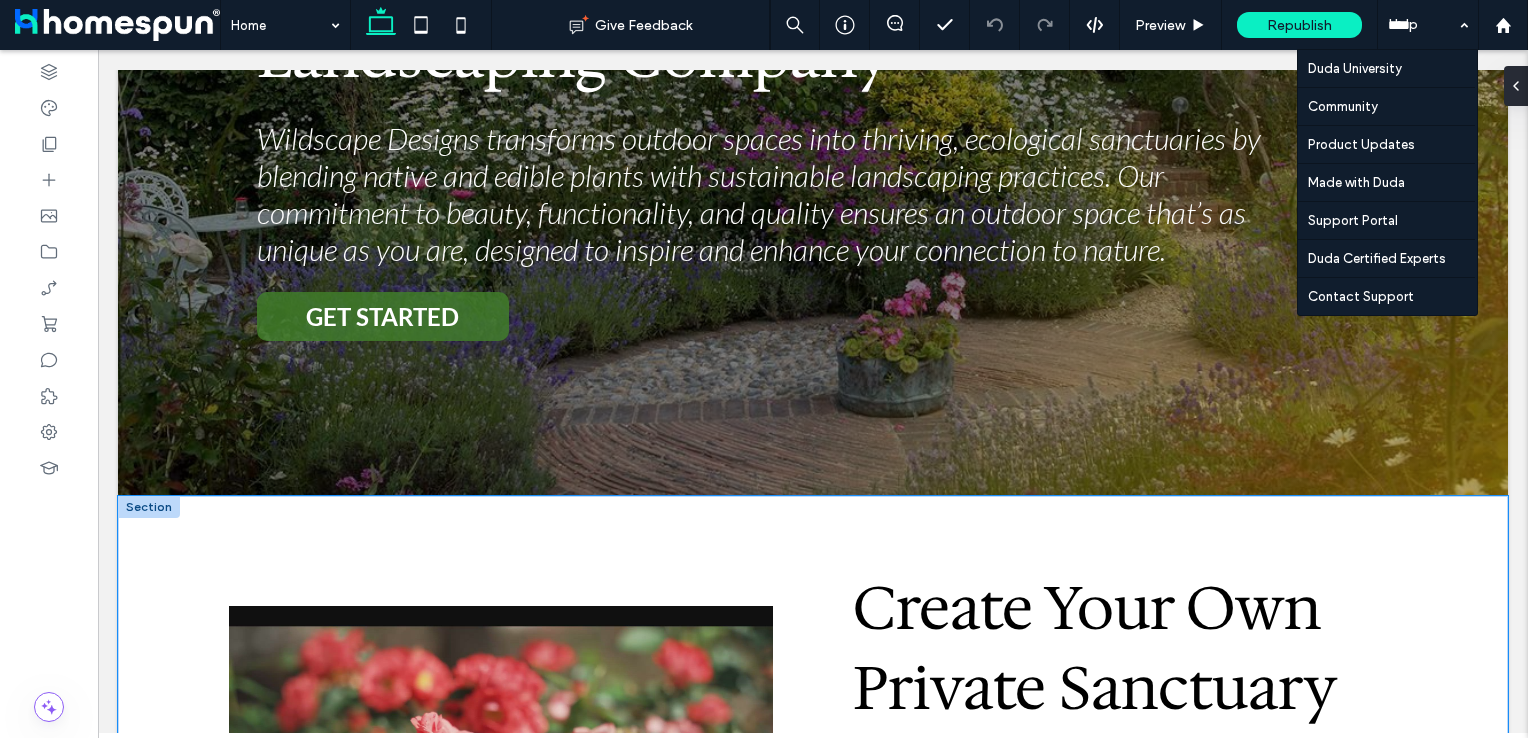 scroll, scrollTop: 900, scrollLeft: 0, axis: vertical 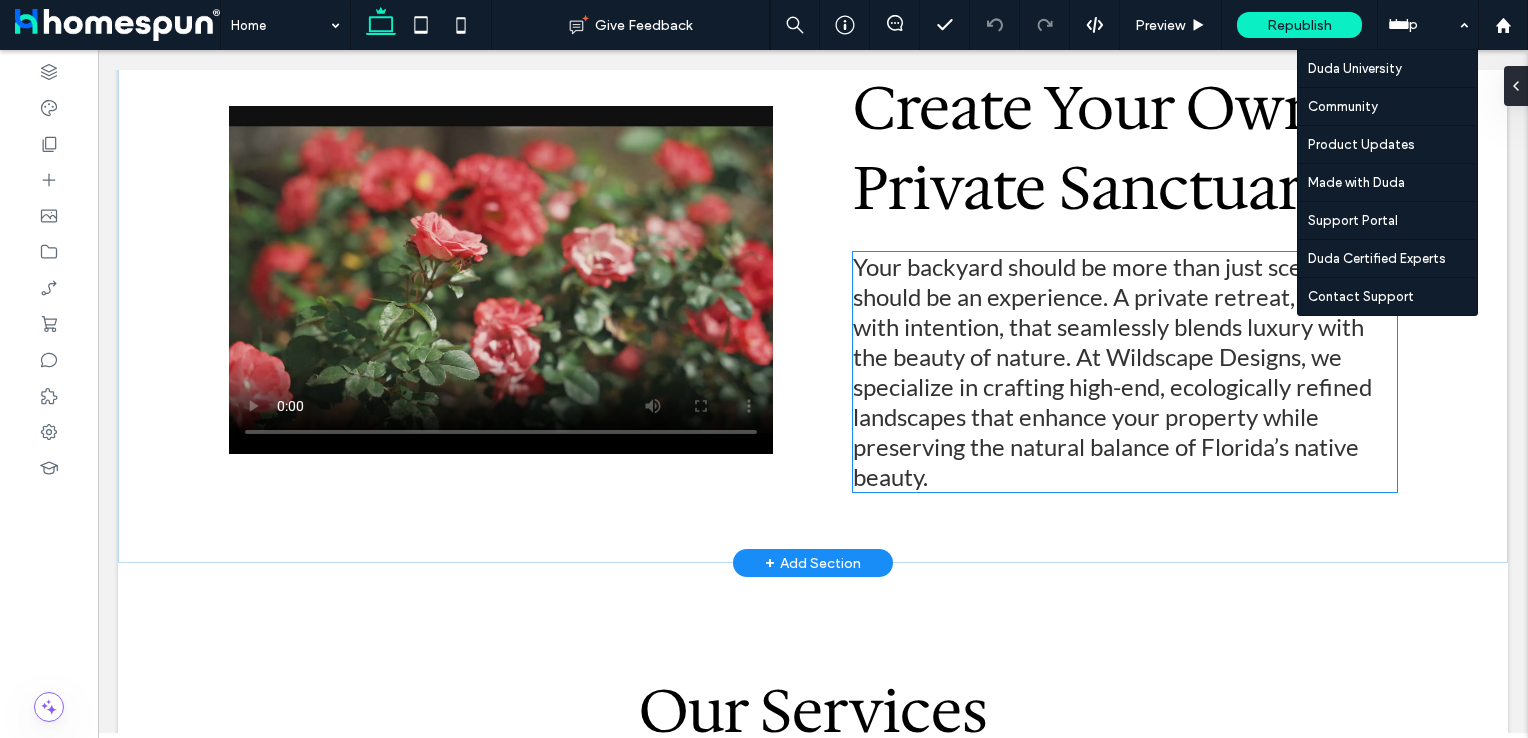 click on "Your backyard should be more than just scenery—it should be an experience. A private retreat, designed with intention, that seamlessly blends luxury with the beauty of nature. At Wildscape Designs, we specialize in crafting high-end, ecologically refined landscapes that enhance your property while preserving the natural balance of Florida’s native beauty." at bounding box center (1123, 371) 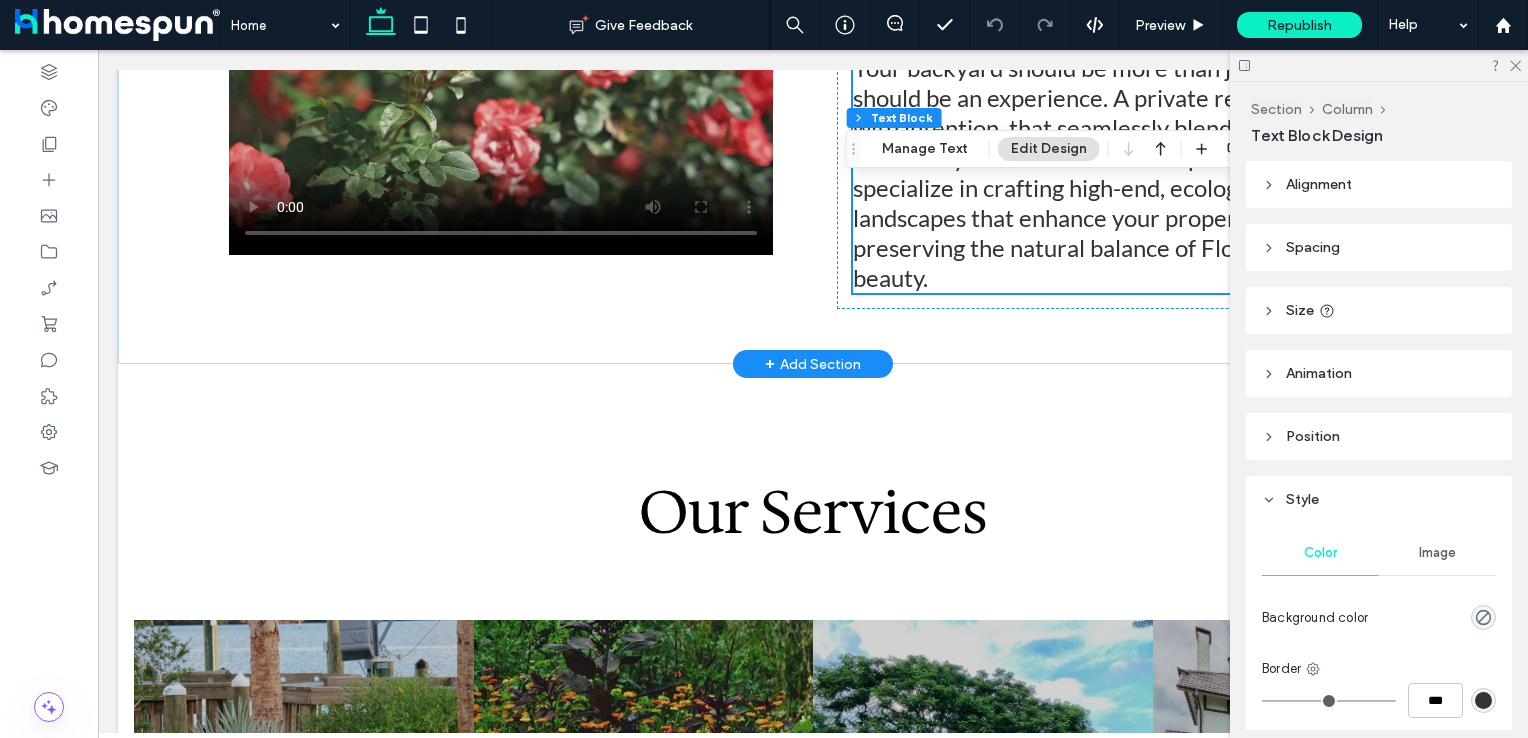 scroll, scrollTop: 1200, scrollLeft: 0, axis: vertical 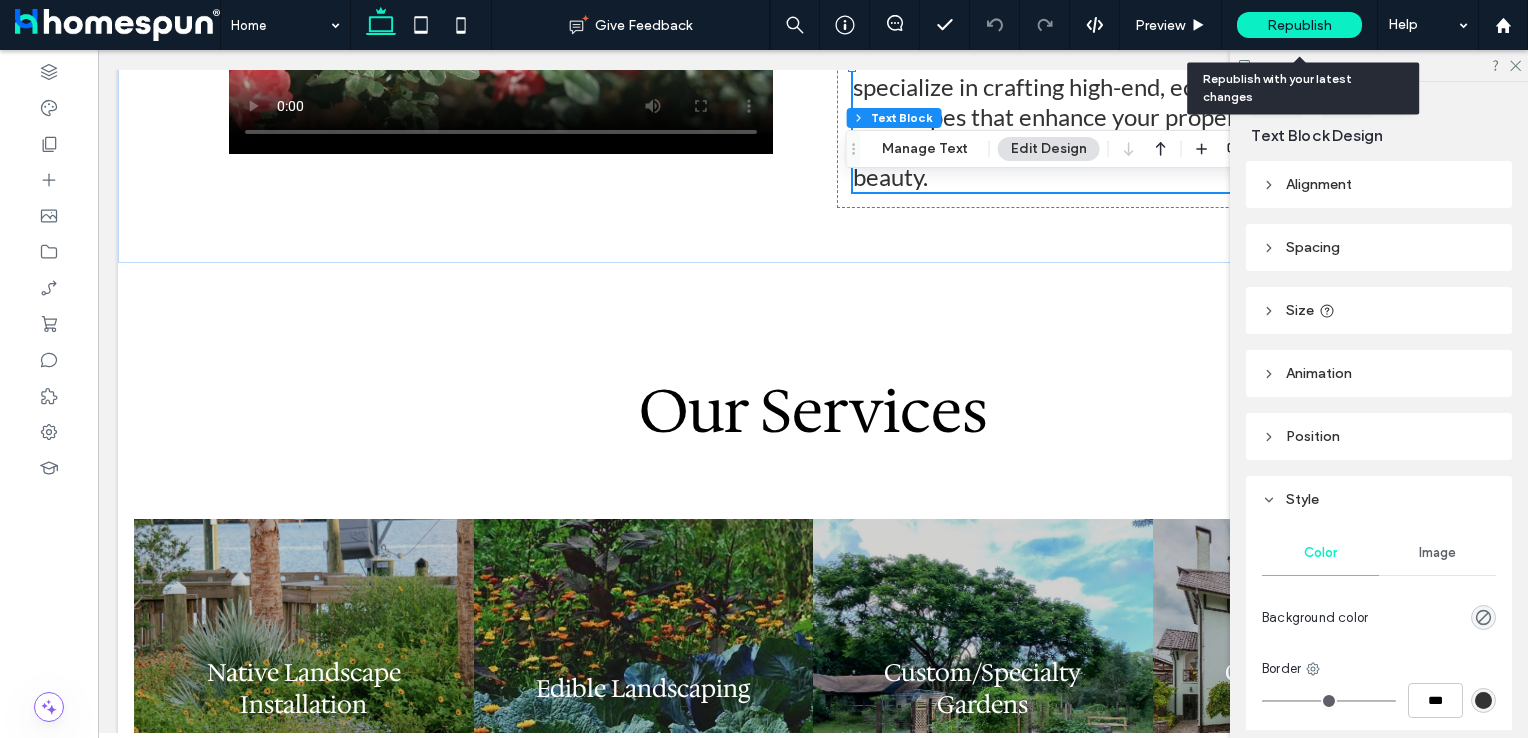 click on "Republish" at bounding box center [1299, 25] 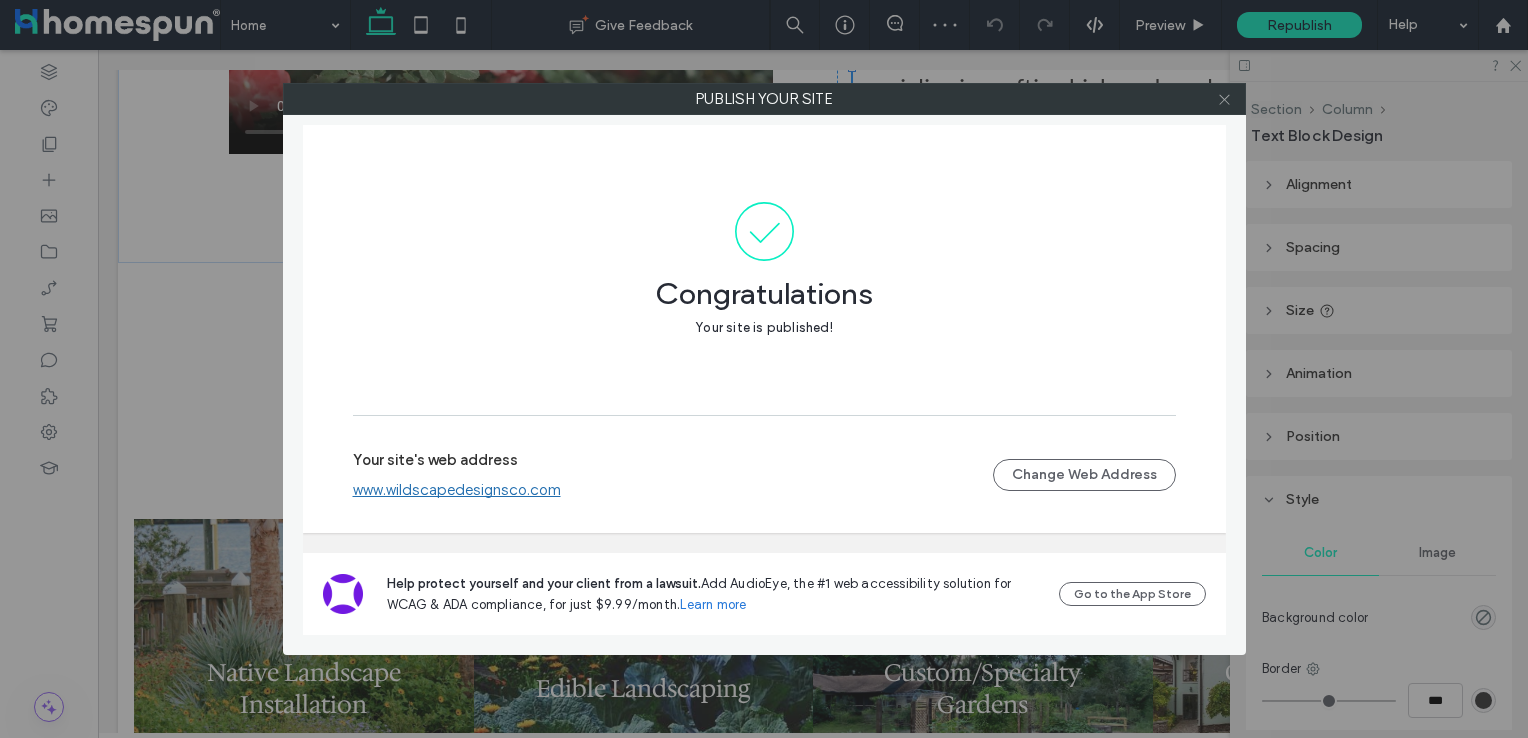 click 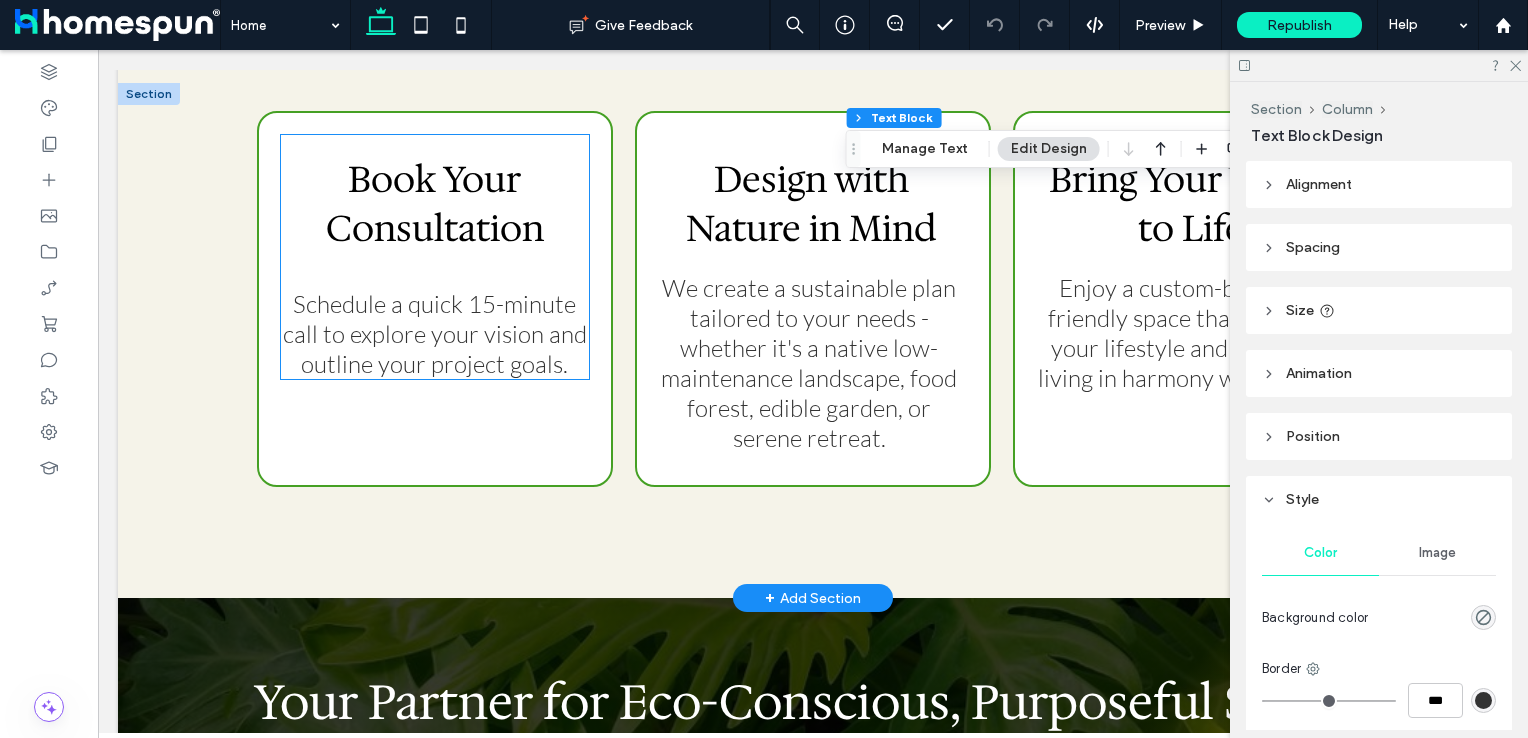 scroll, scrollTop: 3800, scrollLeft: 0, axis: vertical 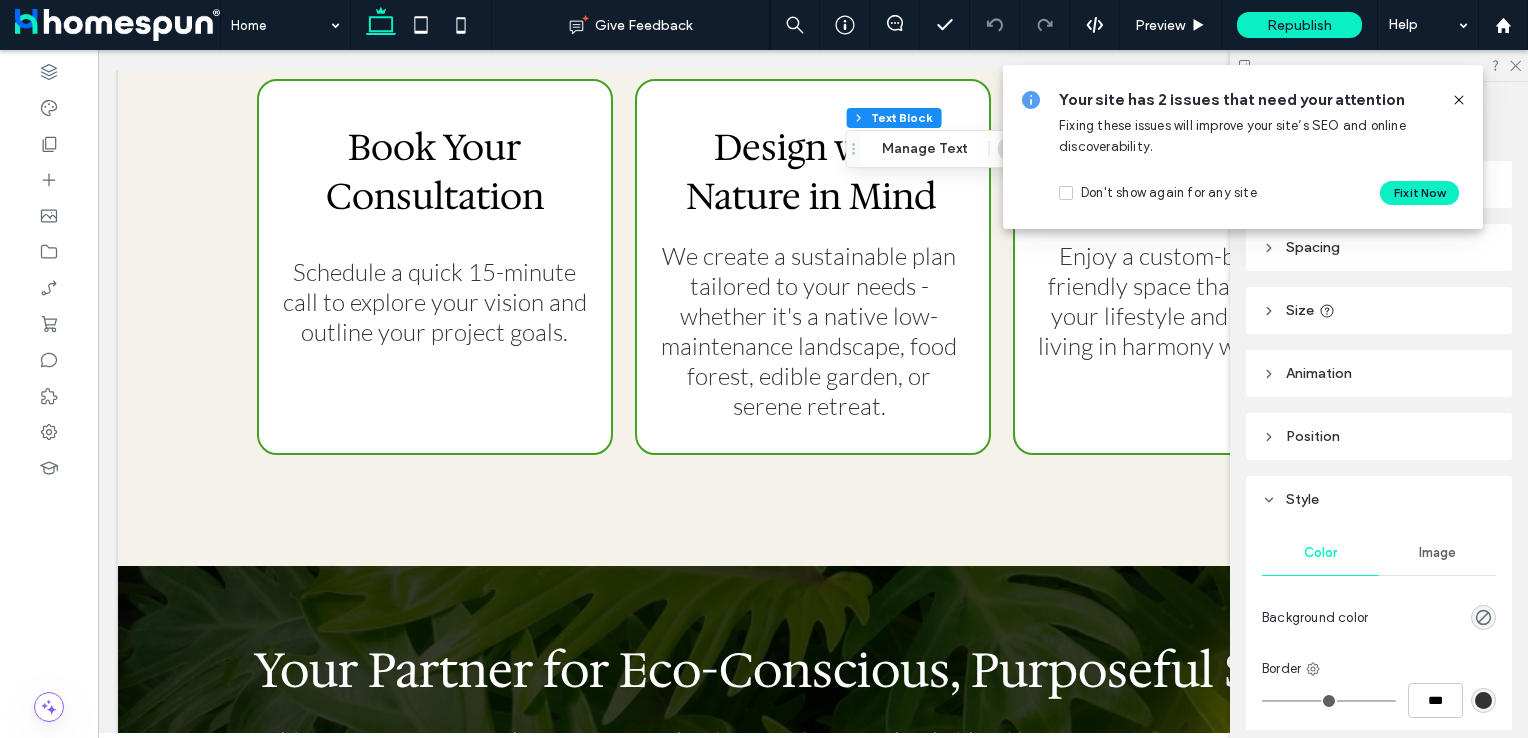 click 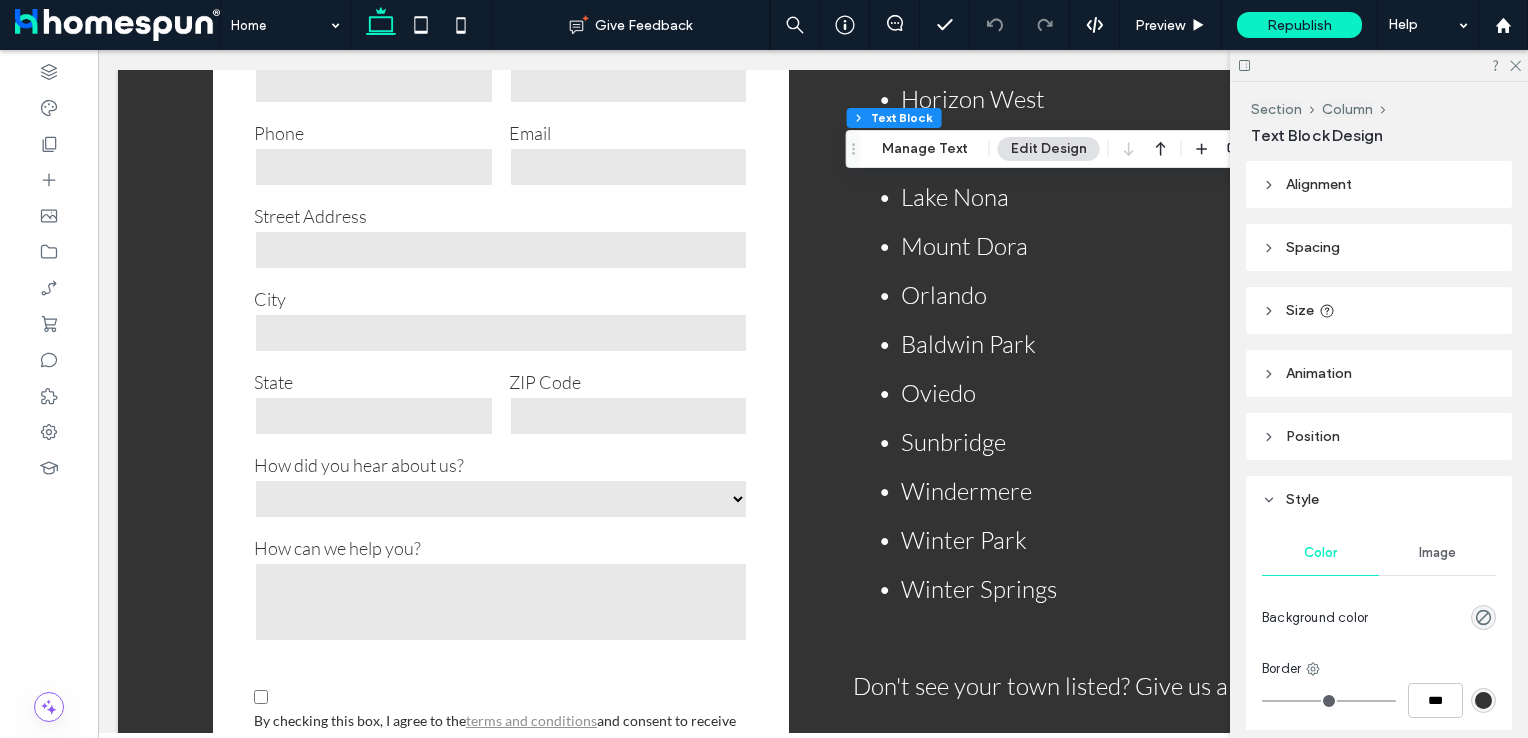 scroll, scrollTop: 5000, scrollLeft: 0, axis: vertical 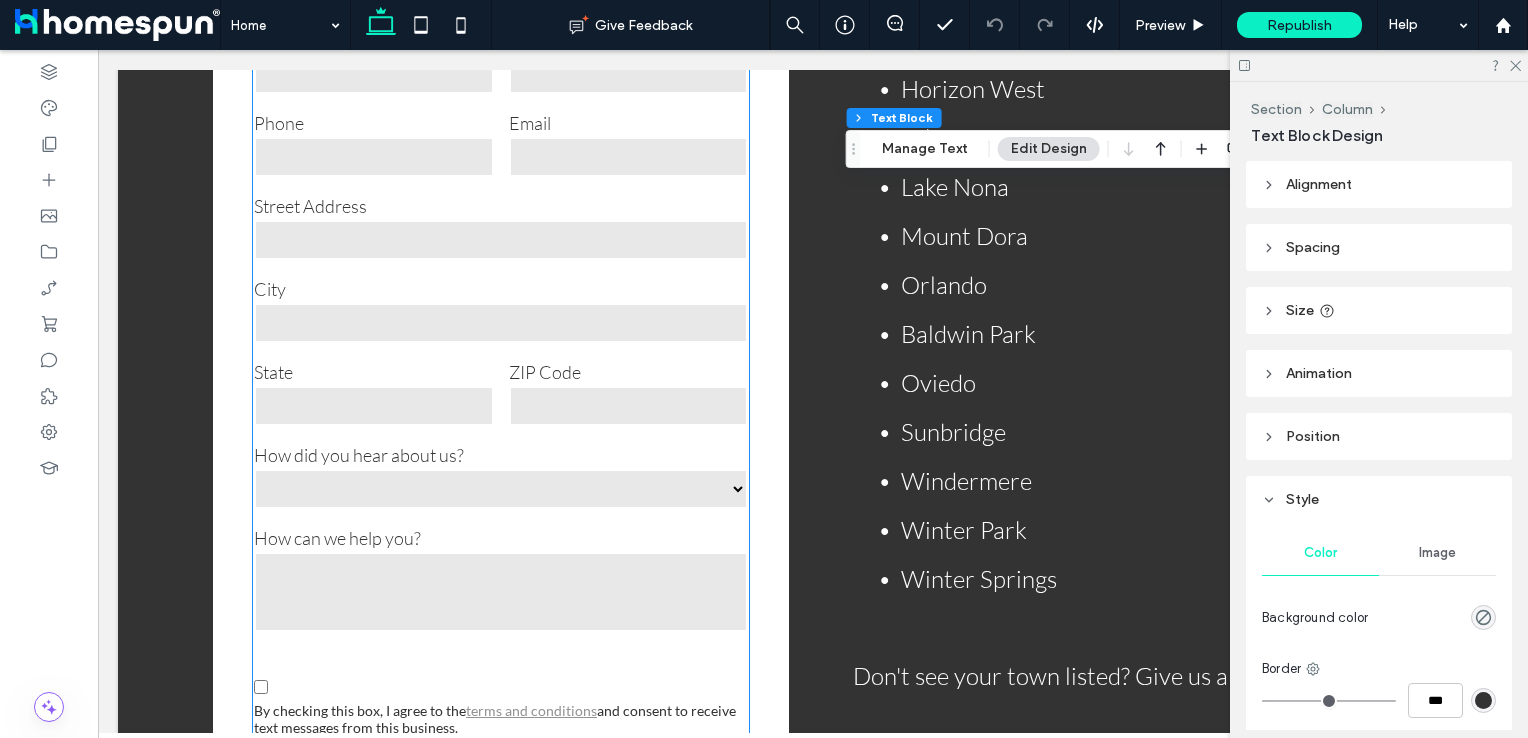 click on "**********" at bounding box center [501, 489] 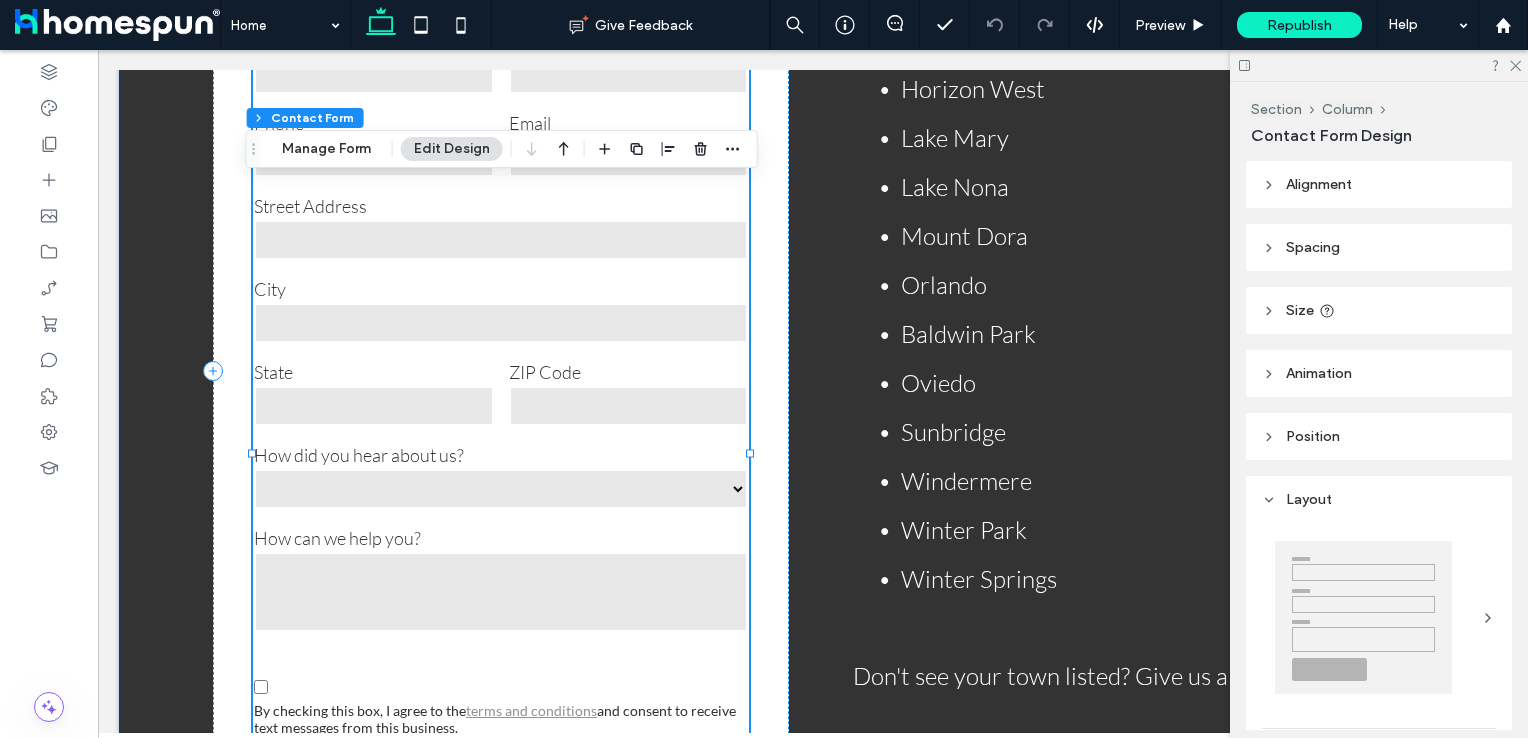 type on "*" 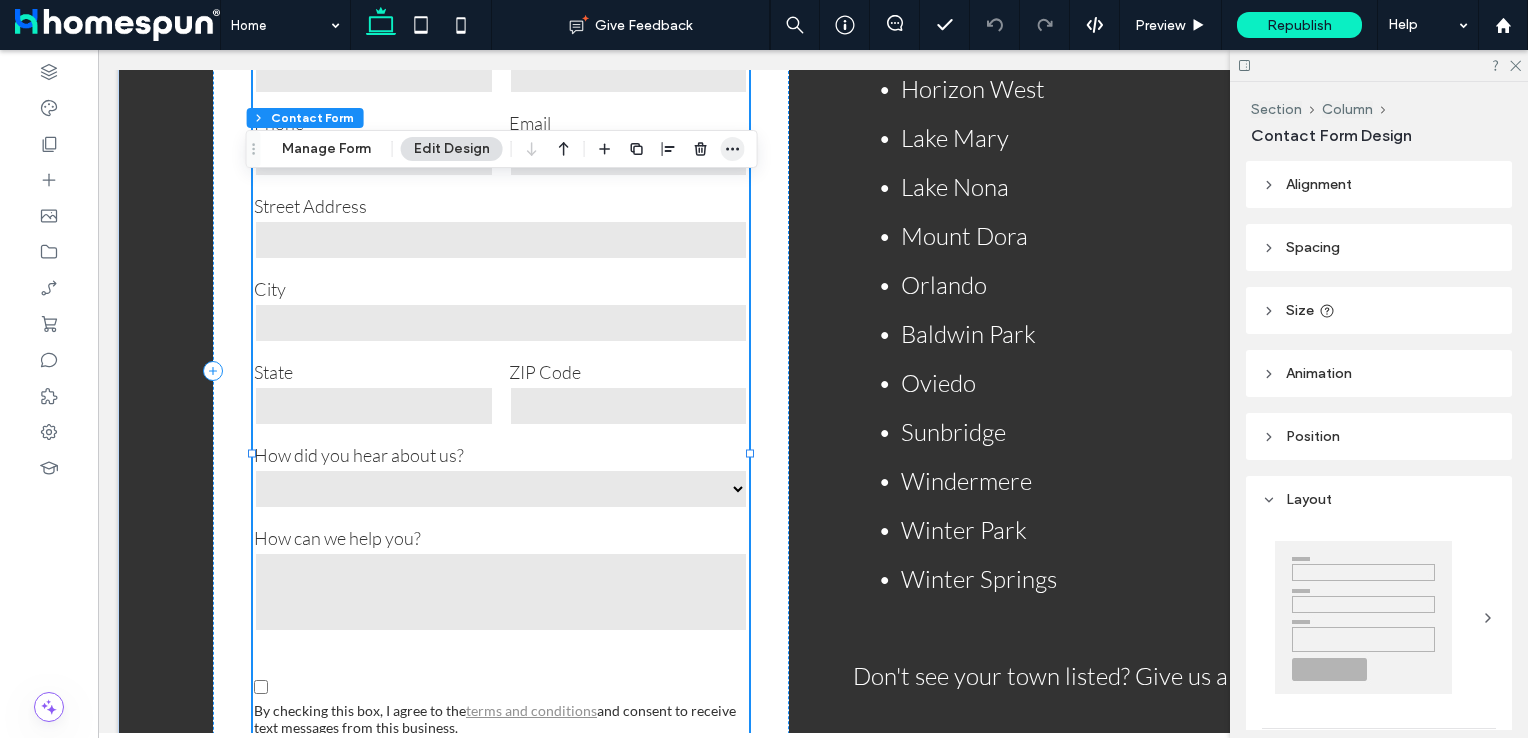 click 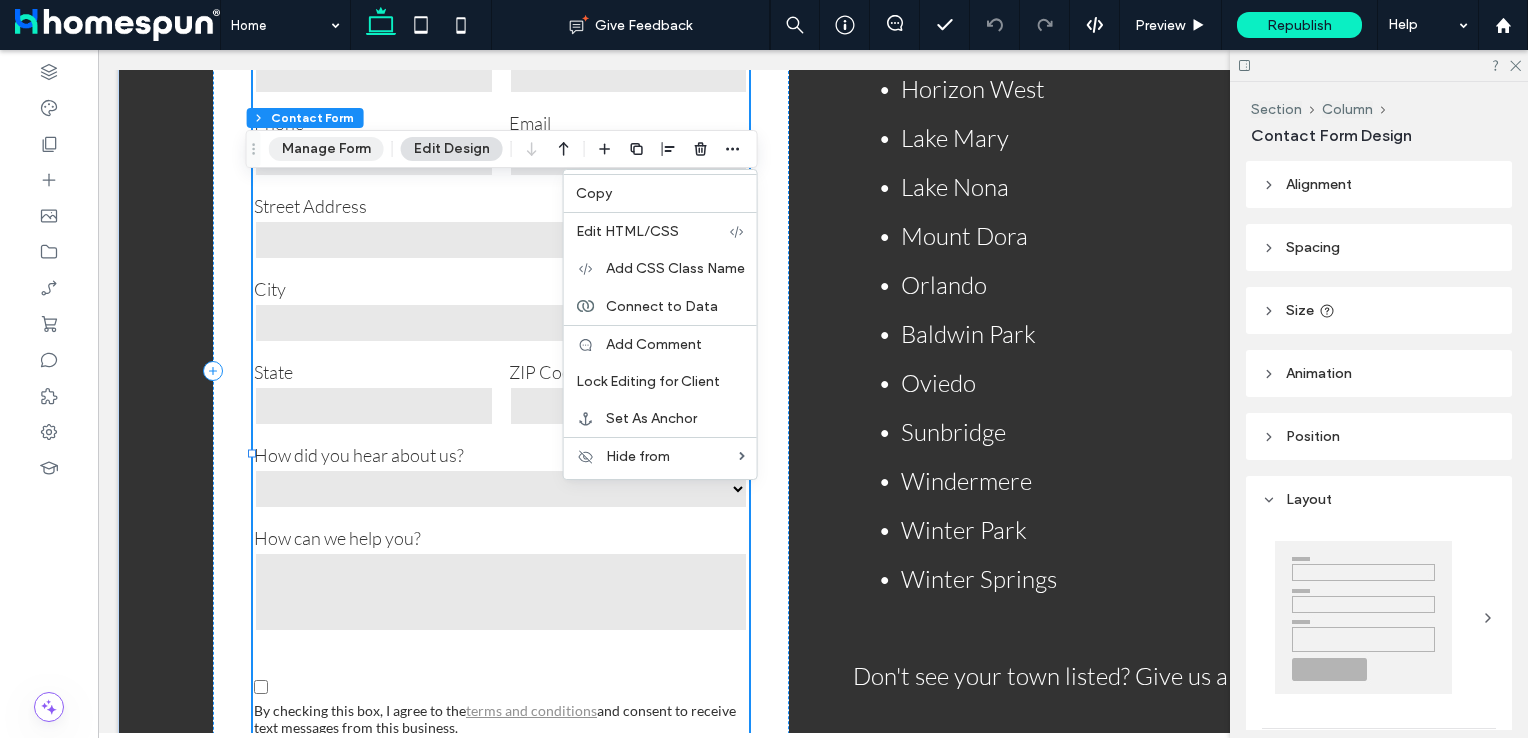click on "Manage Form" at bounding box center [326, 149] 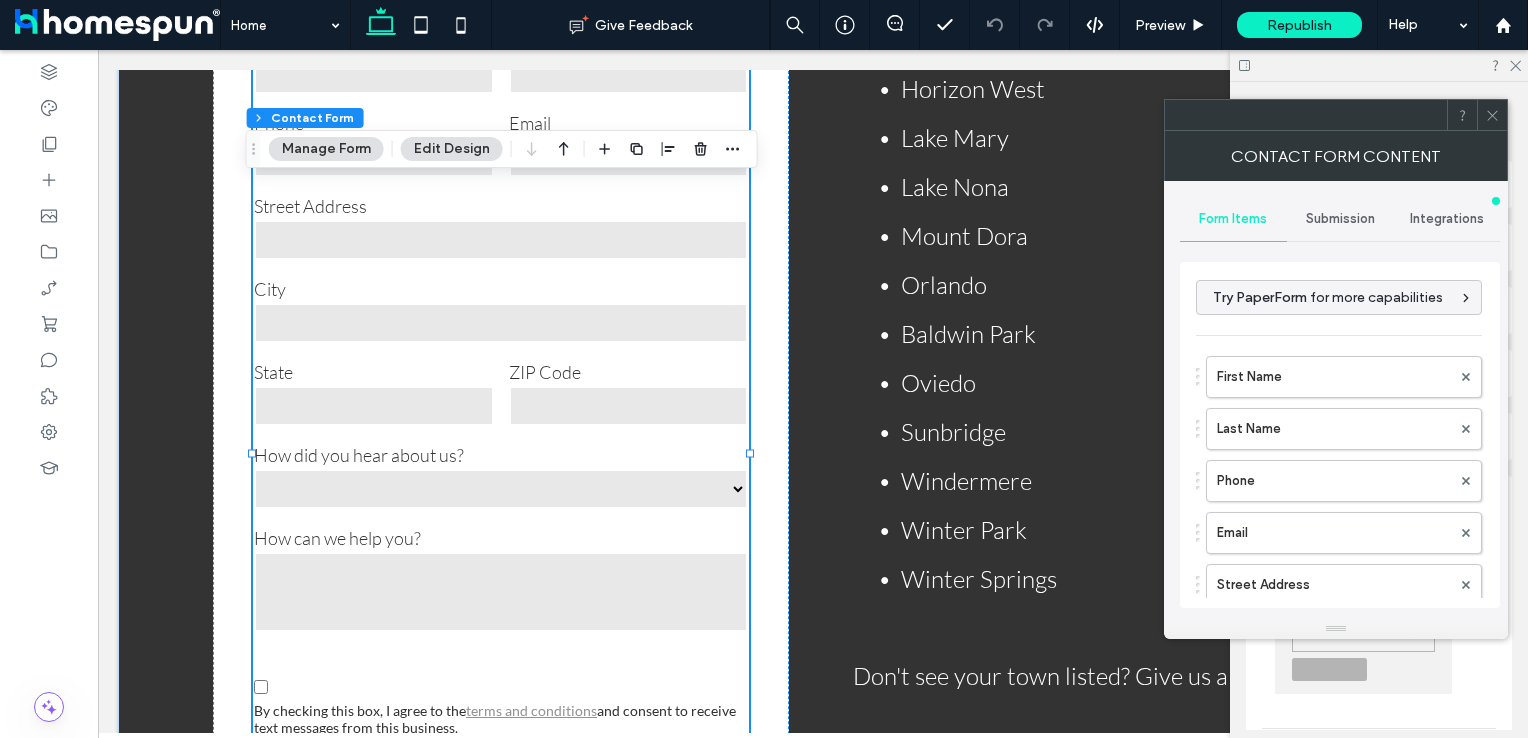 click on "Submission" at bounding box center [1340, 219] 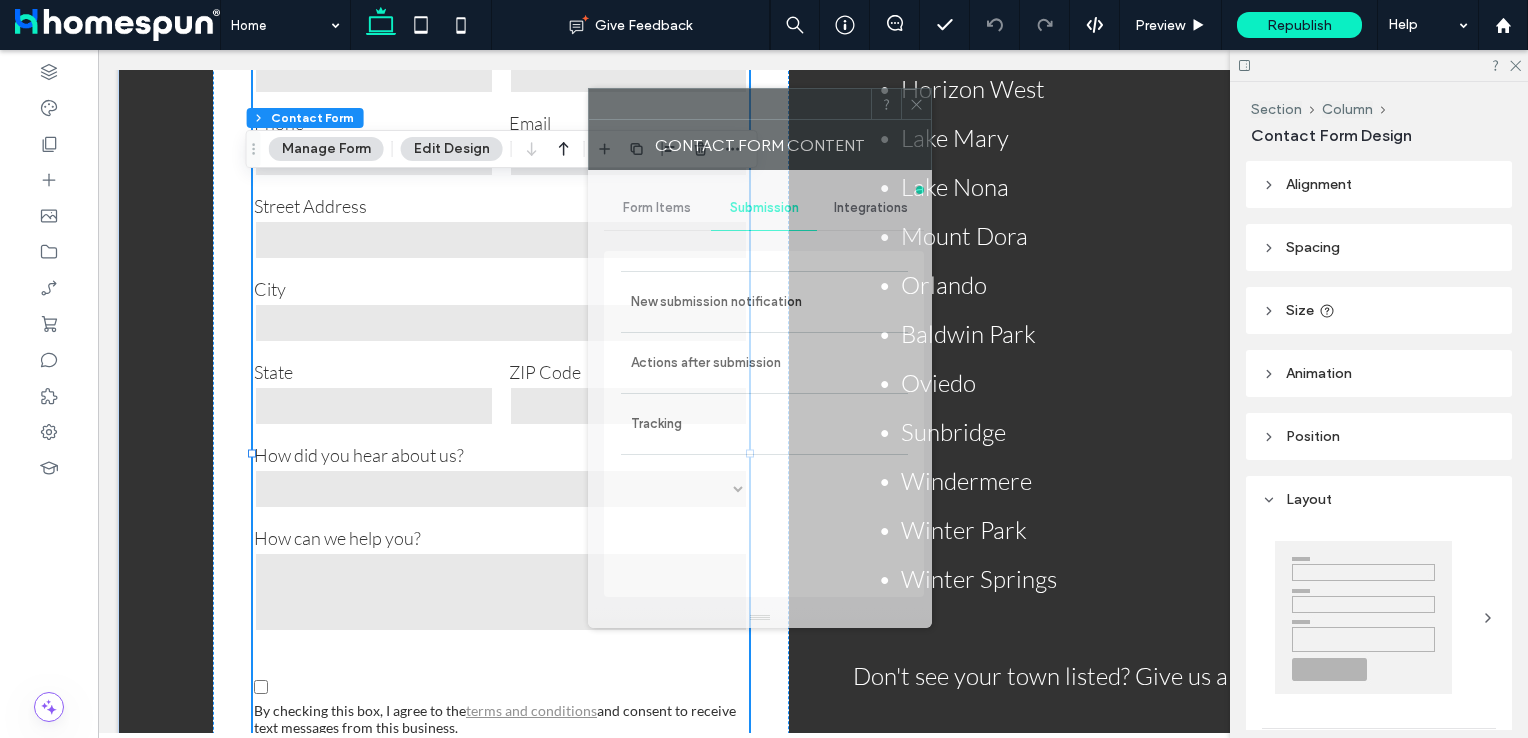 drag, startPoint x: 1347, startPoint y: 121, endPoint x: 699, endPoint y: 98, distance: 648.408 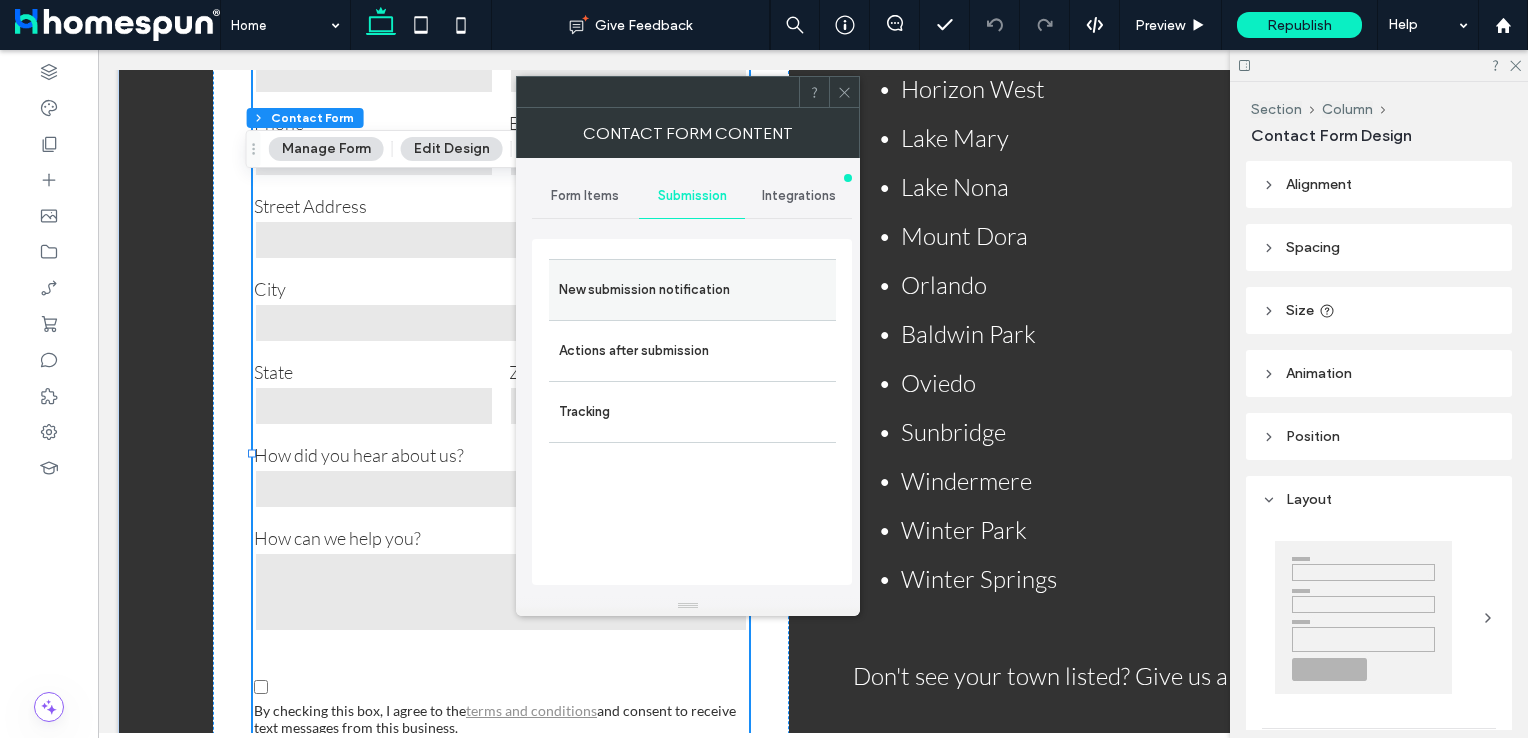 click on "New submission notification" at bounding box center (692, 290) 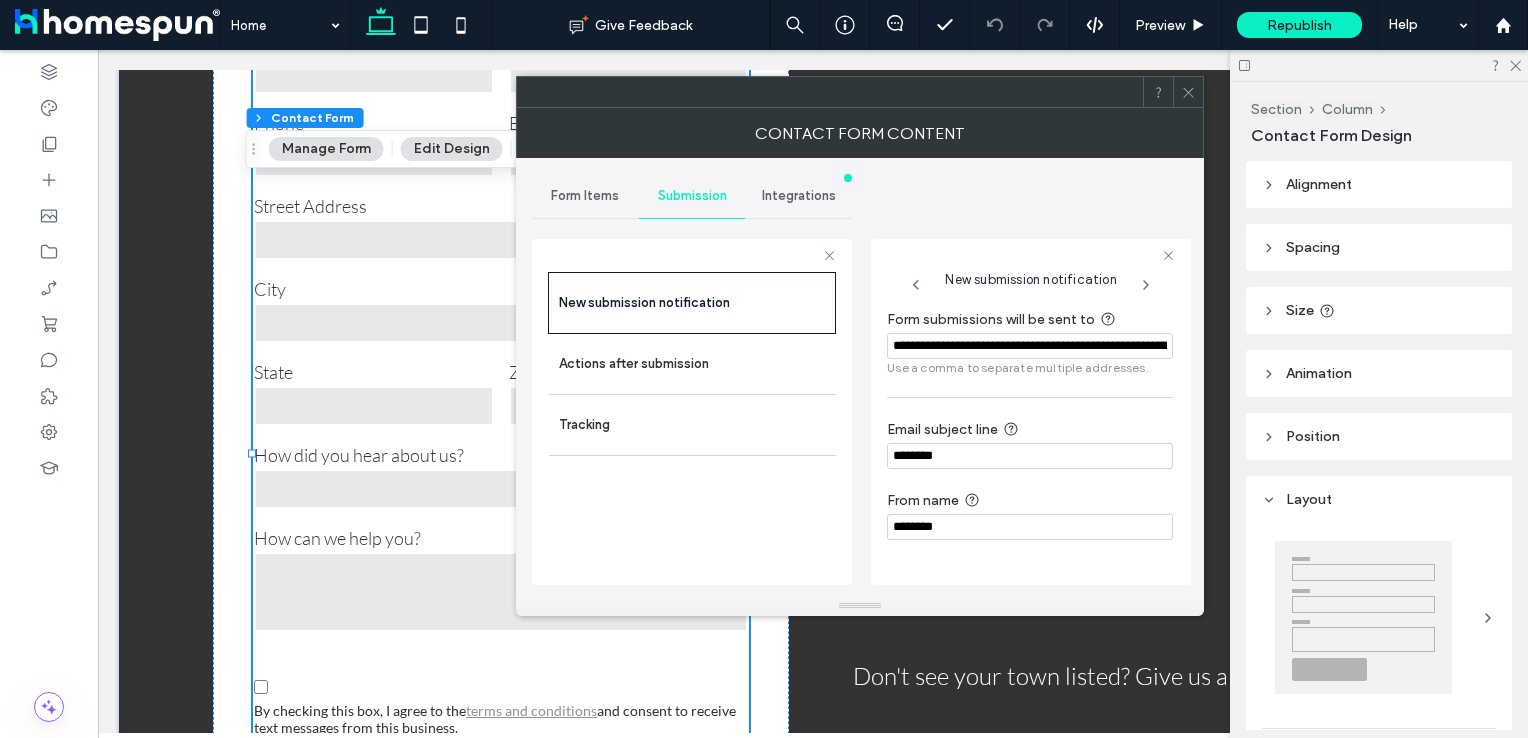 scroll, scrollTop: 0, scrollLeft: 194, axis: horizontal 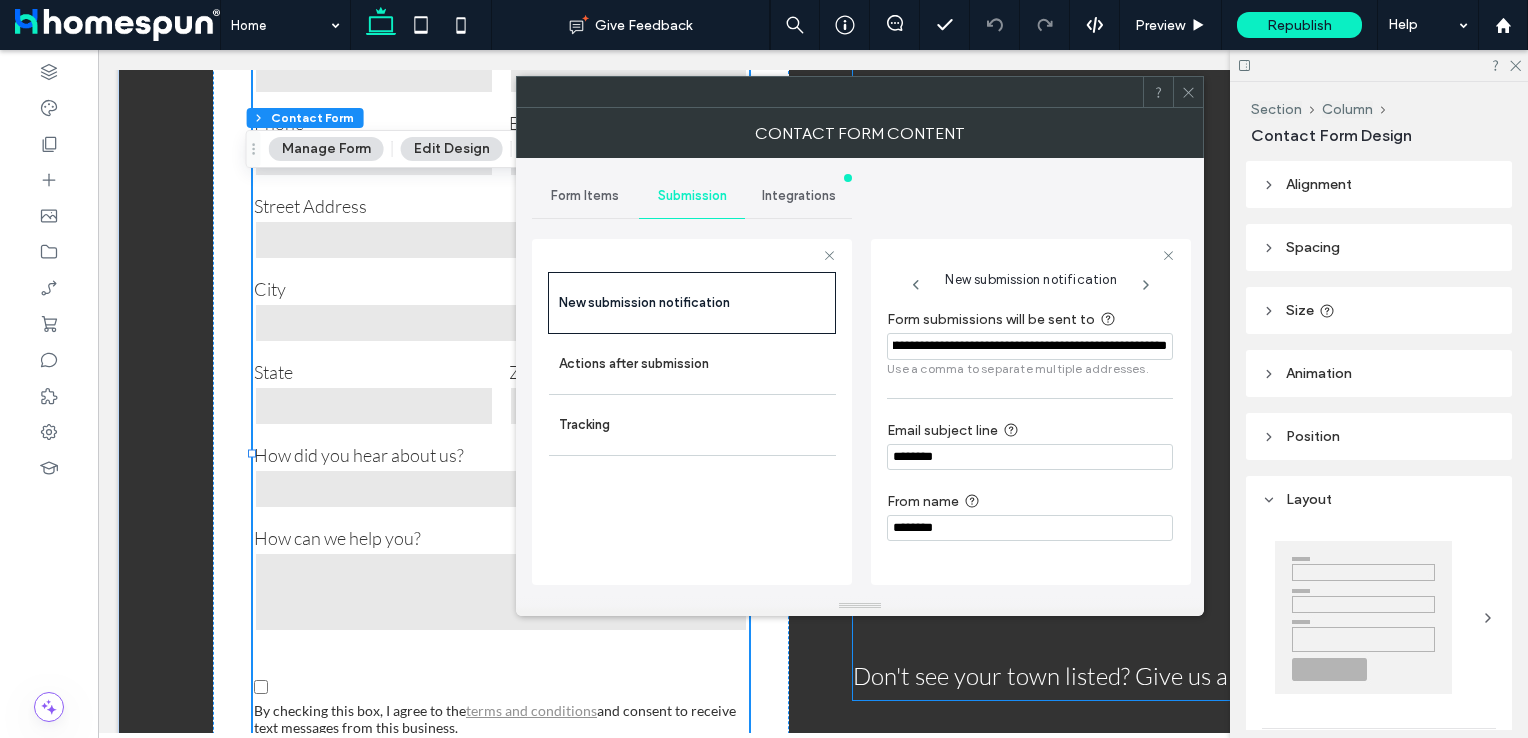 drag, startPoint x: 1068, startPoint y: 403, endPoint x: 1218, endPoint y: 364, distance: 154.98709 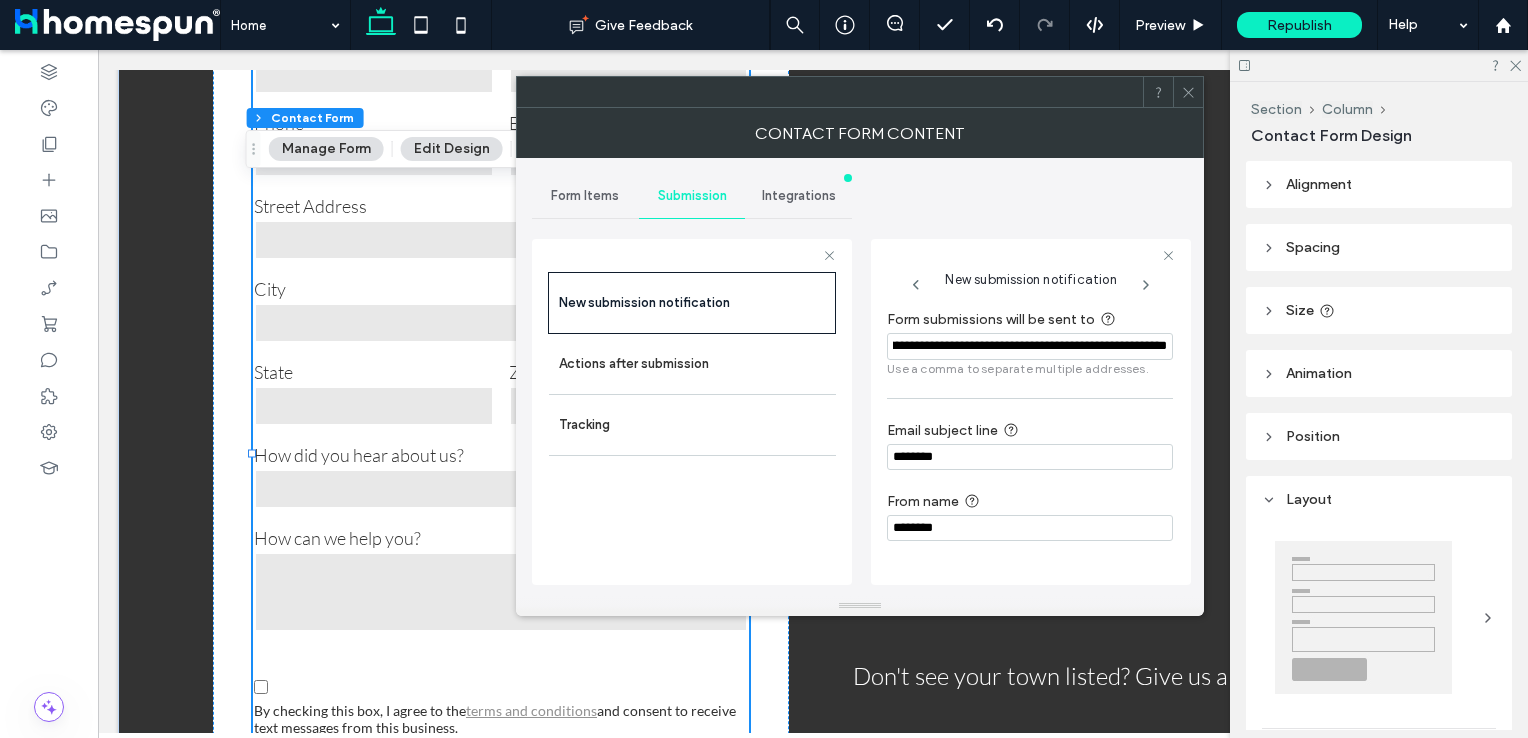 scroll, scrollTop: 0, scrollLeft: 0, axis: both 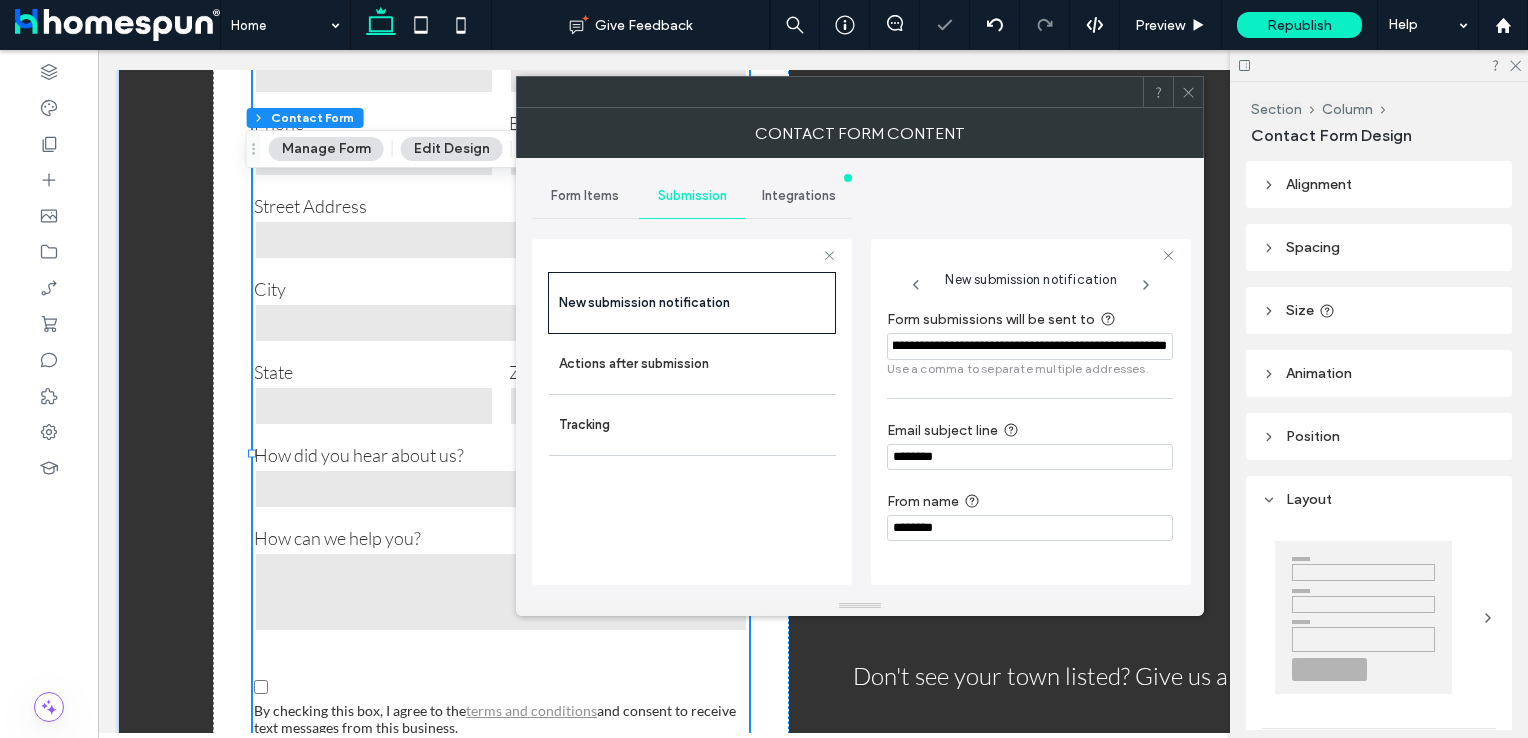 click 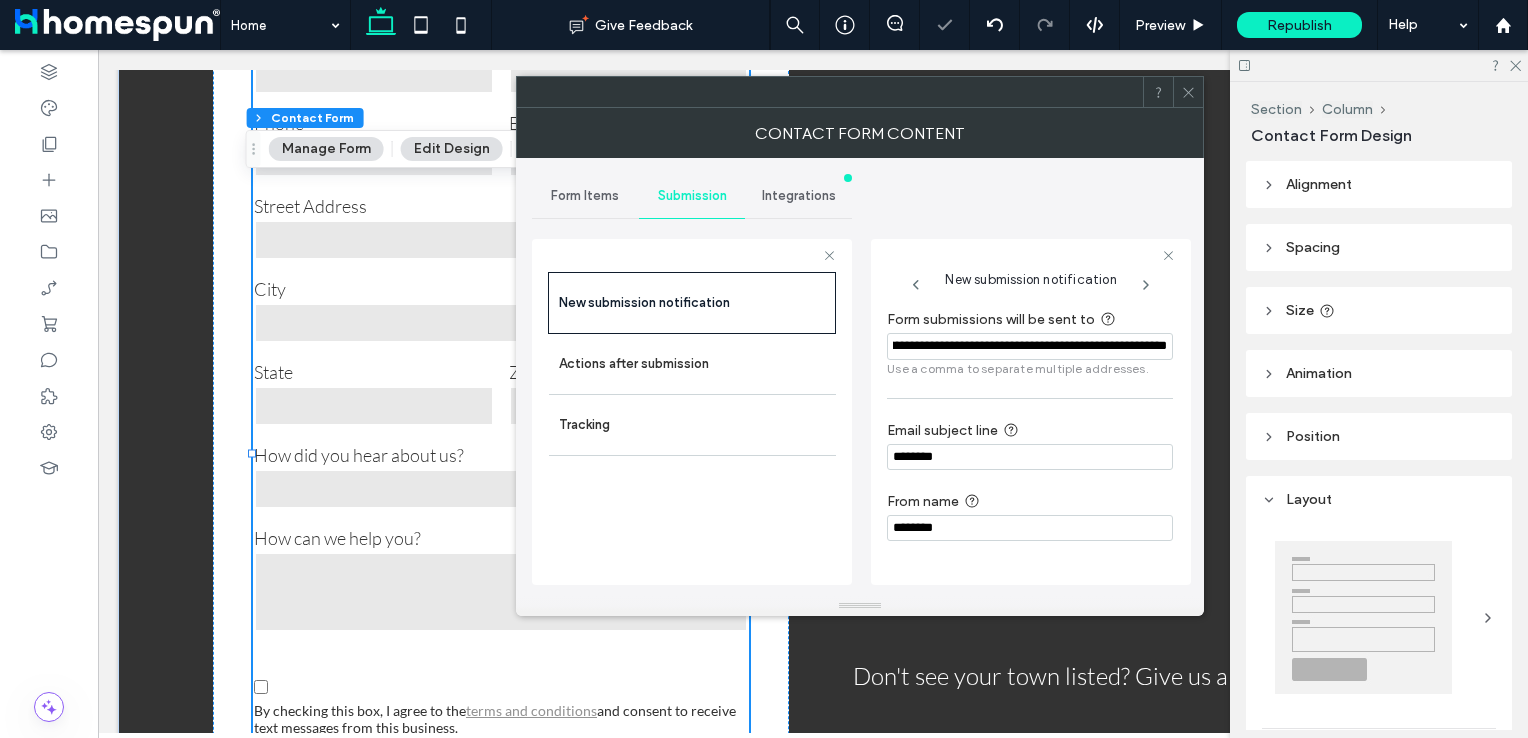 scroll, scrollTop: 0, scrollLeft: 0, axis: both 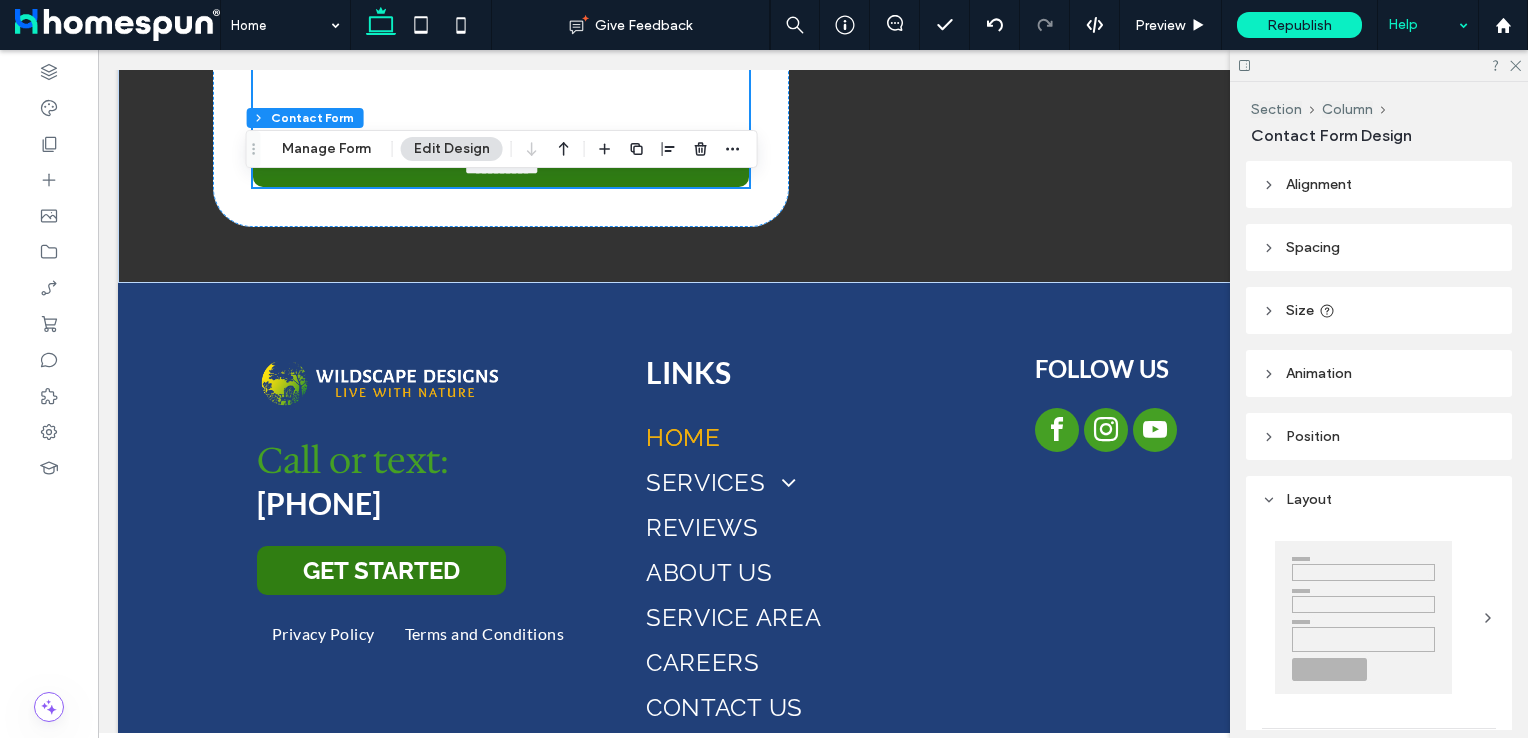 click on "Help" at bounding box center [1428, 25] 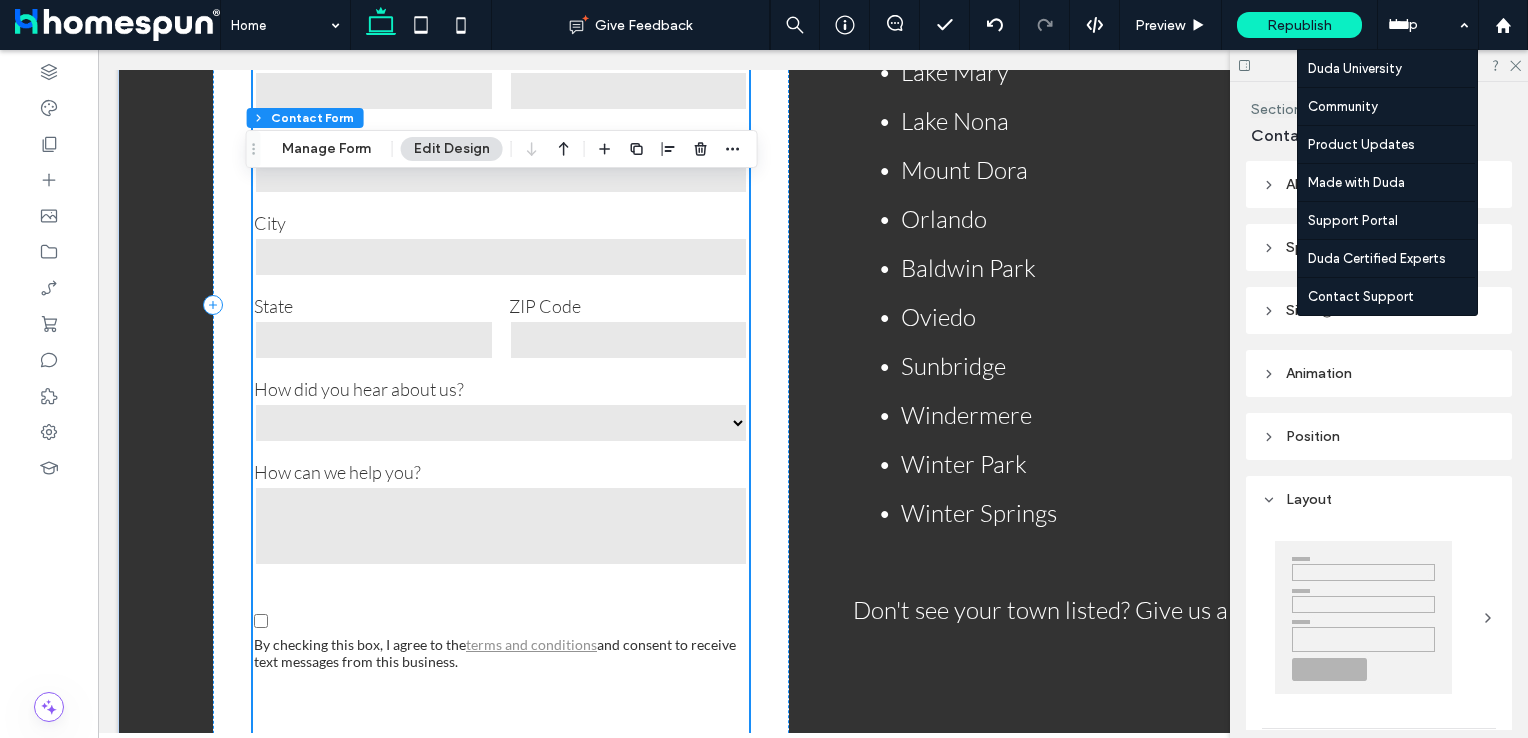 scroll, scrollTop: 5000, scrollLeft: 0, axis: vertical 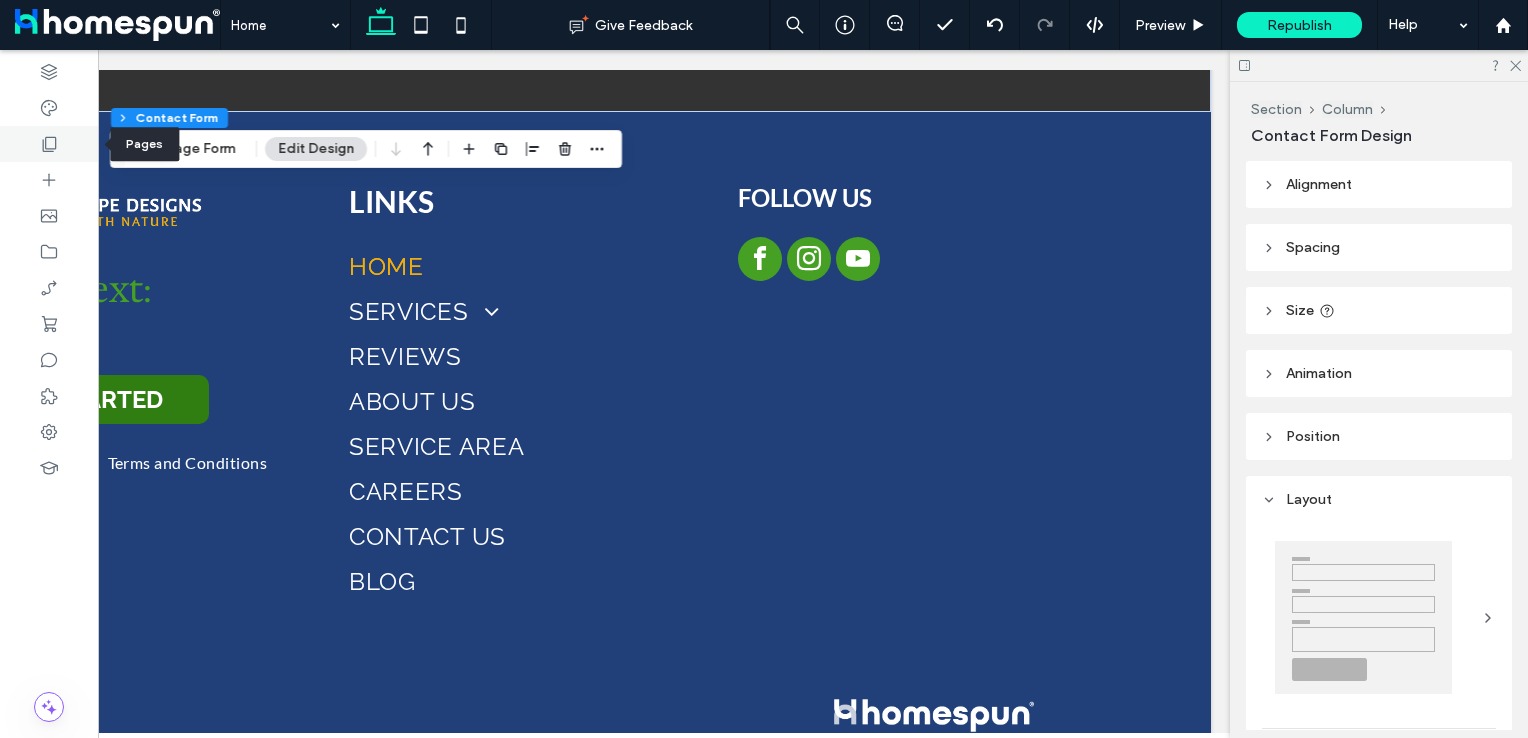 click 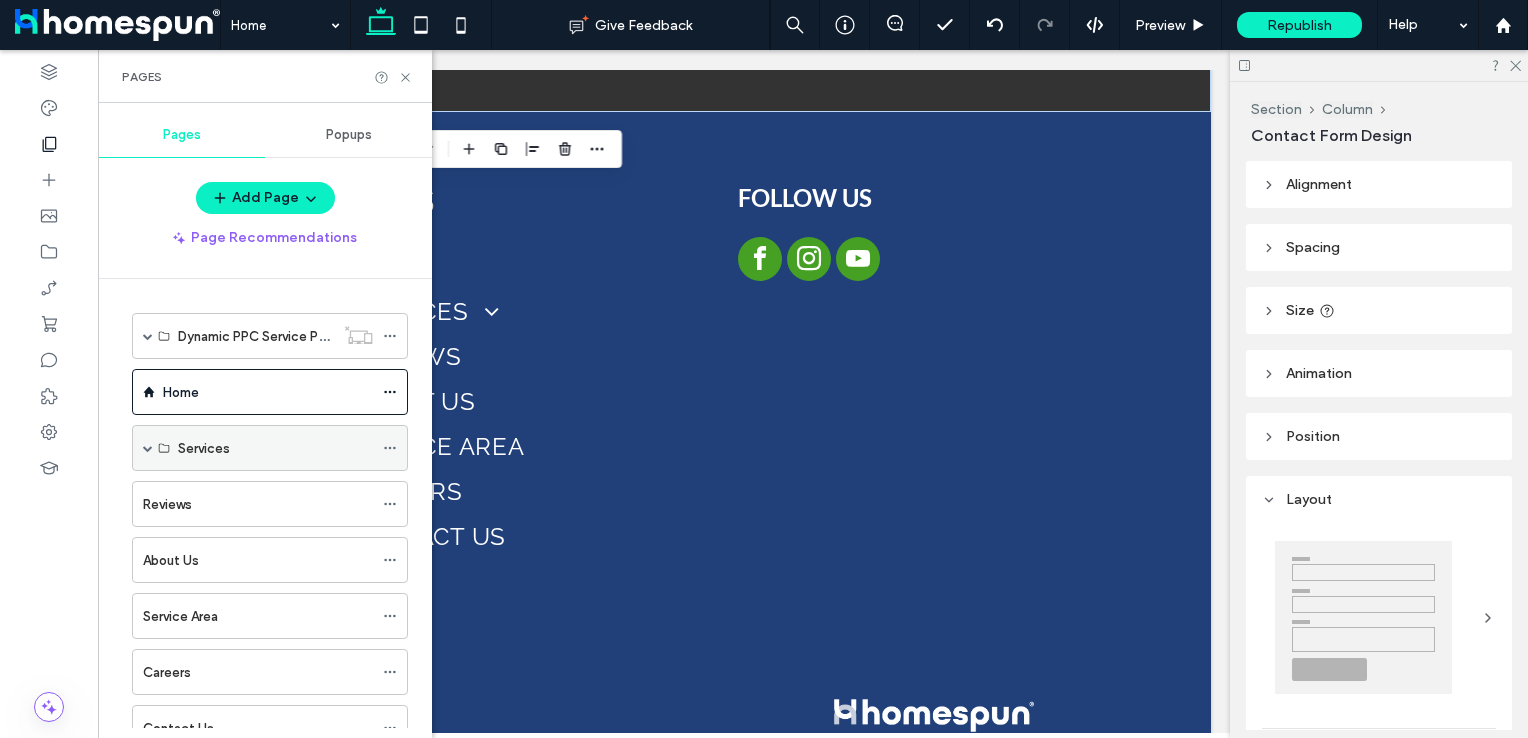 click on "Services" at bounding box center [270, 448] 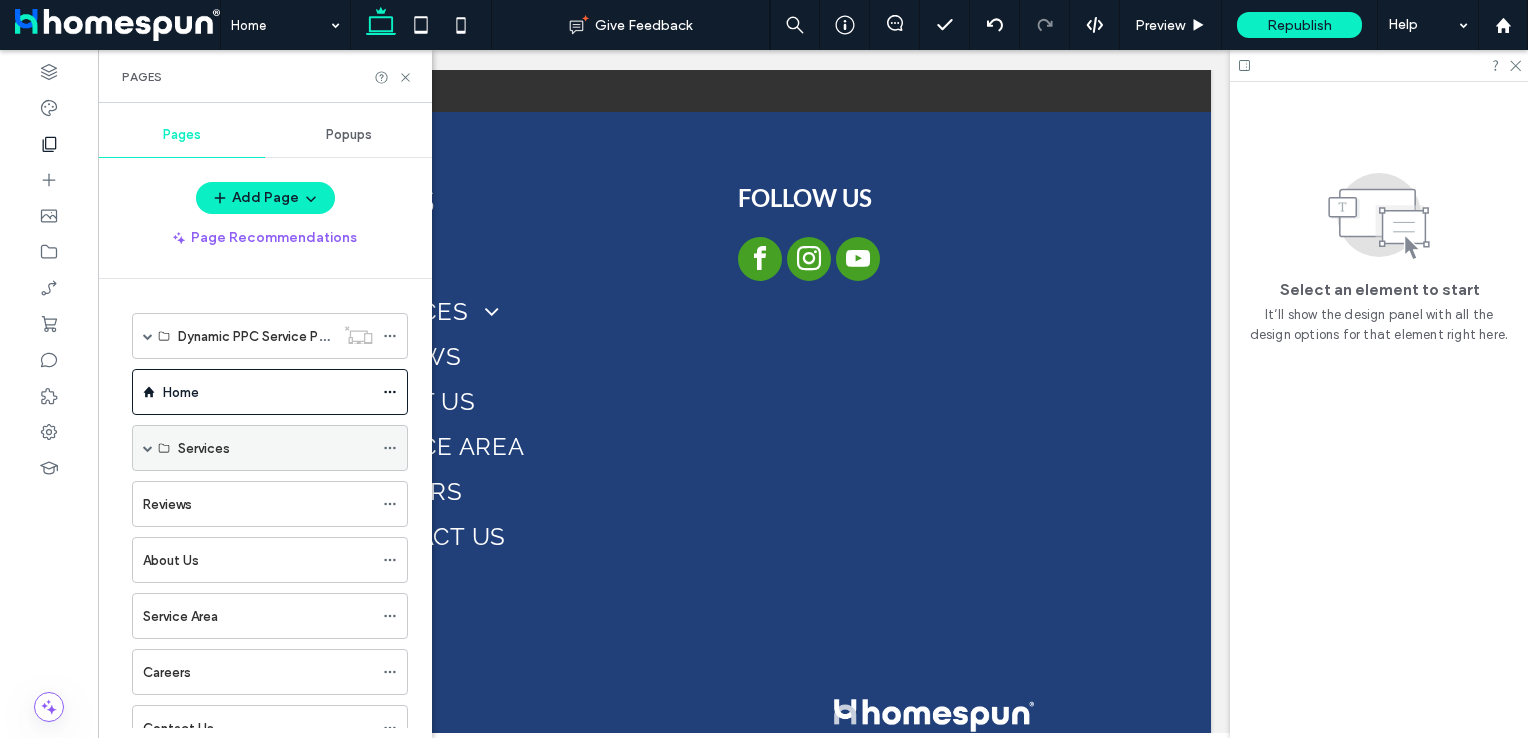 click on "Services" at bounding box center (275, 448) 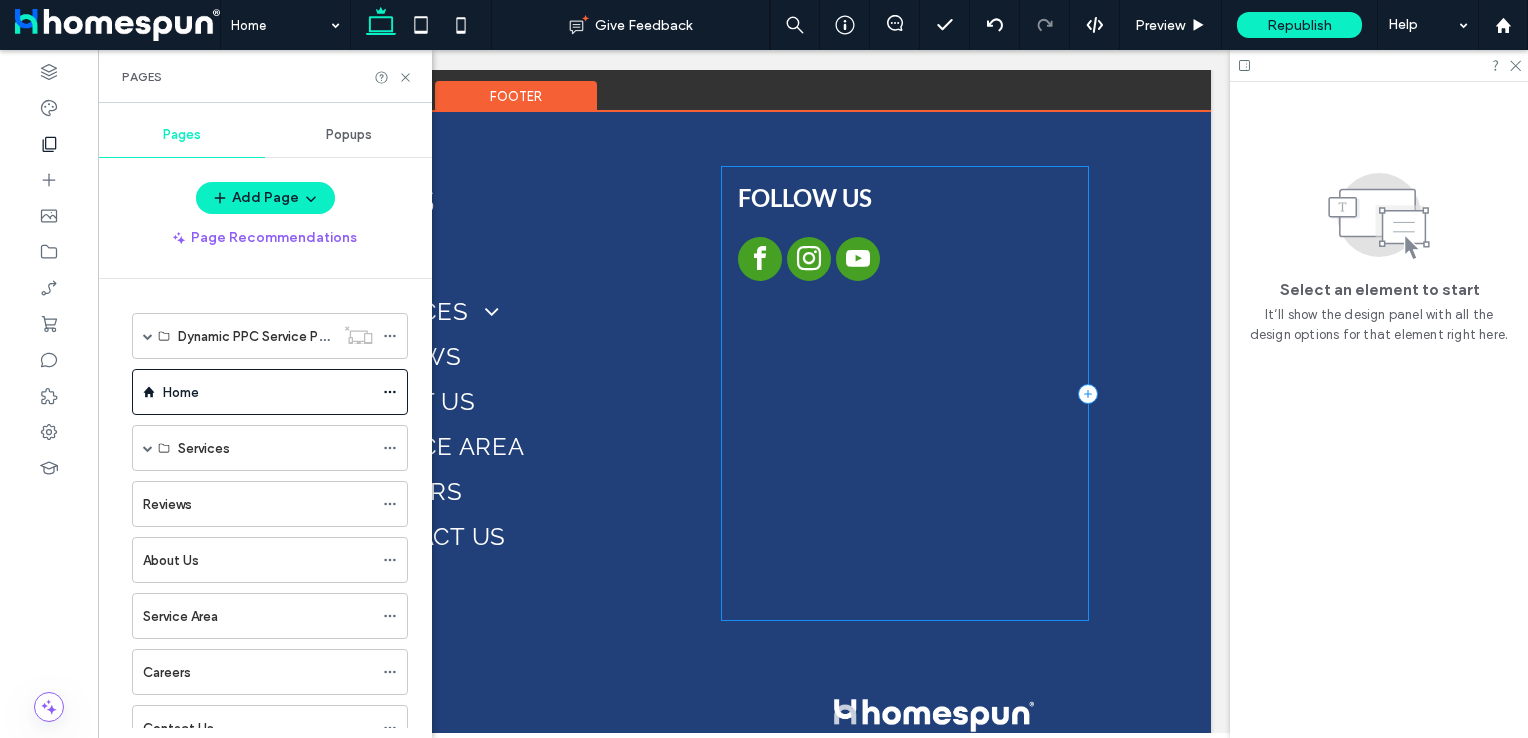 scroll, scrollTop: 5471, scrollLeft: 0, axis: vertical 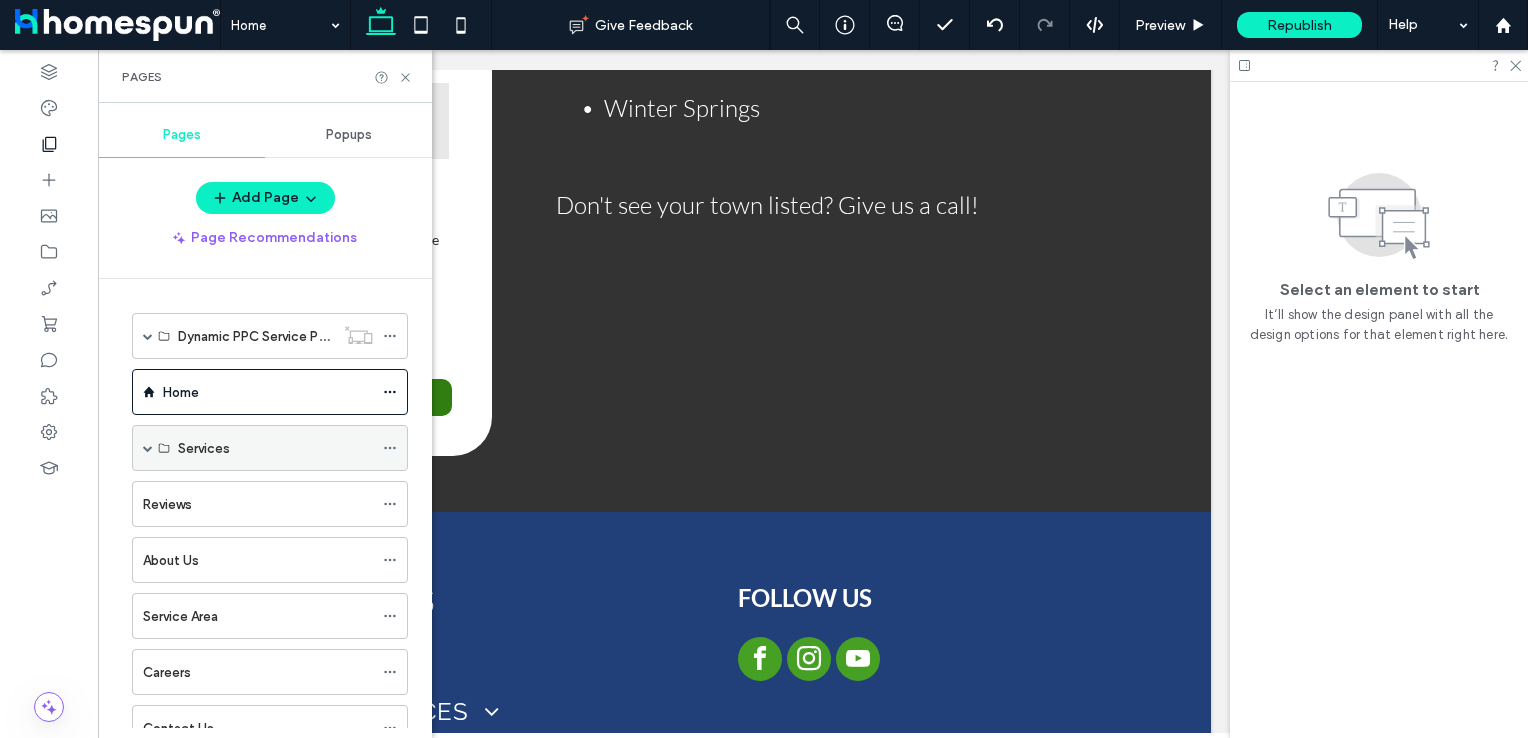 click at bounding box center [148, 448] 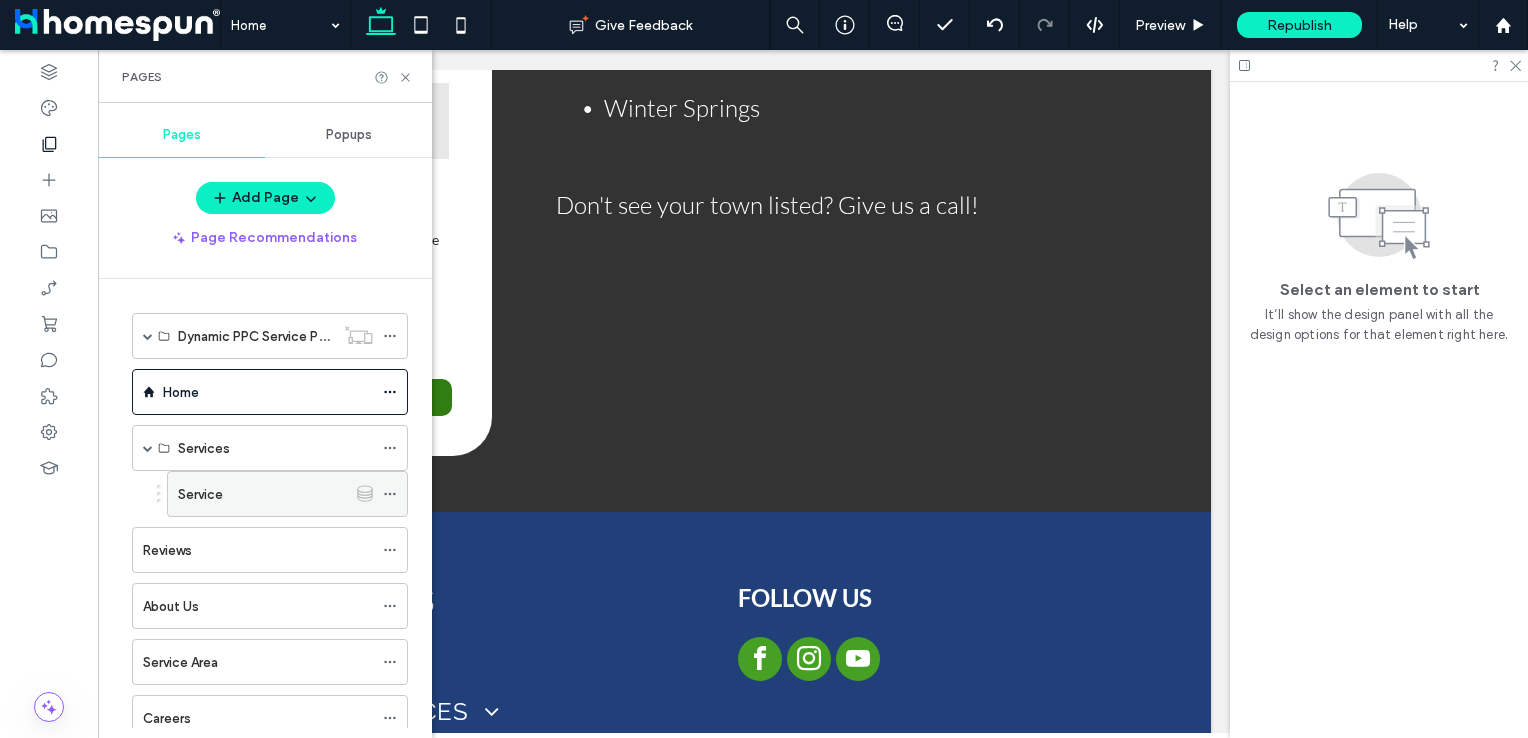 click on "Service" at bounding box center [200, 494] 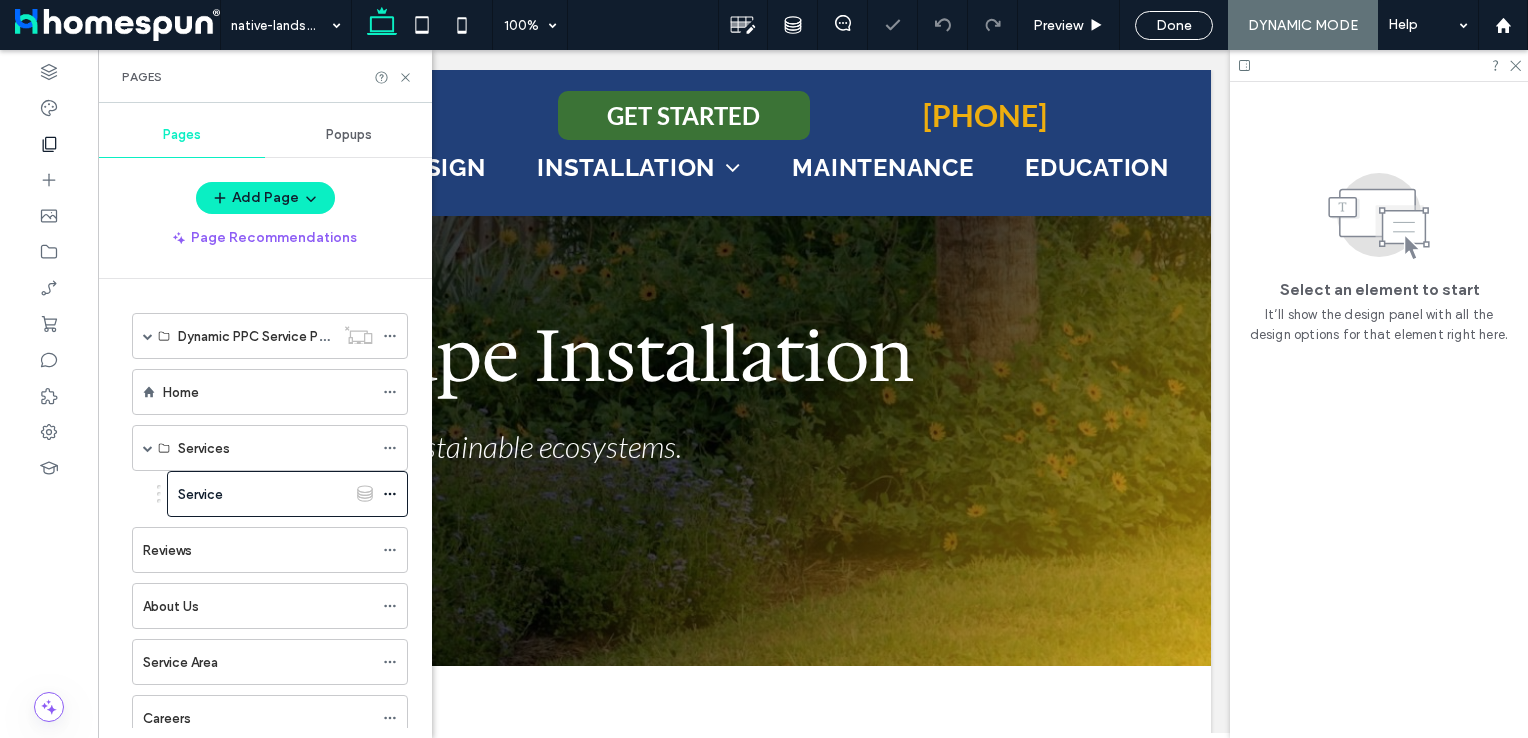 scroll, scrollTop: 0, scrollLeft: 0, axis: both 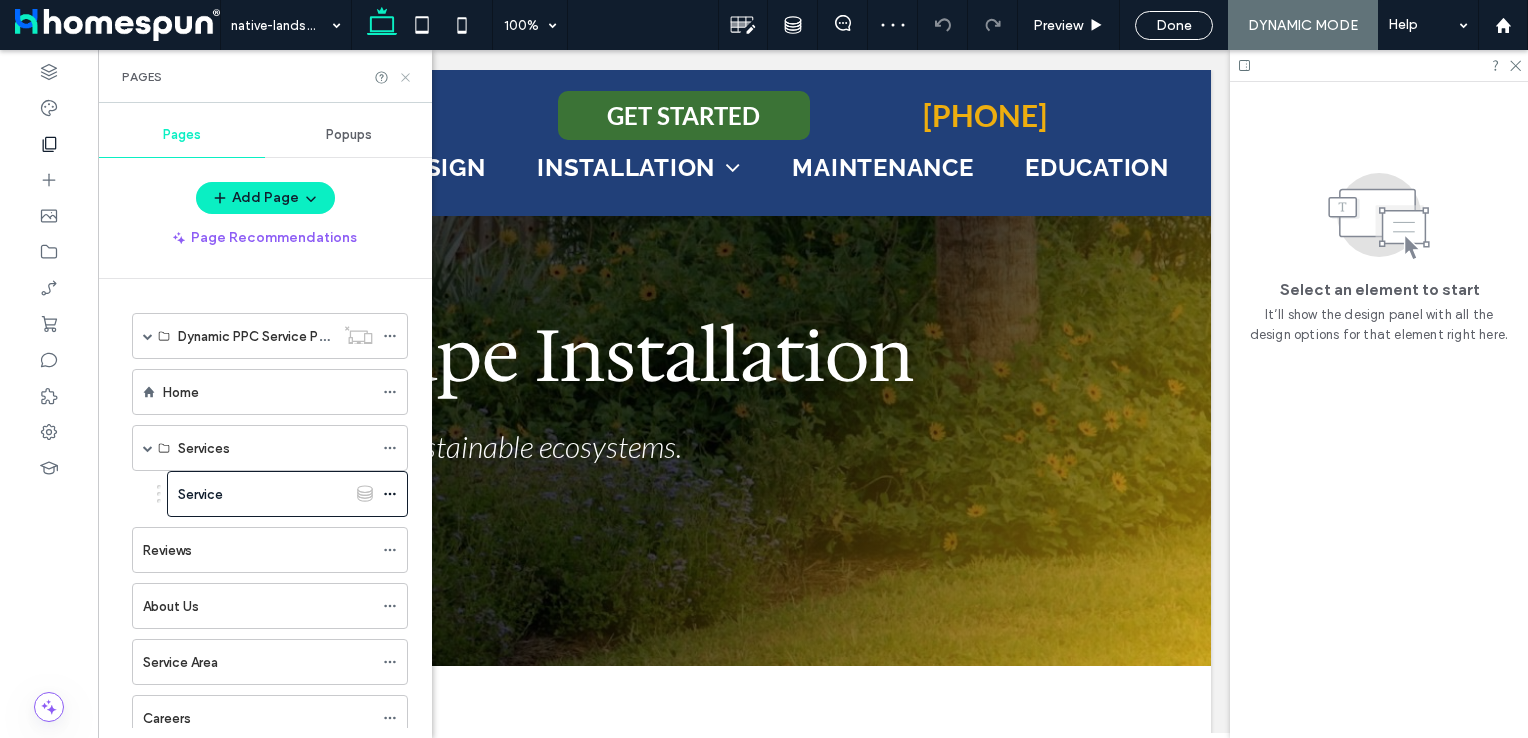 click 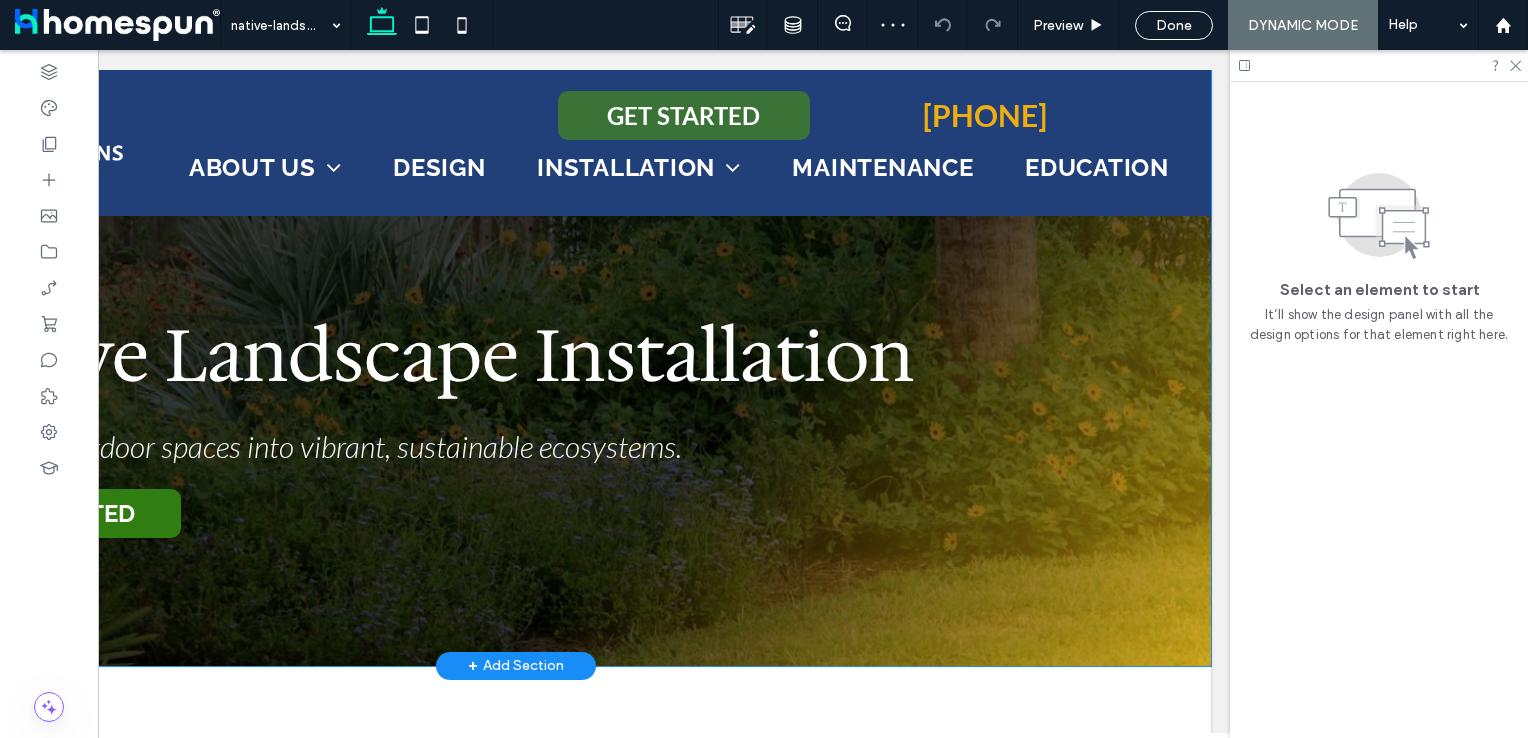 scroll, scrollTop: 300, scrollLeft: 0, axis: vertical 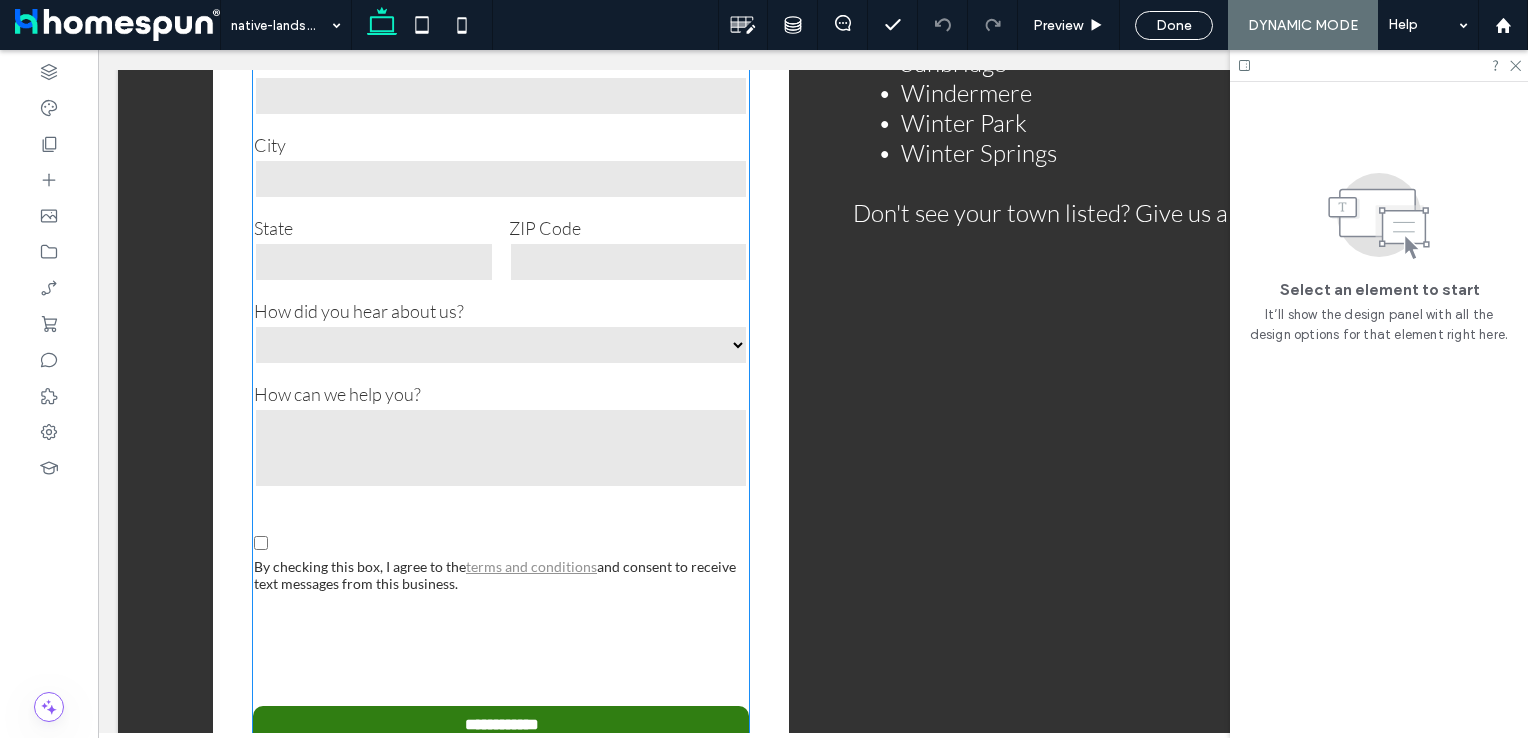 click on "How can we help you?" at bounding box center (501, 436) 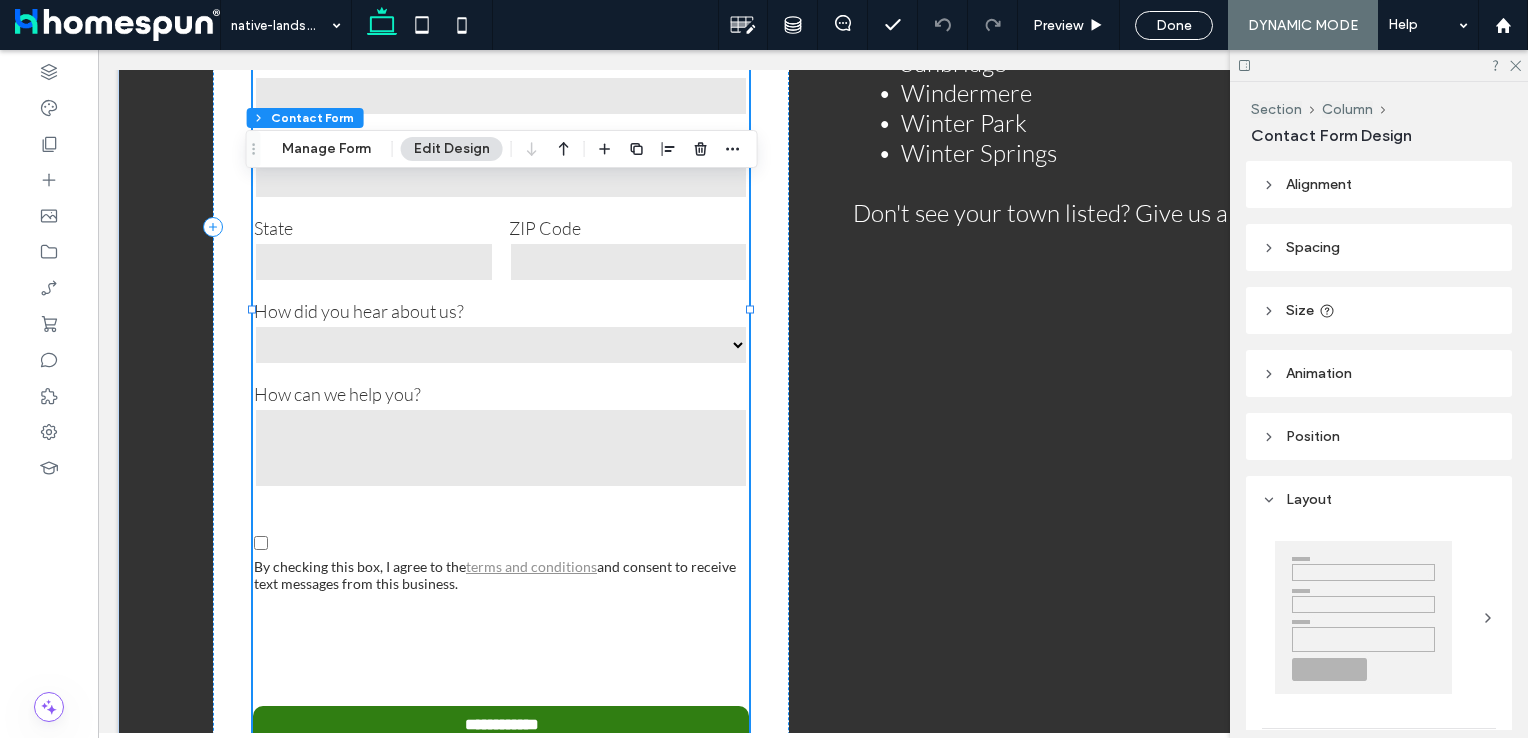 type on "*" 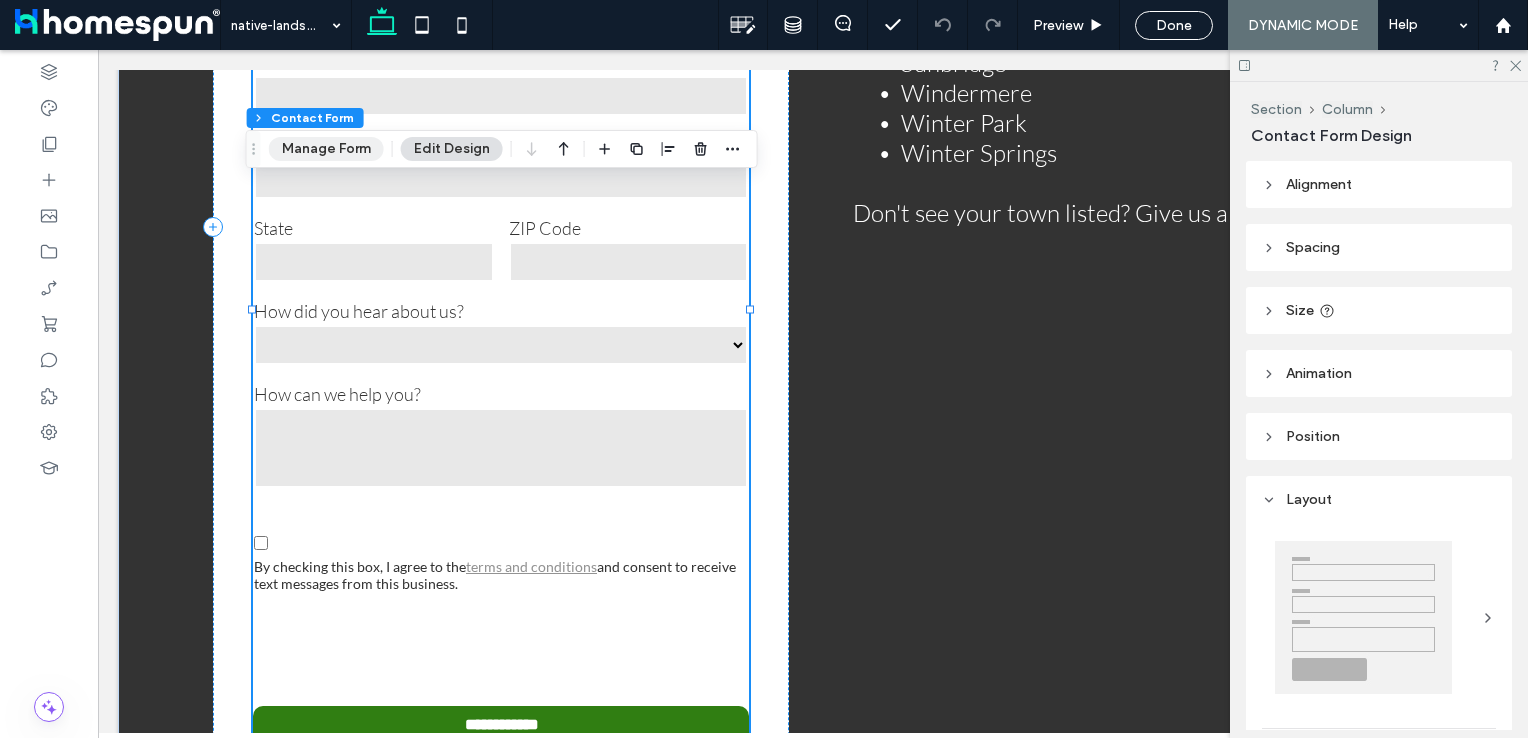 click on "Manage Form" at bounding box center (326, 149) 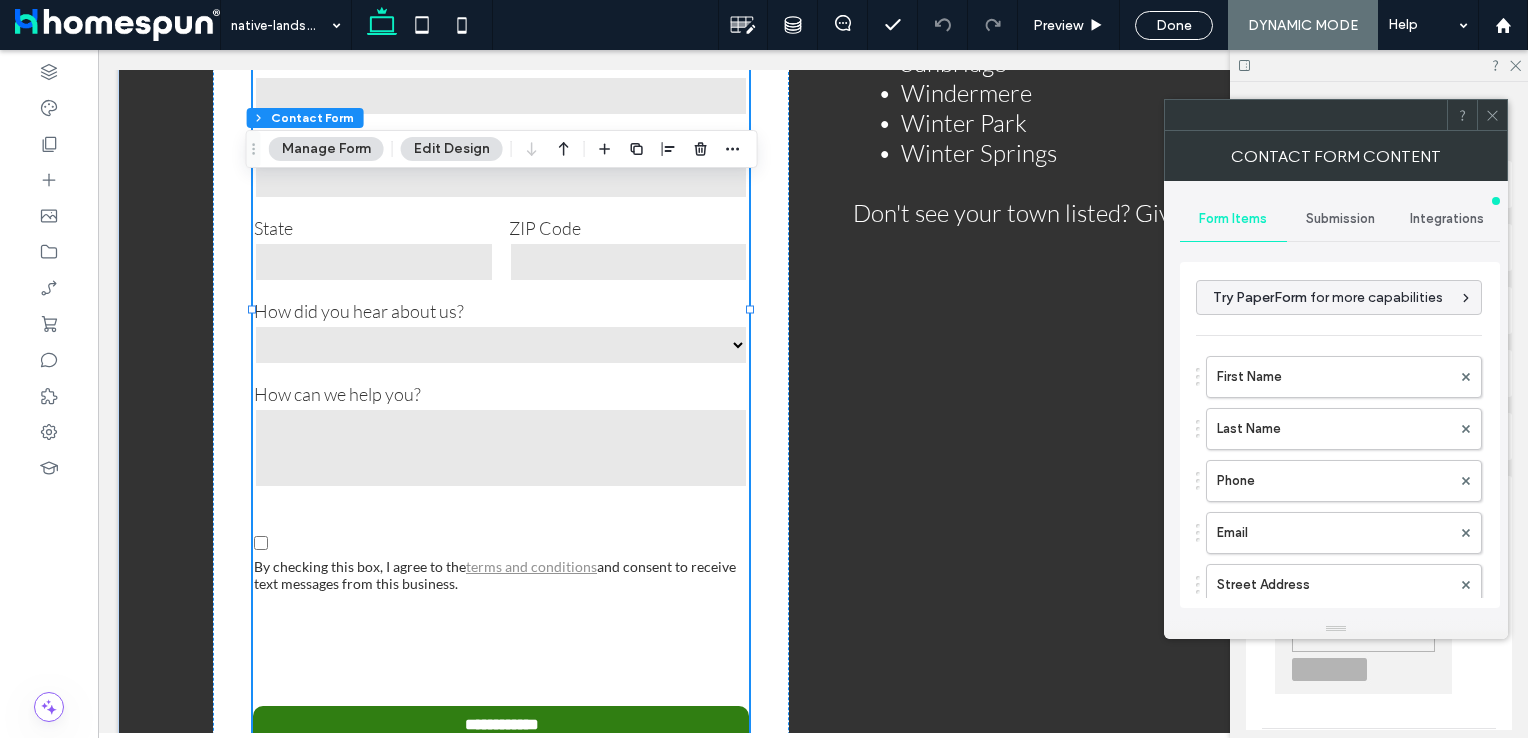 click on "Submission" at bounding box center [1340, 219] 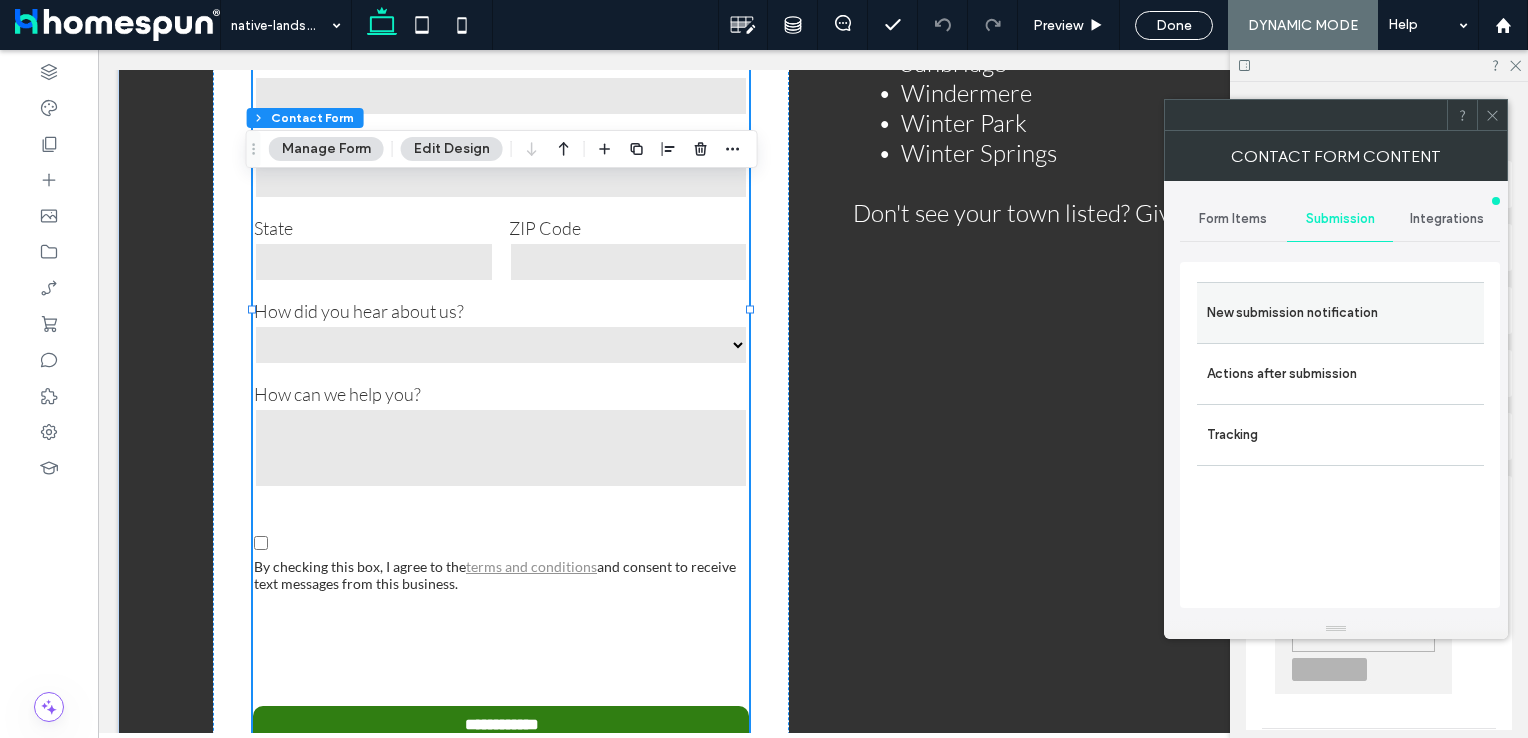 click on "New submission notification" at bounding box center (1340, 313) 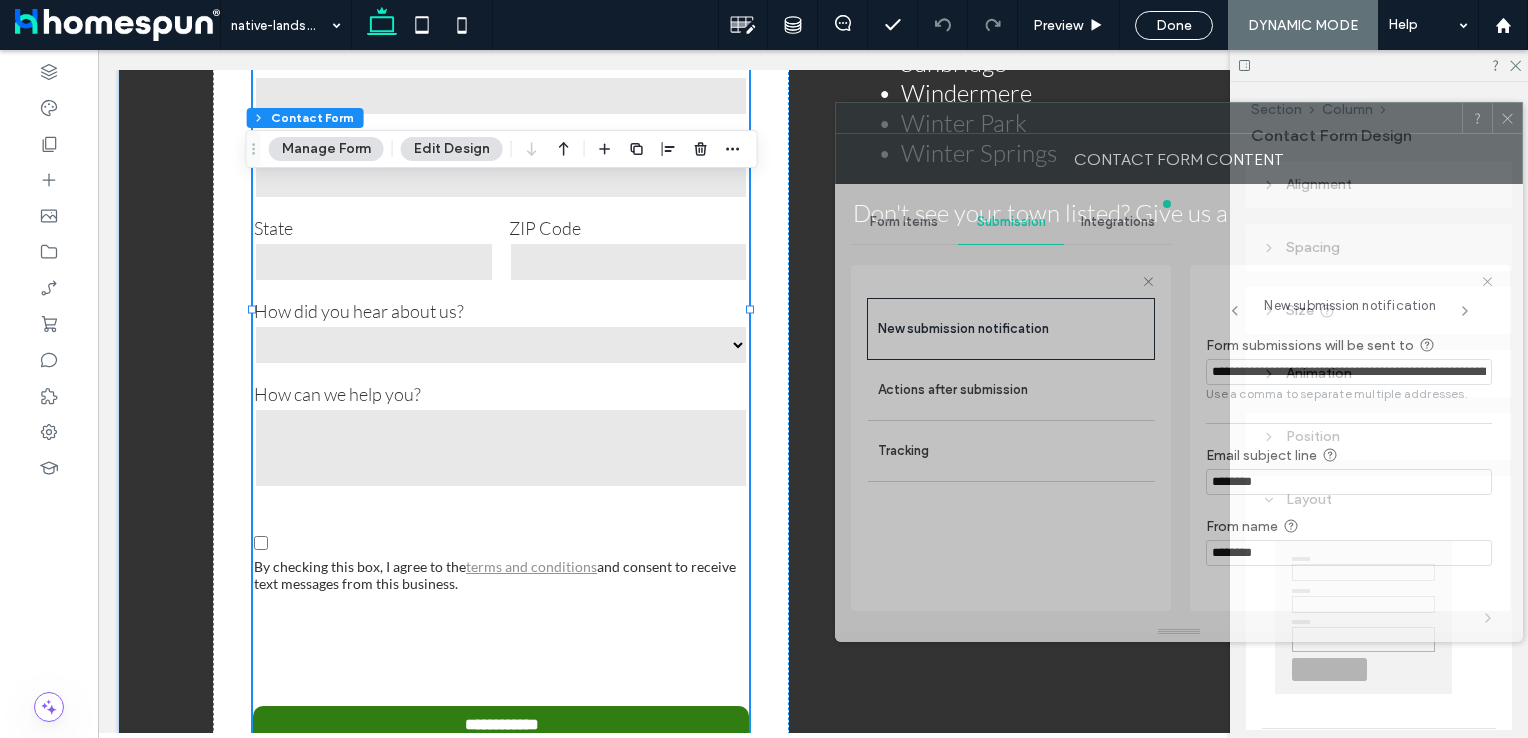 drag, startPoint x: 1255, startPoint y: 116, endPoint x: 784, endPoint y: 114, distance: 471.00424 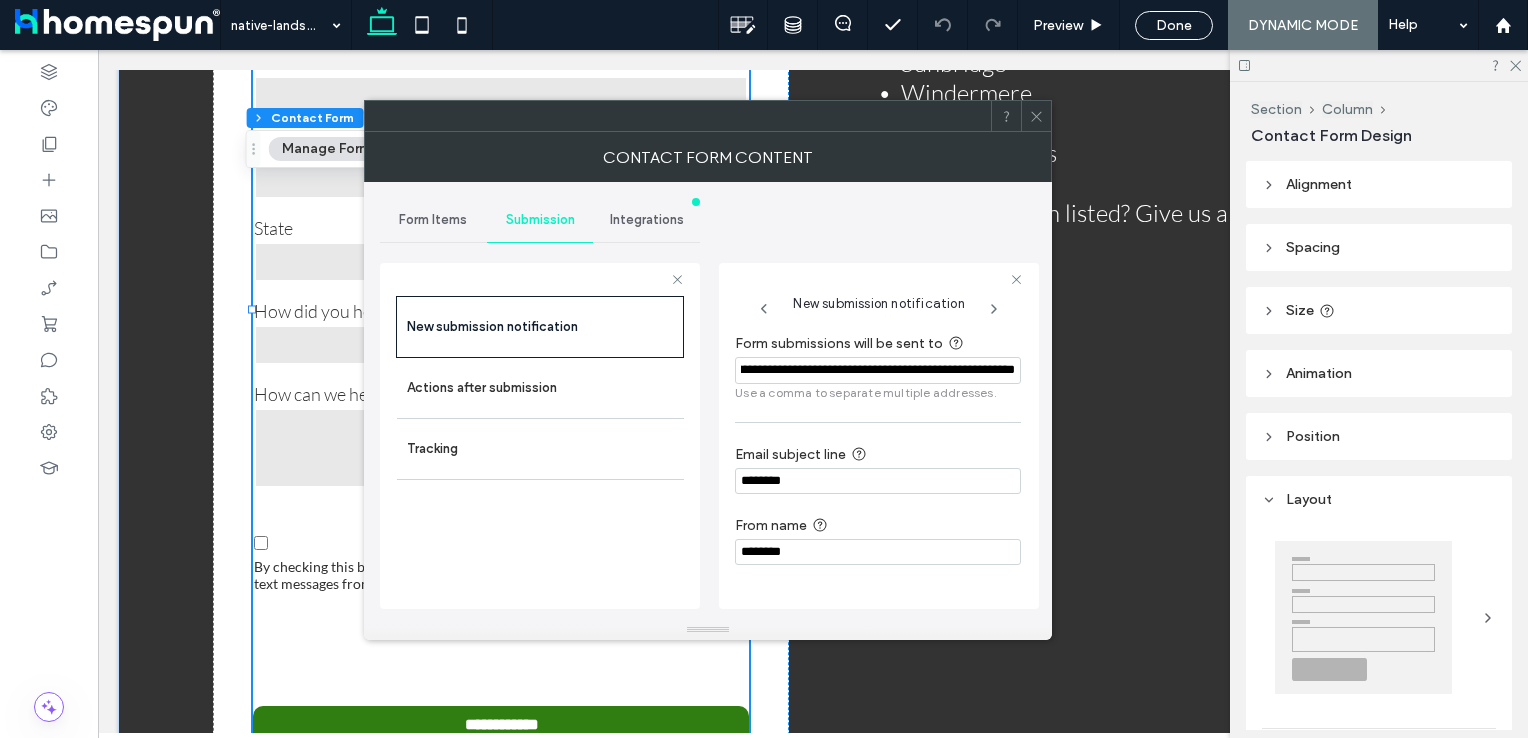 scroll, scrollTop: 0, scrollLeft: 401, axis: horizontal 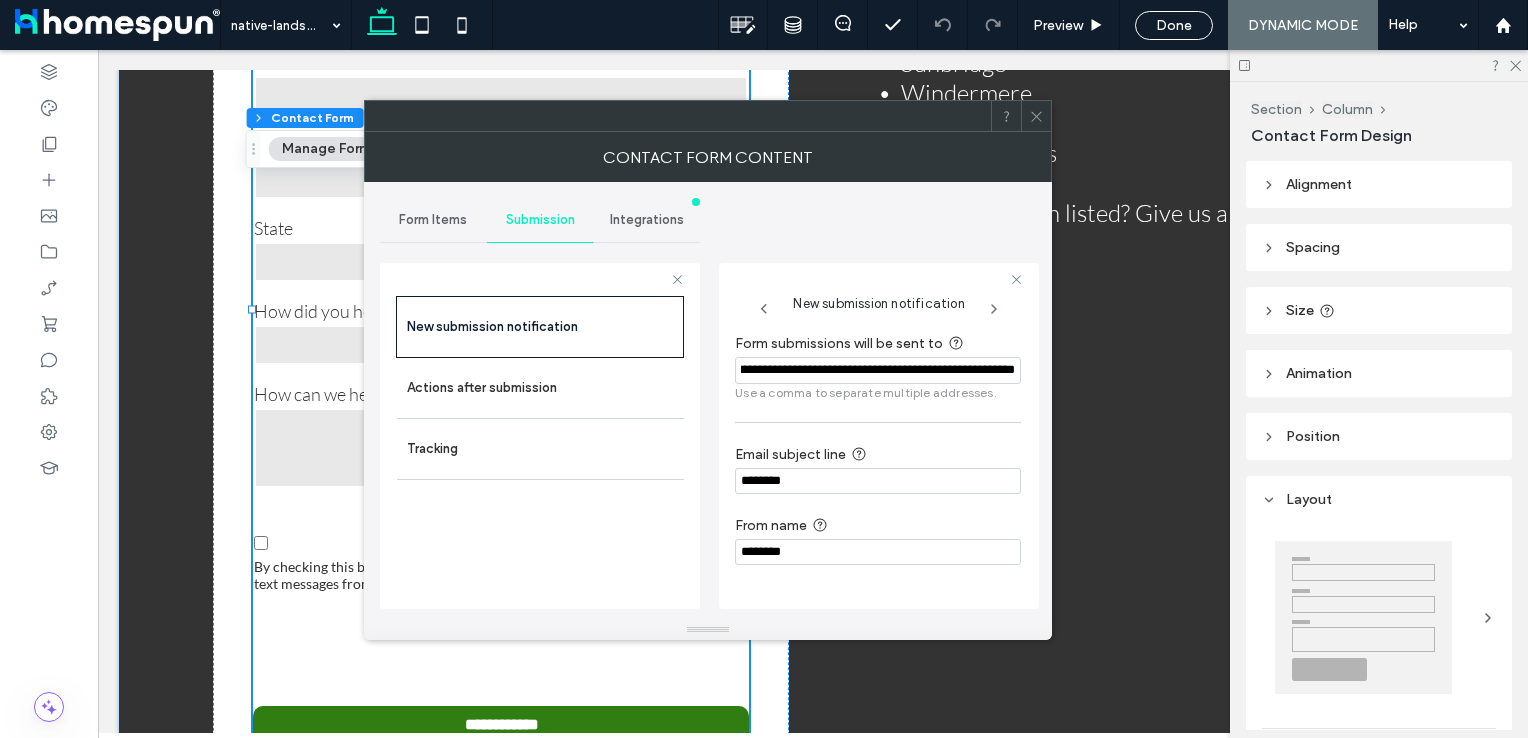 drag, startPoint x: 788, startPoint y: 366, endPoint x: 1040, endPoint y: 376, distance: 252.19833 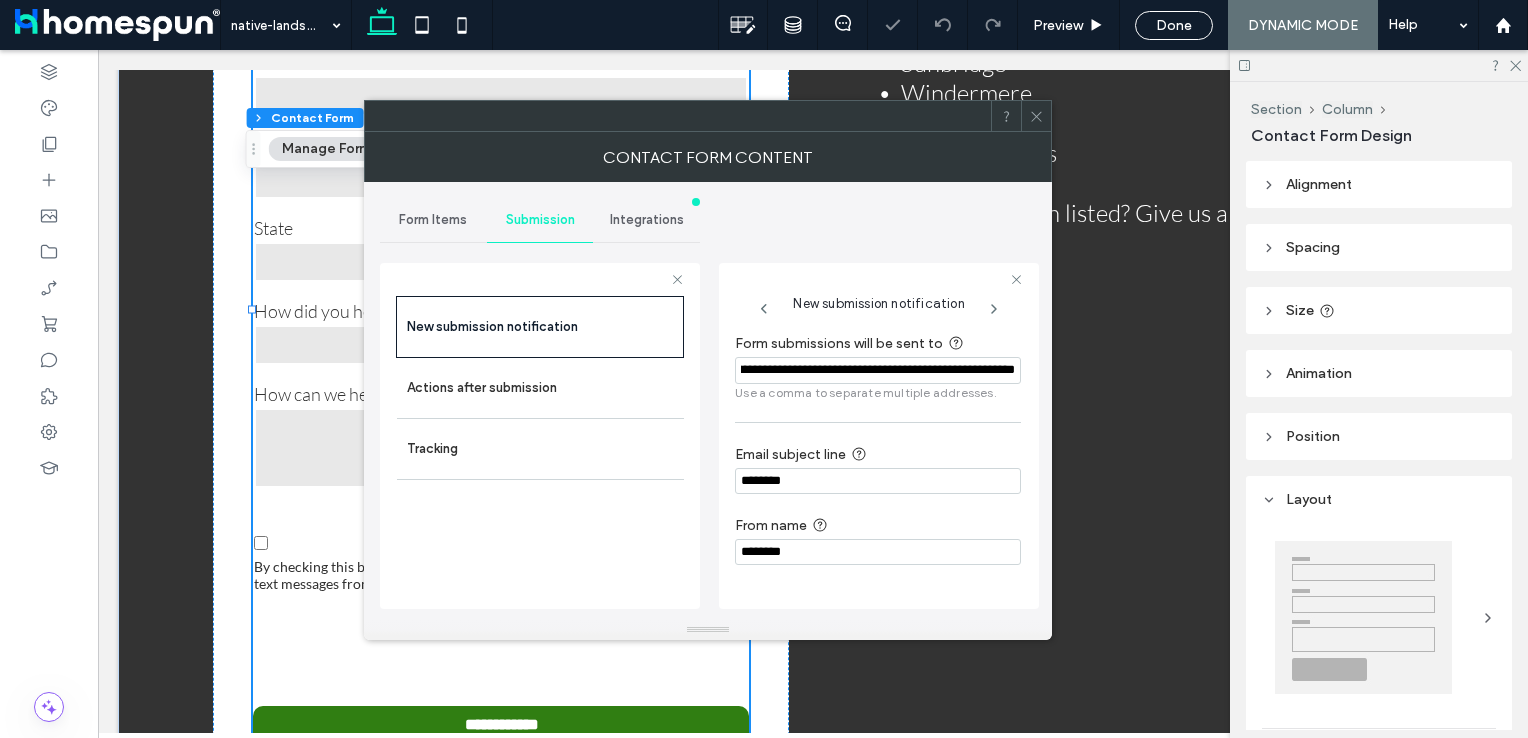 click 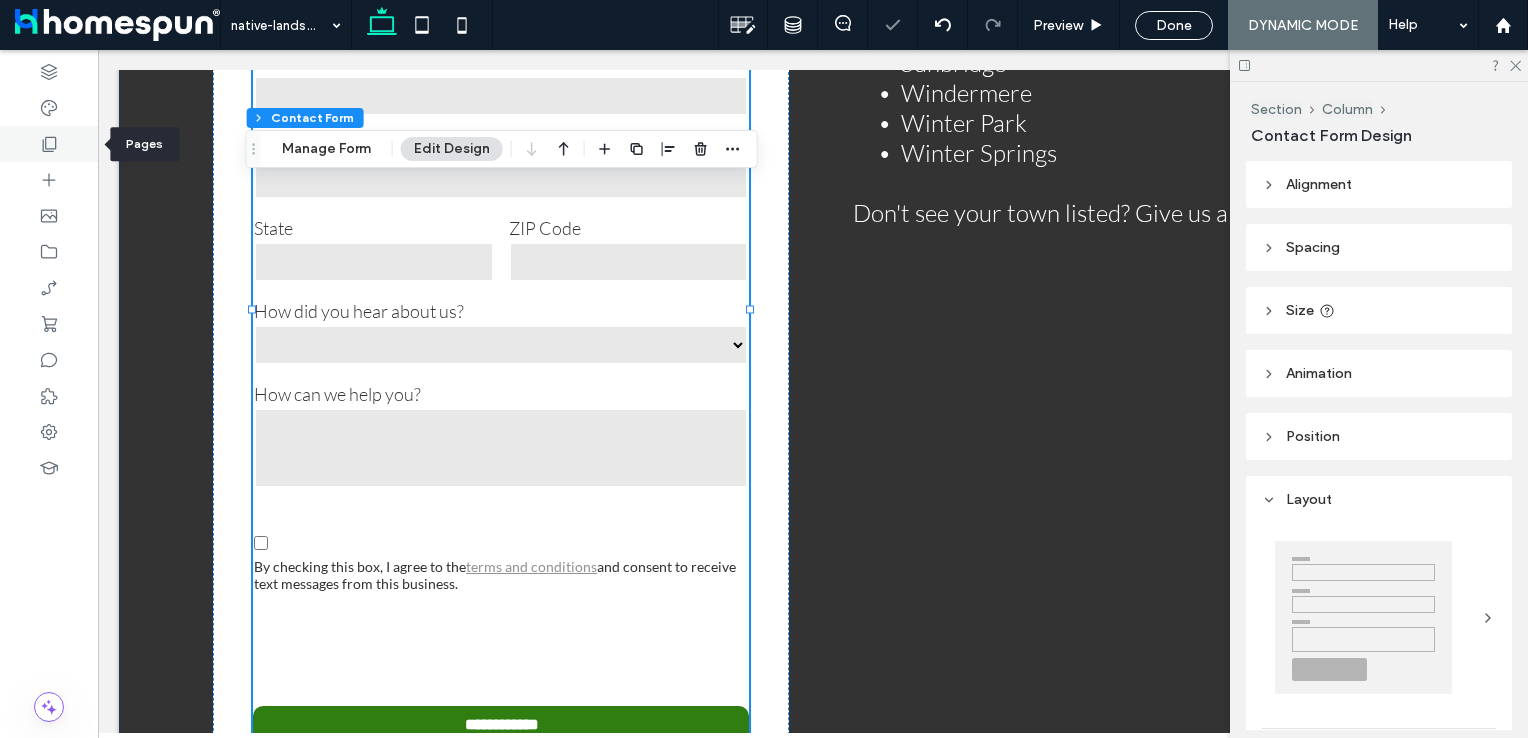 click 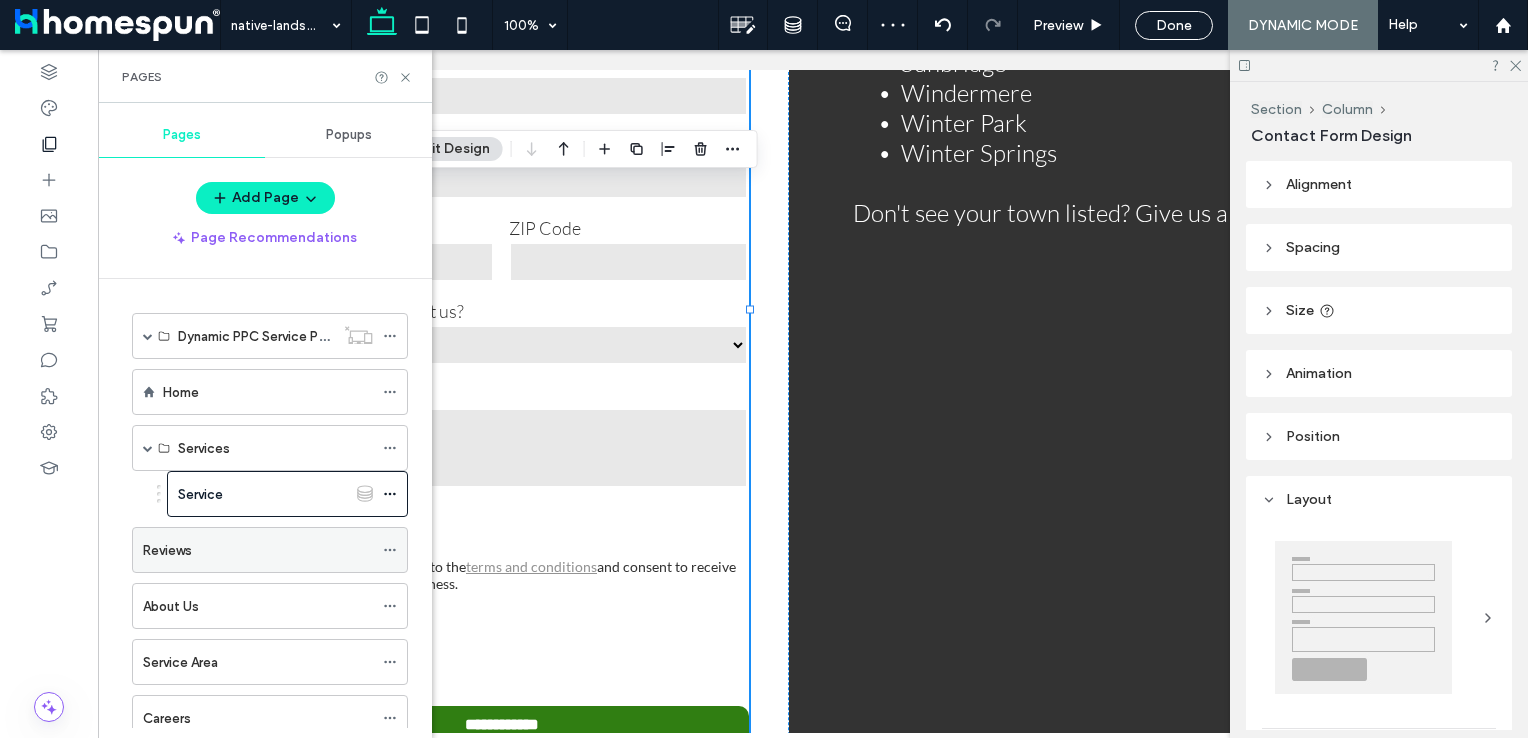 click on "Reviews" at bounding box center (167, 550) 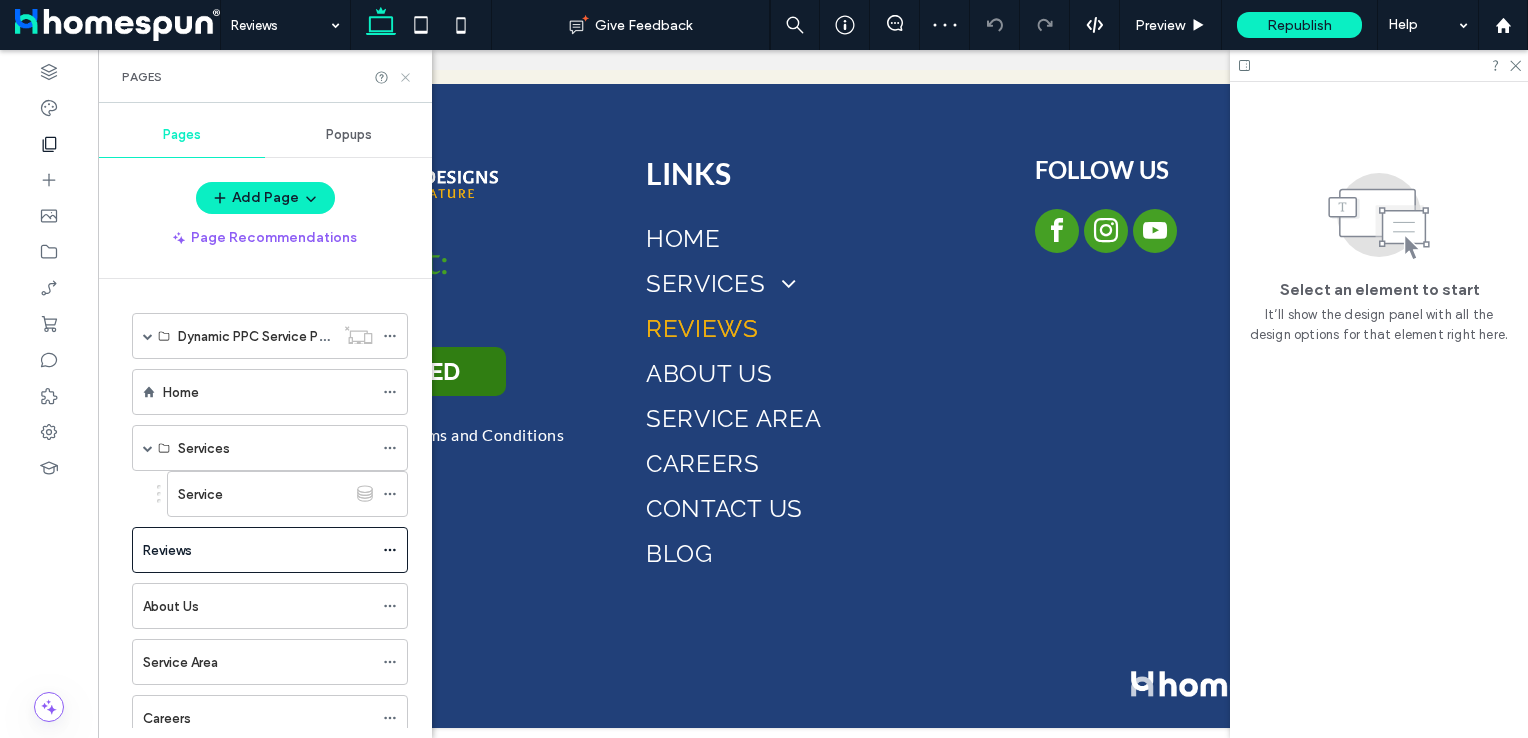 drag, startPoint x: 404, startPoint y: 77, endPoint x: 323, endPoint y: 193, distance: 141.48145 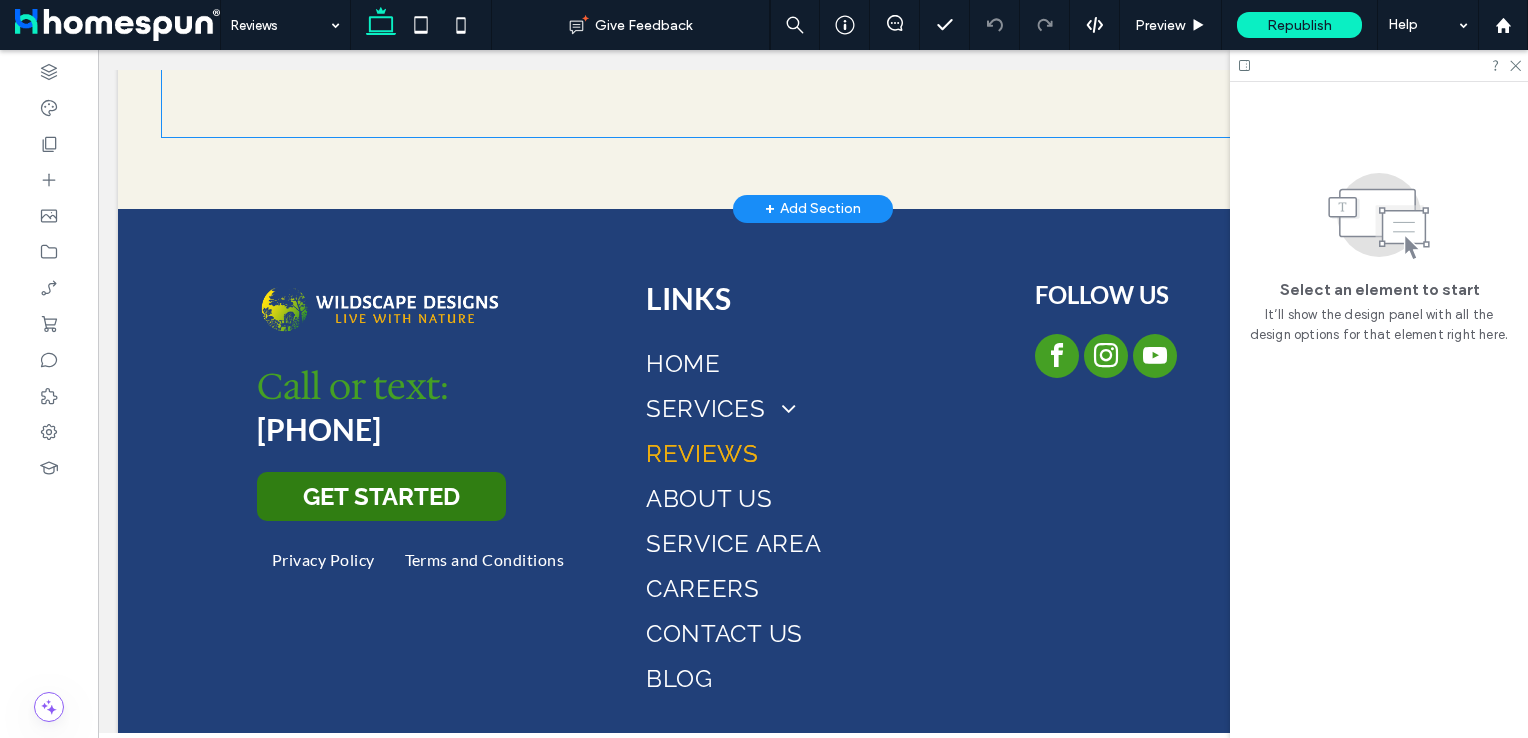scroll, scrollTop: 1509, scrollLeft: 0, axis: vertical 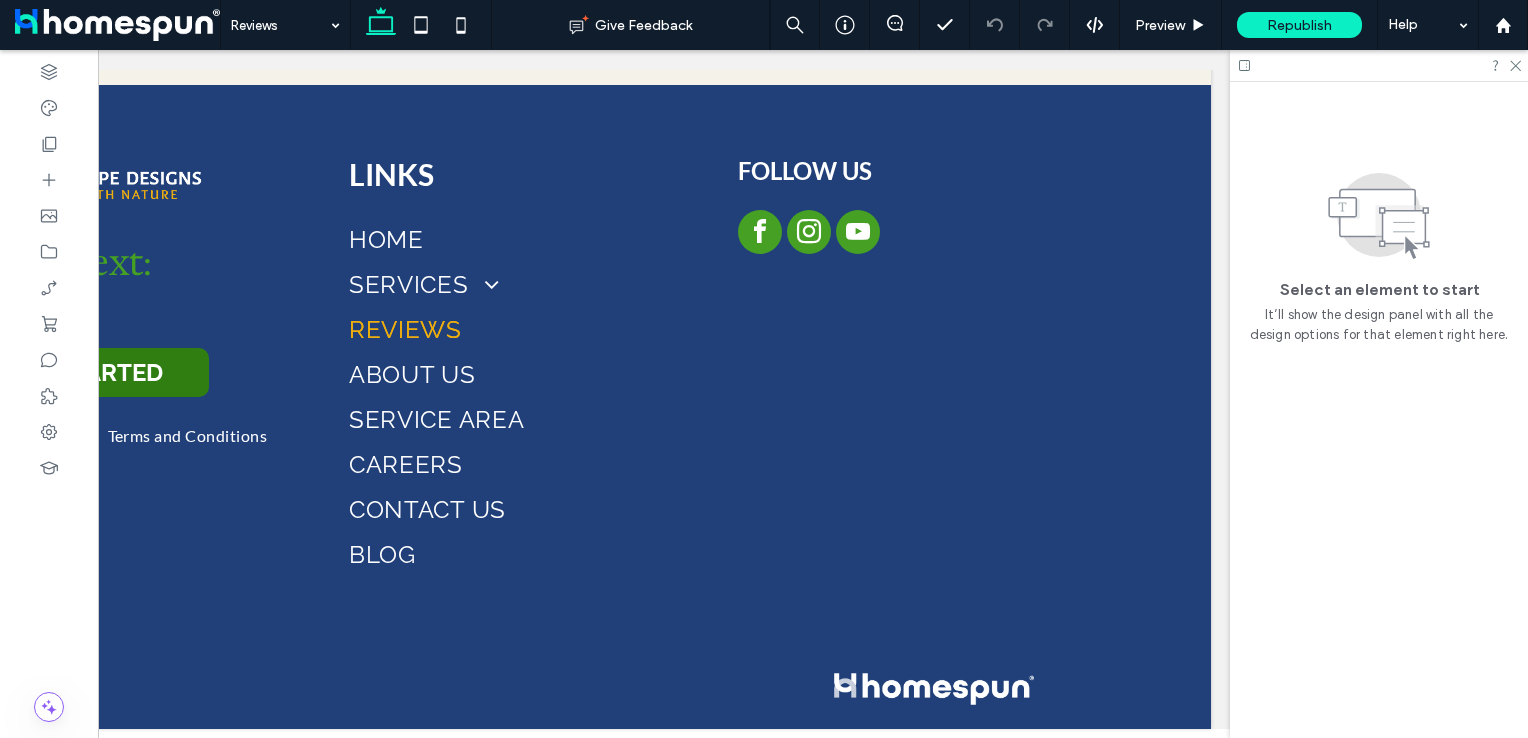 drag, startPoint x: 629, startPoint y: 731, endPoint x: 413, endPoint y: 662, distance: 226.75317 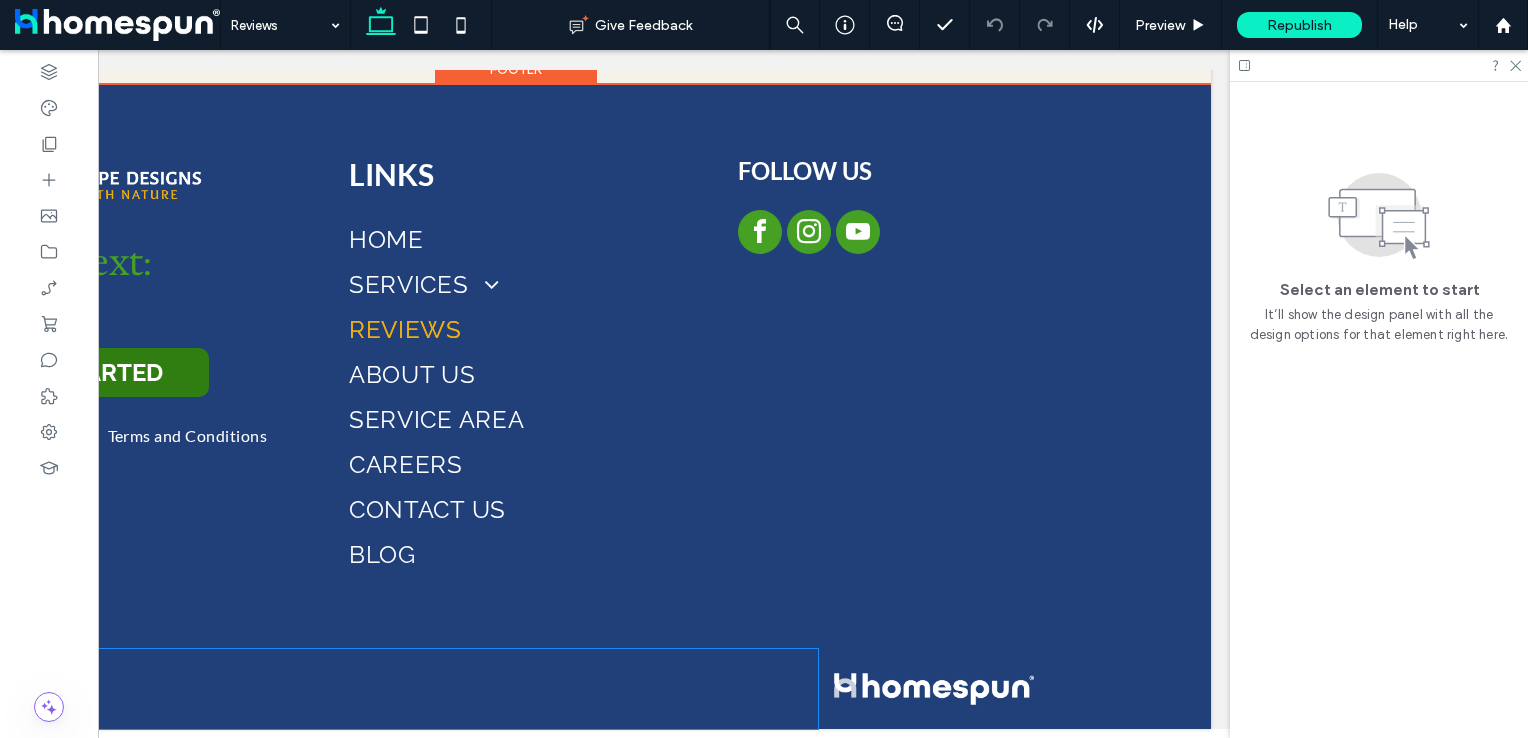 scroll, scrollTop: 0, scrollLeft: 0, axis: both 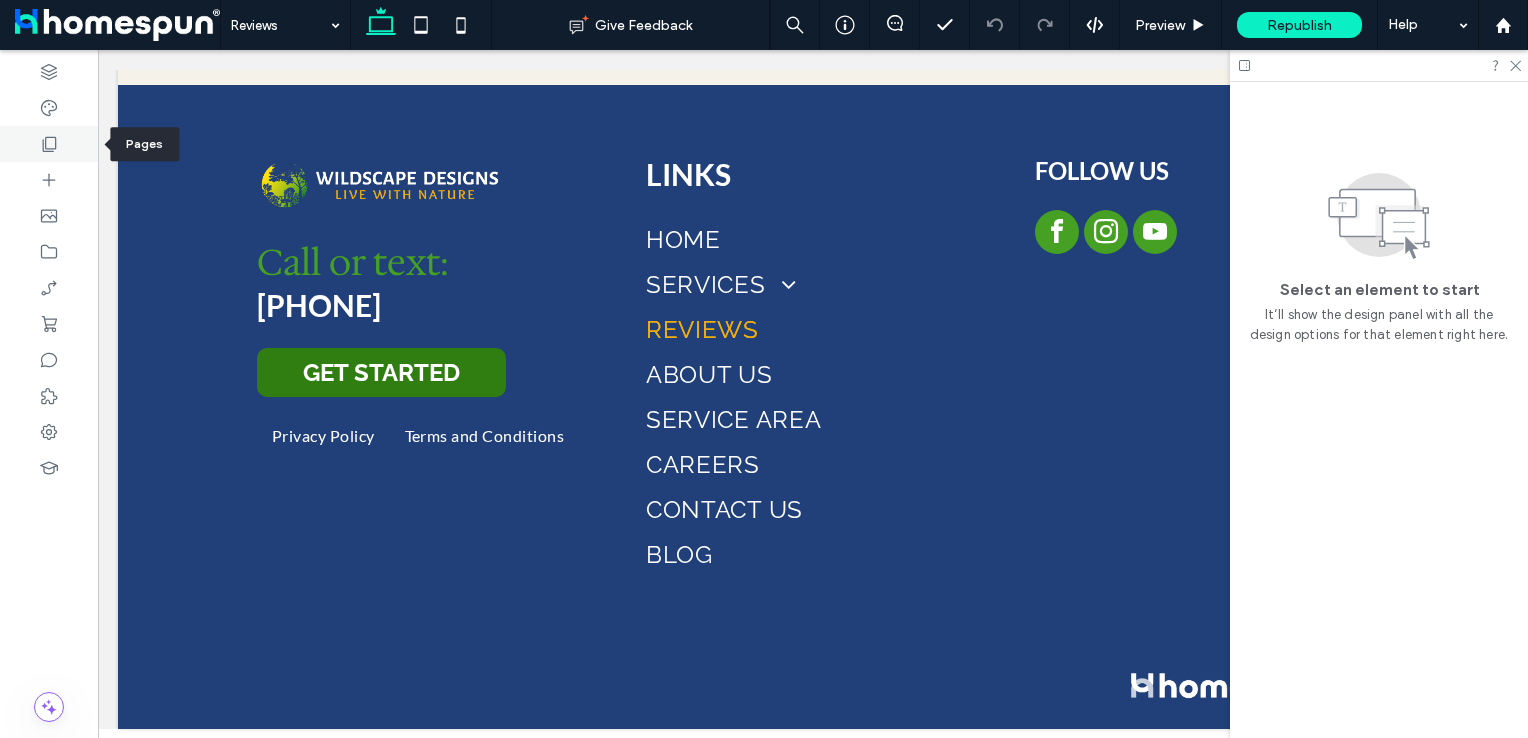 click at bounding box center (49, 144) 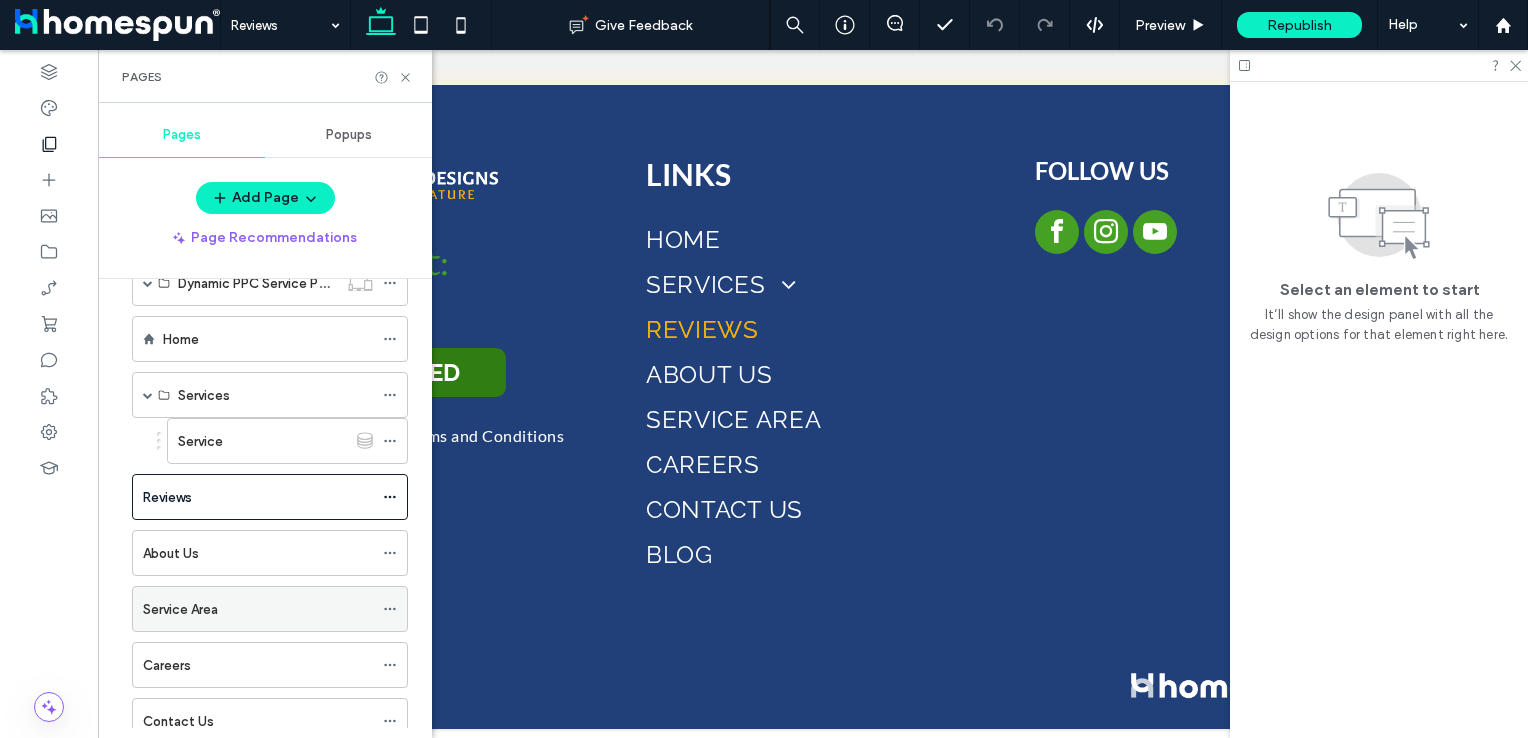 scroll, scrollTop: 100, scrollLeft: 0, axis: vertical 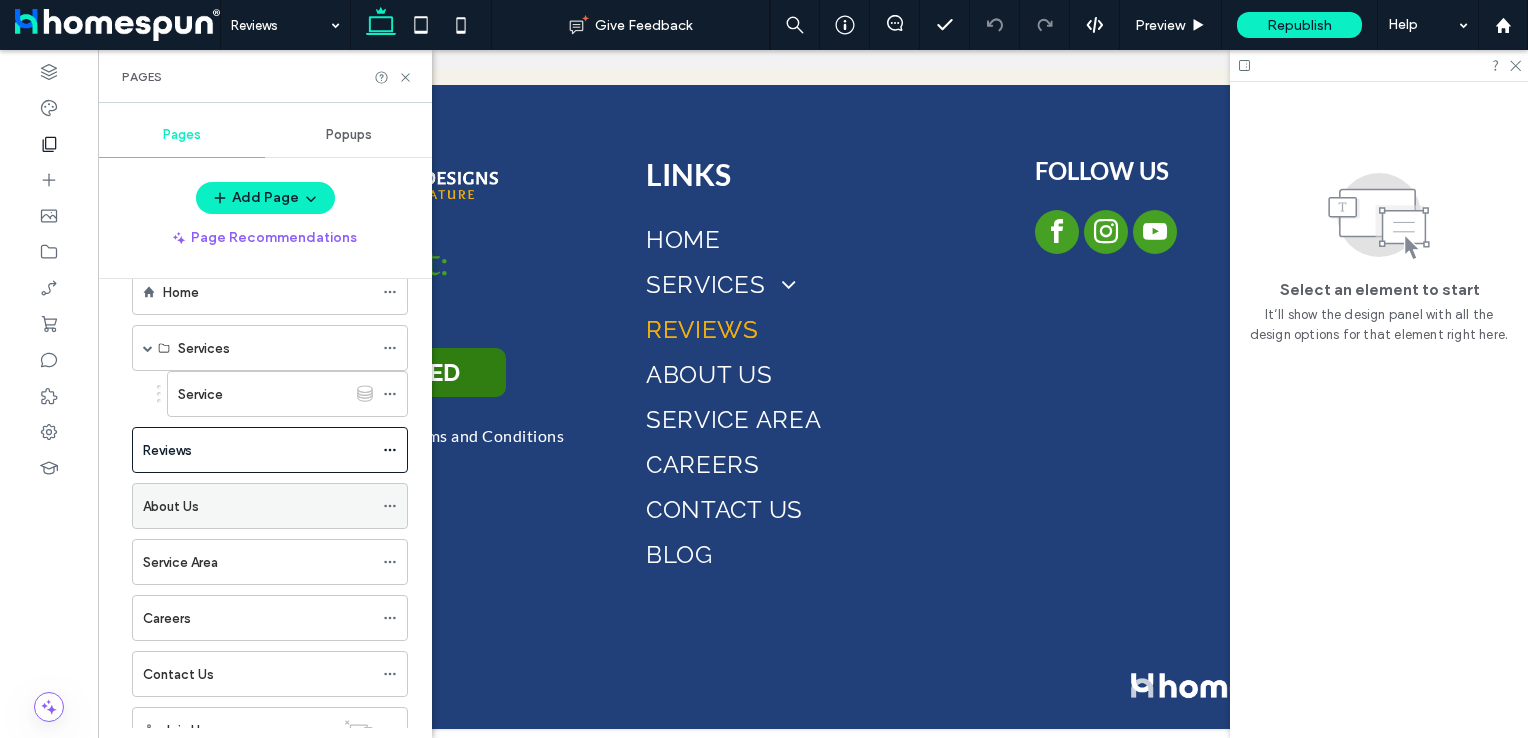 click on "About Us" at bounding box center [258, 506] 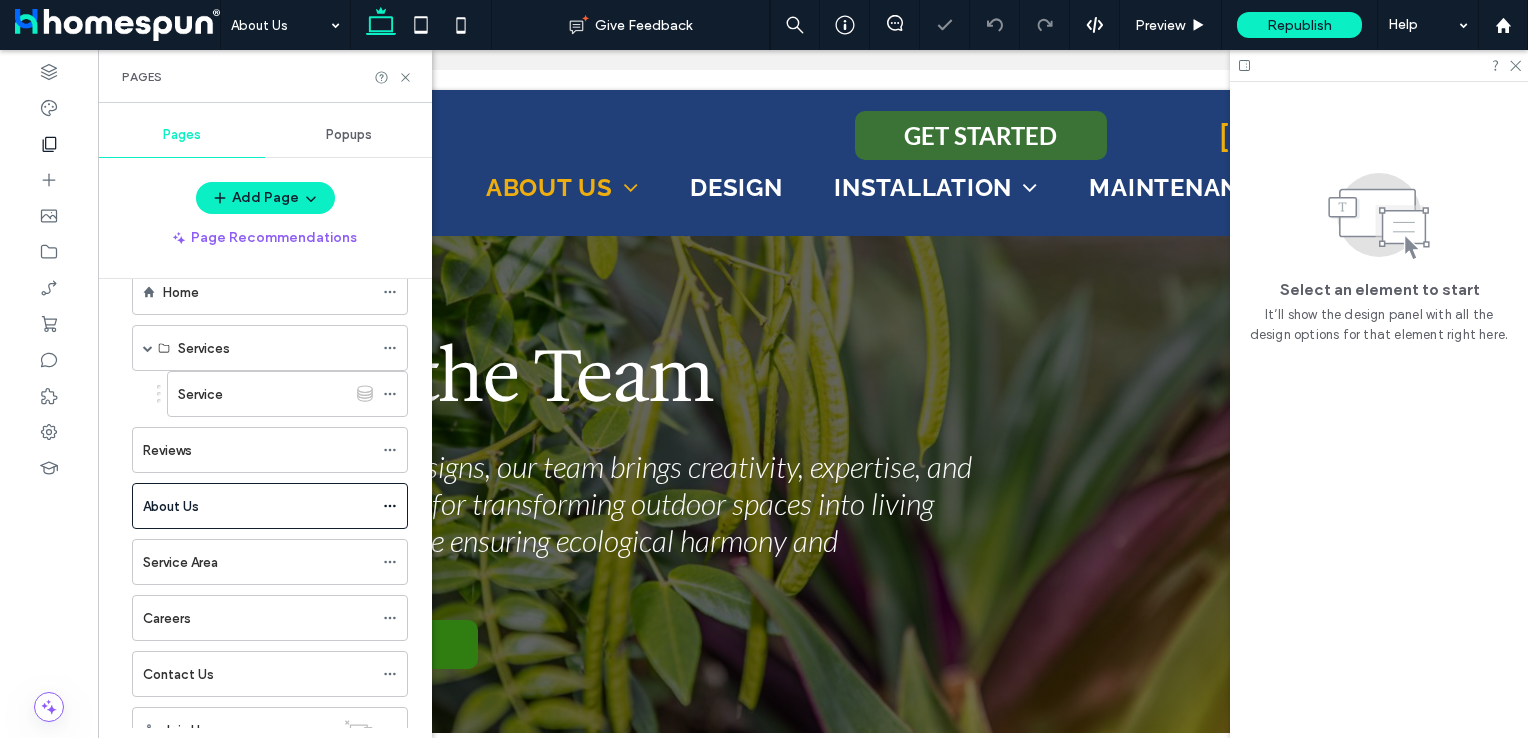 scroll, scrollTop: 800, scrollLeft: 0, axis: vertical 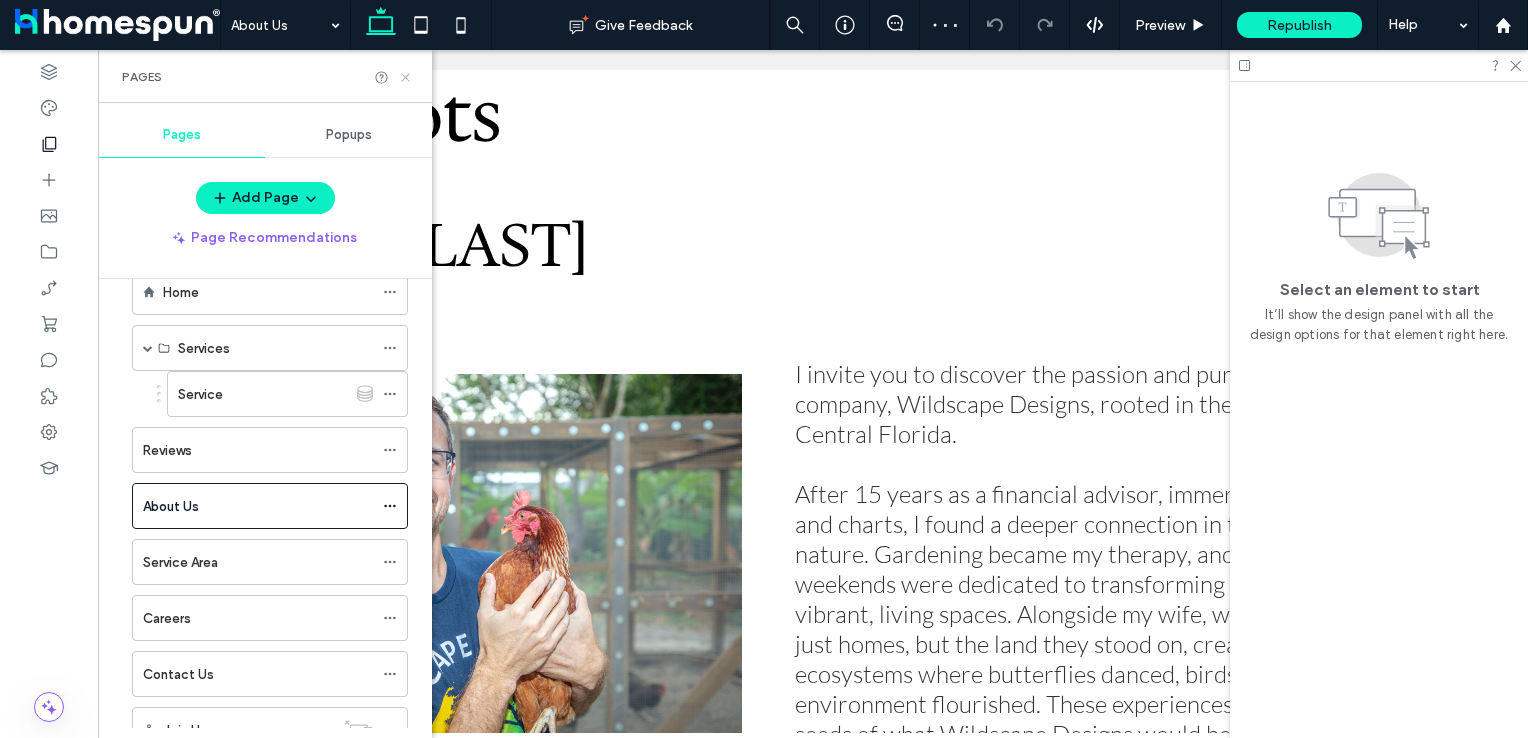 click 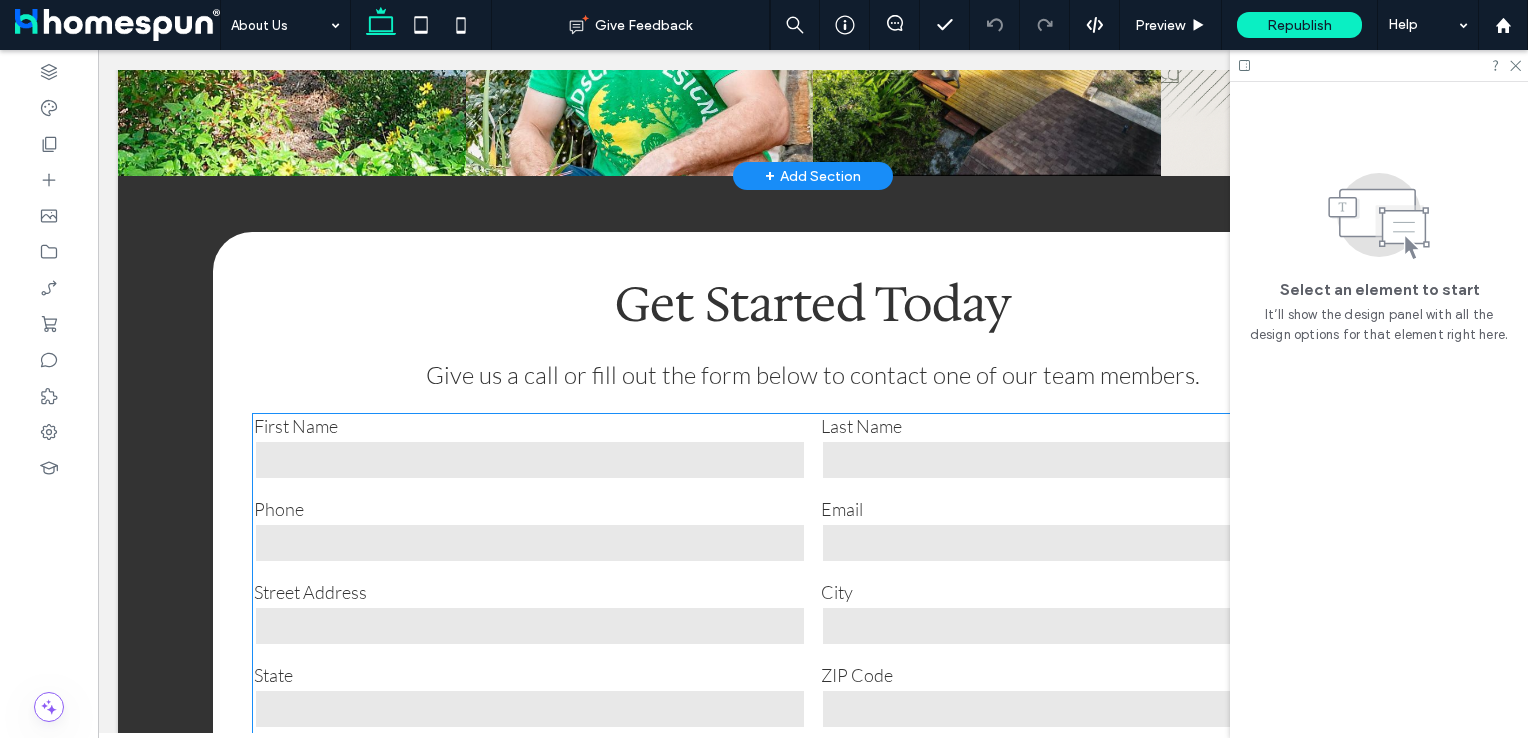 scroll, scrollTop: 4800, scrollLeft: 0, axis: vertical 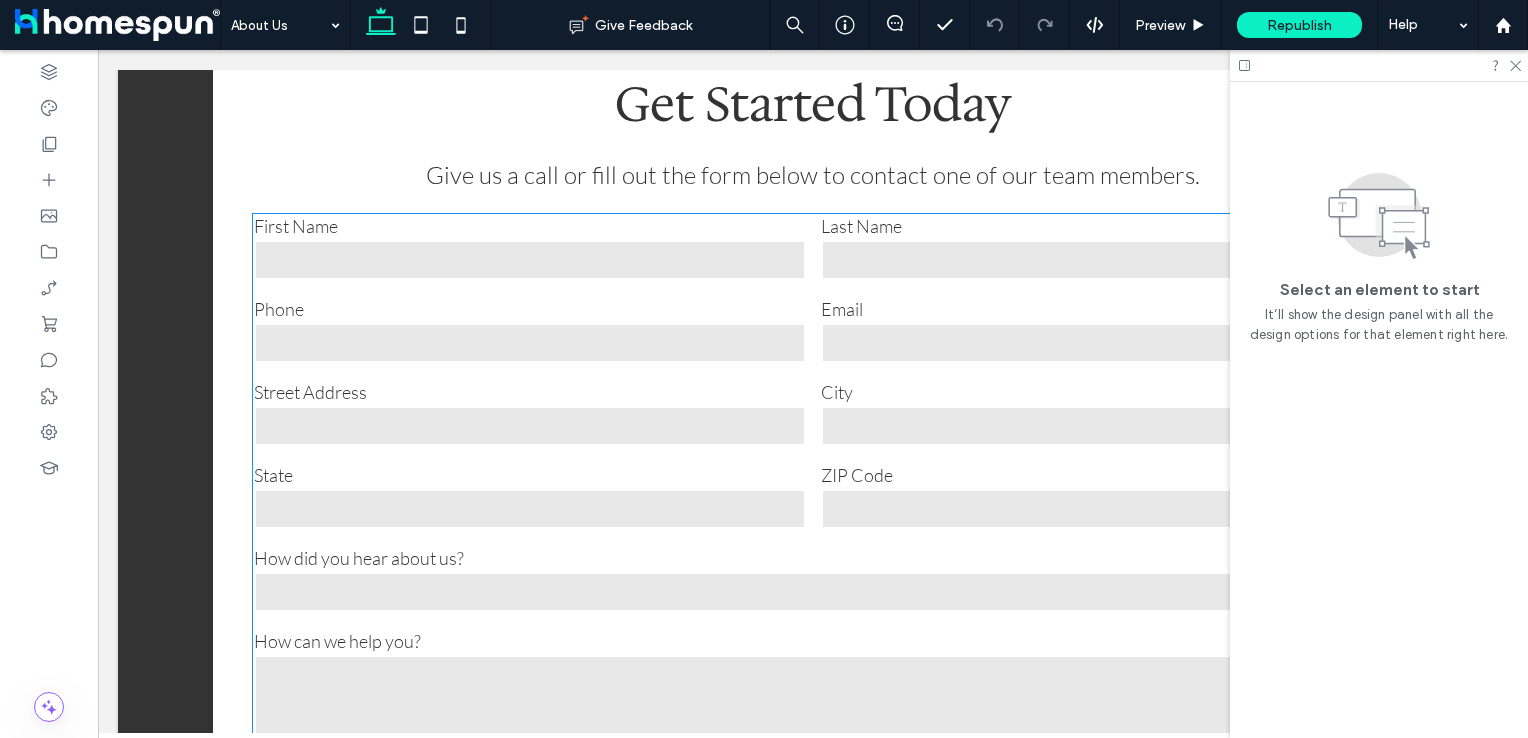 drag, startPoint x: 700, startPoint y: 515, endPoint x: 715, endPoint y: 534, distance: 24.207438 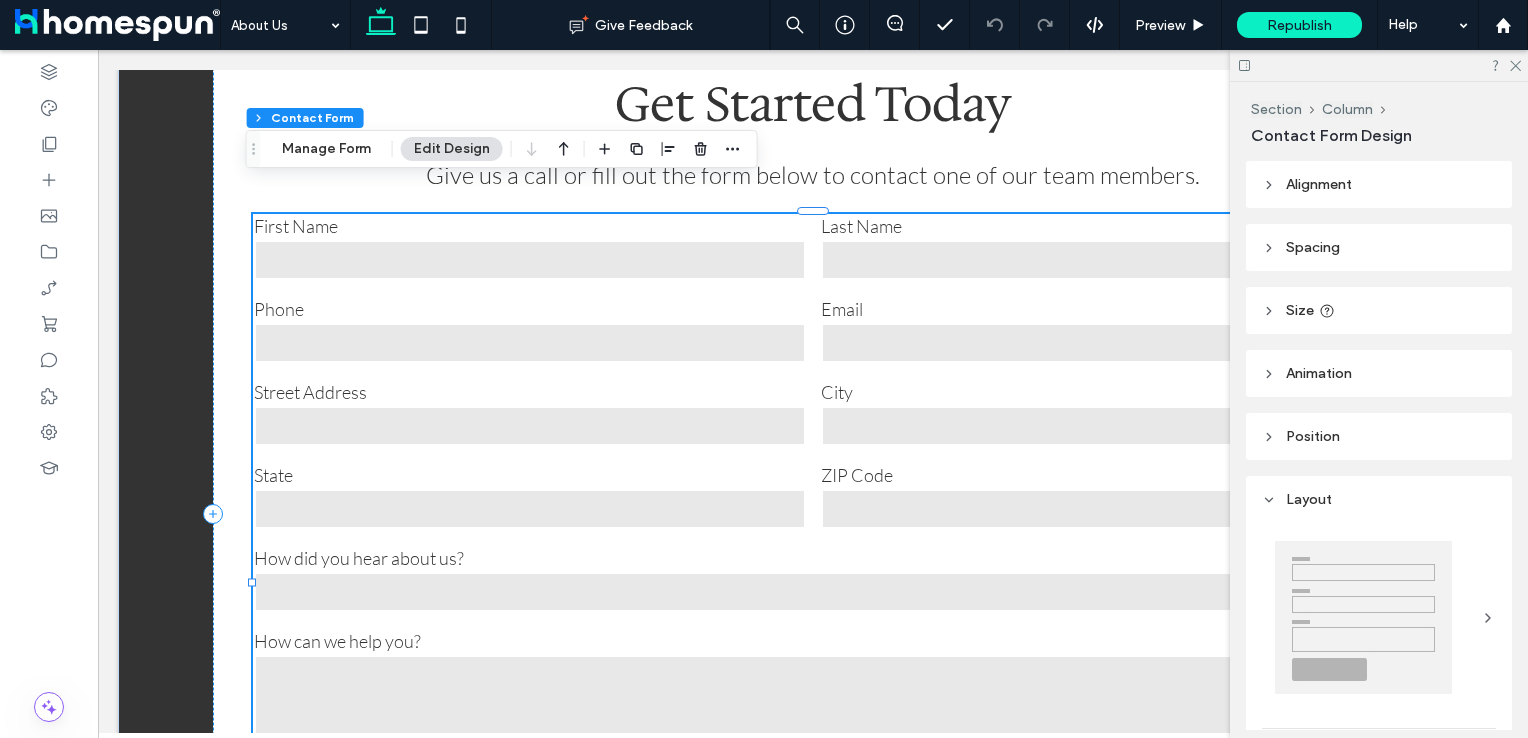 type on "*" 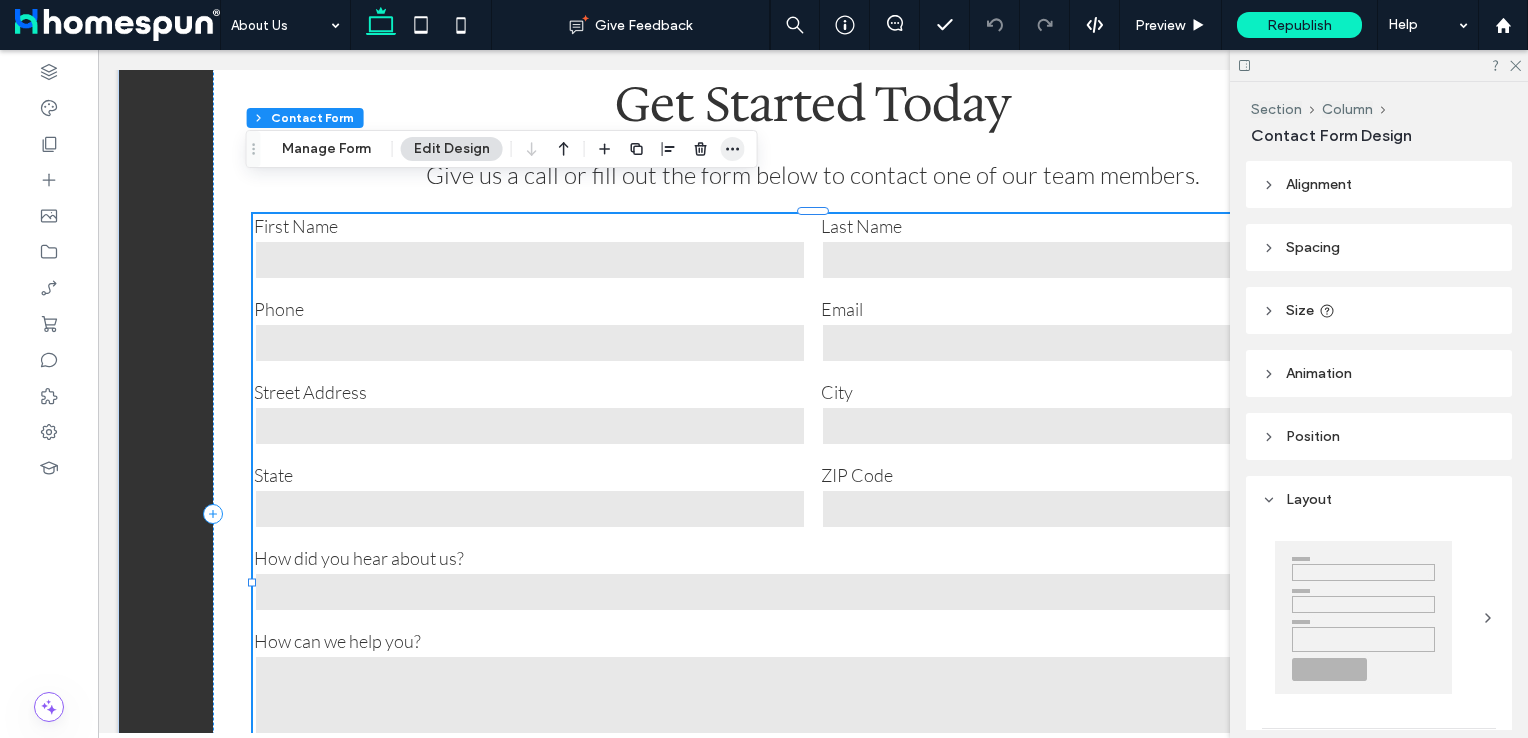 click at bounding box center (733, 149) 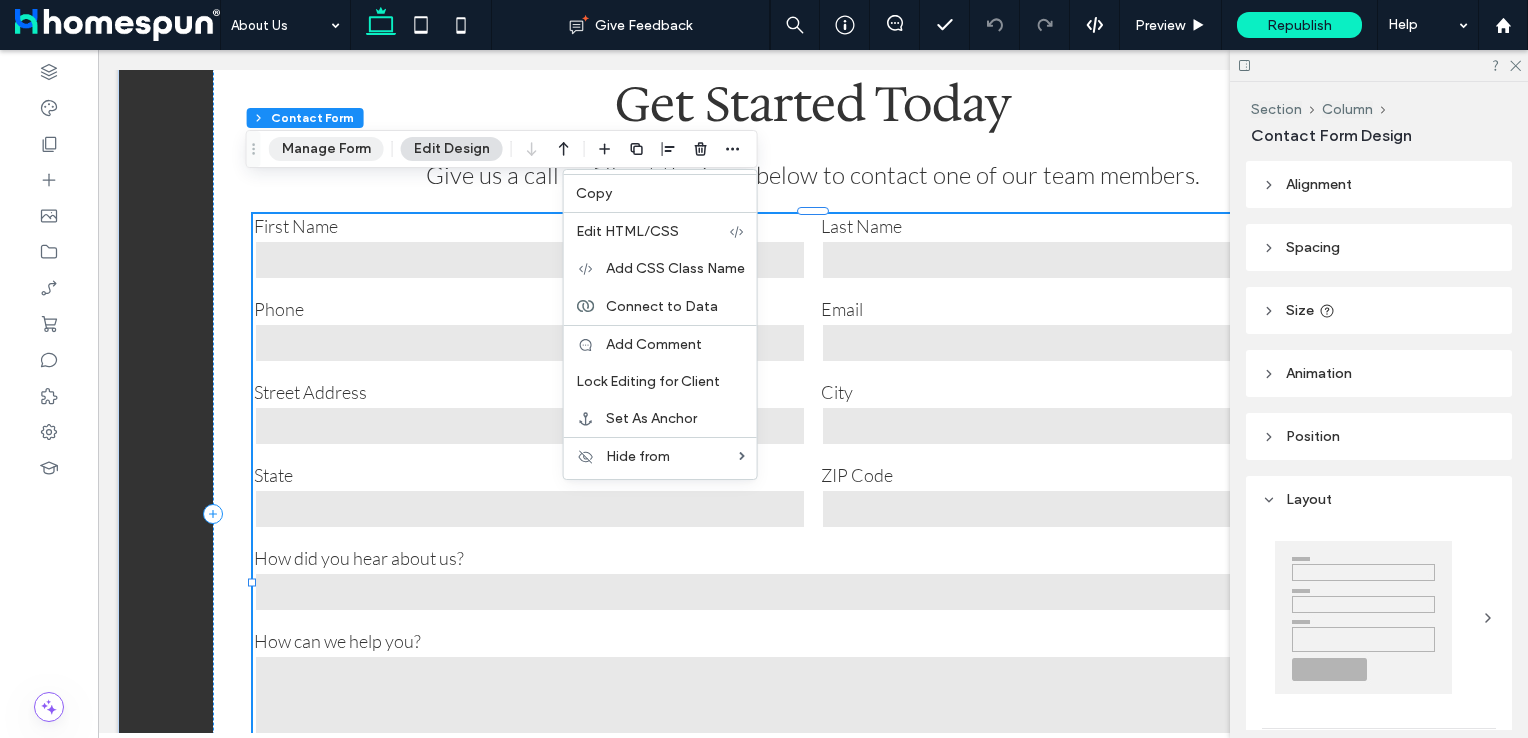 click on "Manage Form" at bounding box center (326, 149) 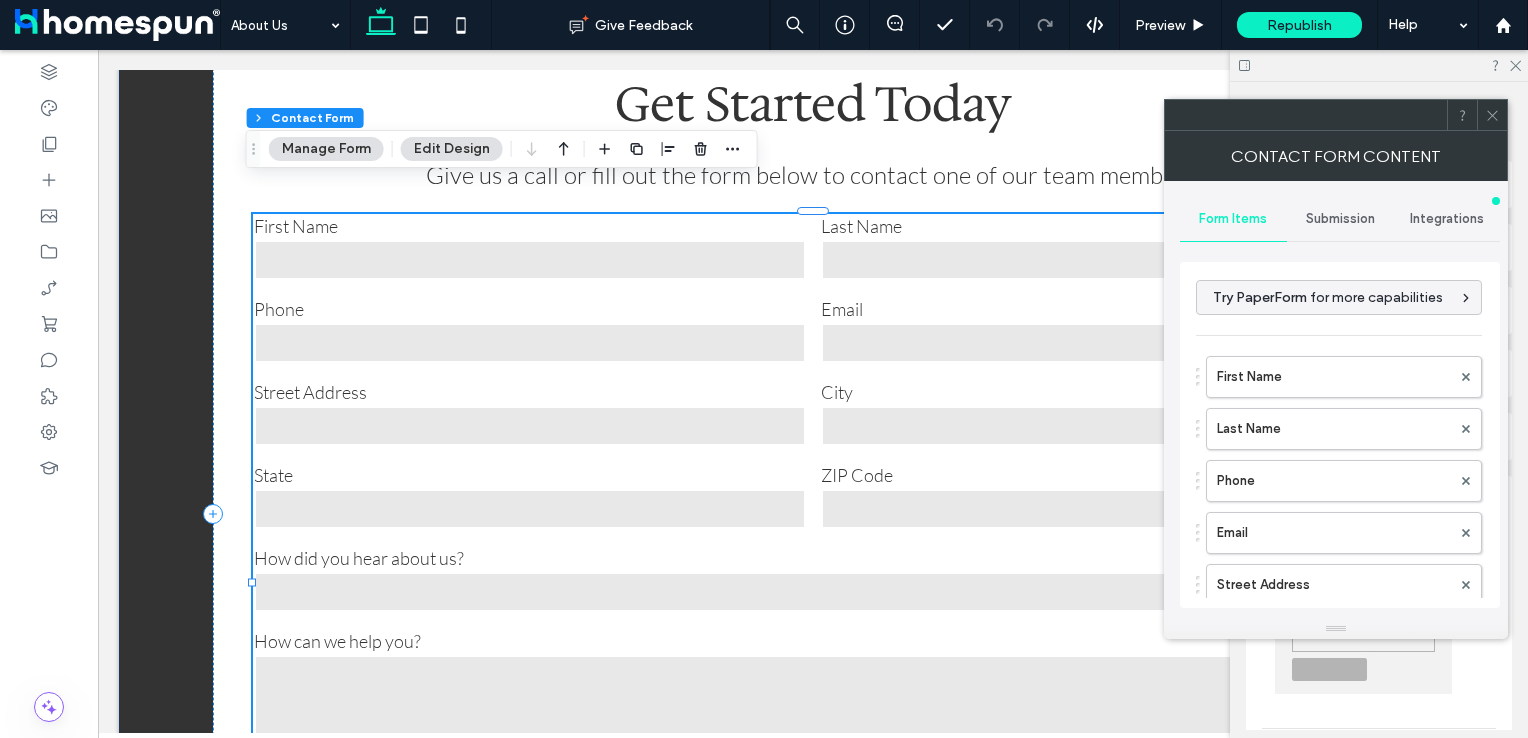 click on "Submission" at bounding box center [1340, 219] 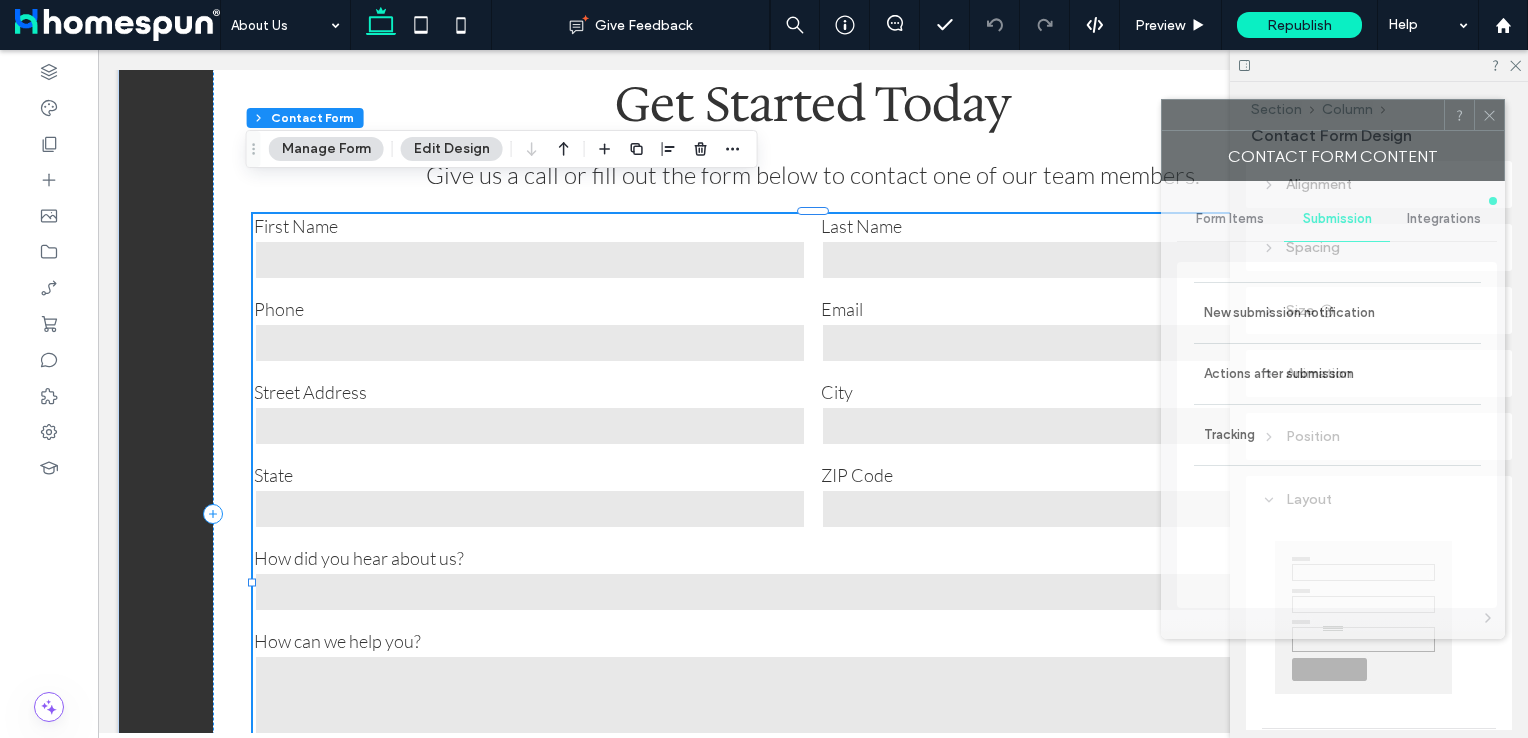 drag, startPoint x: 1309, startPoint y: 125, endPoint x: 627, endPoint y: 119, distance: 682.02637 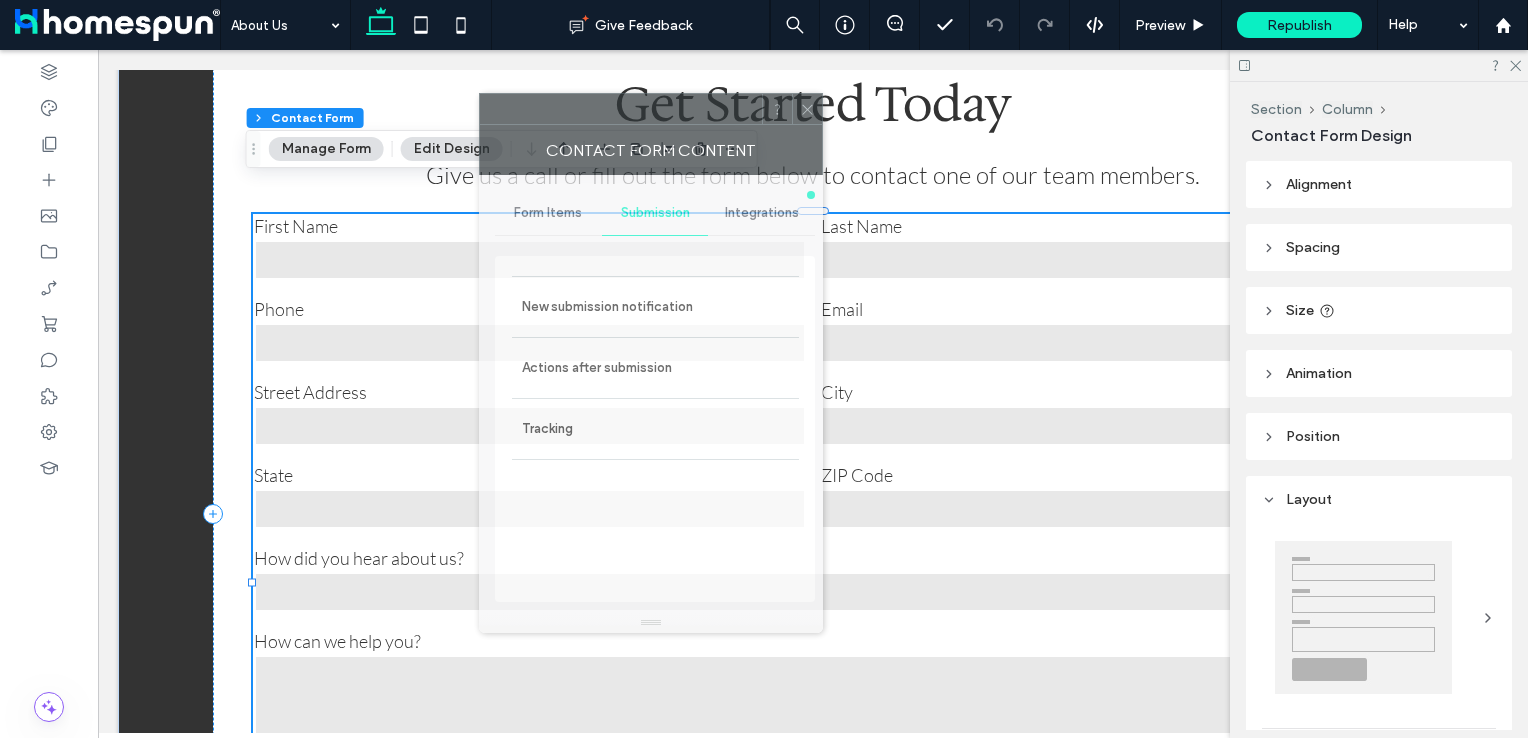 click at bounding box center (621, 109) 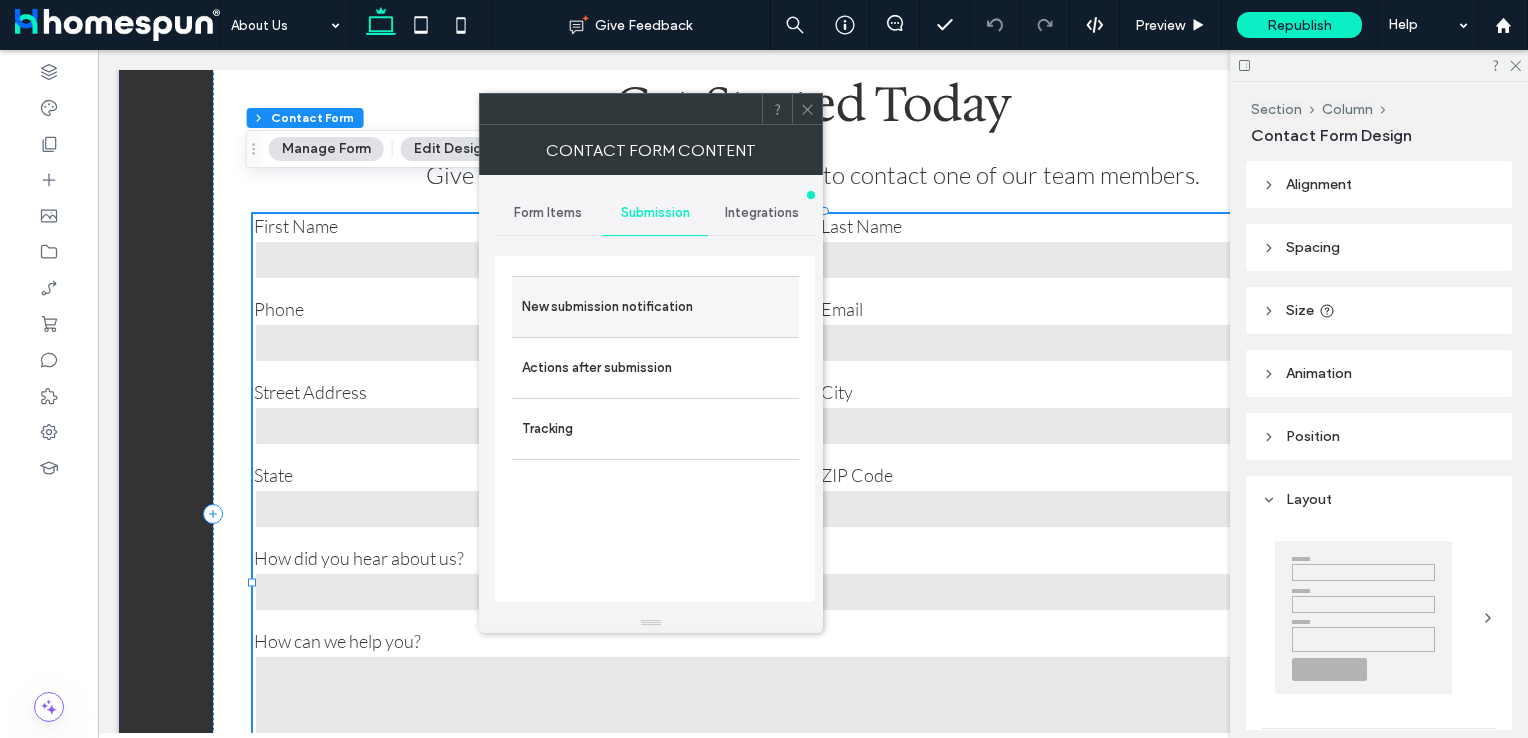 click on "New submission notification" at bounding box center [655, 307] 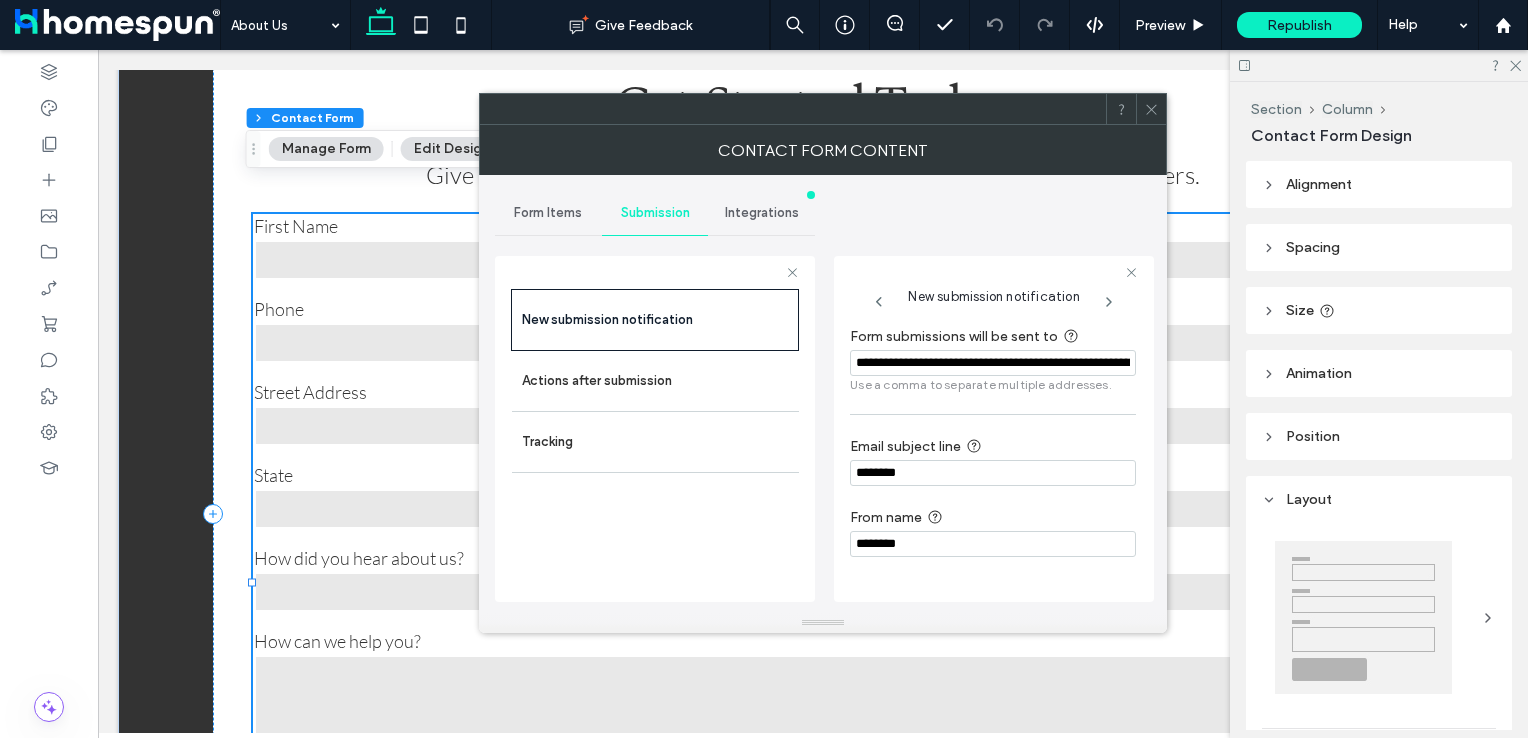 scroll, scrollTop: 0, scrollLeft: 194, axis: horizontal 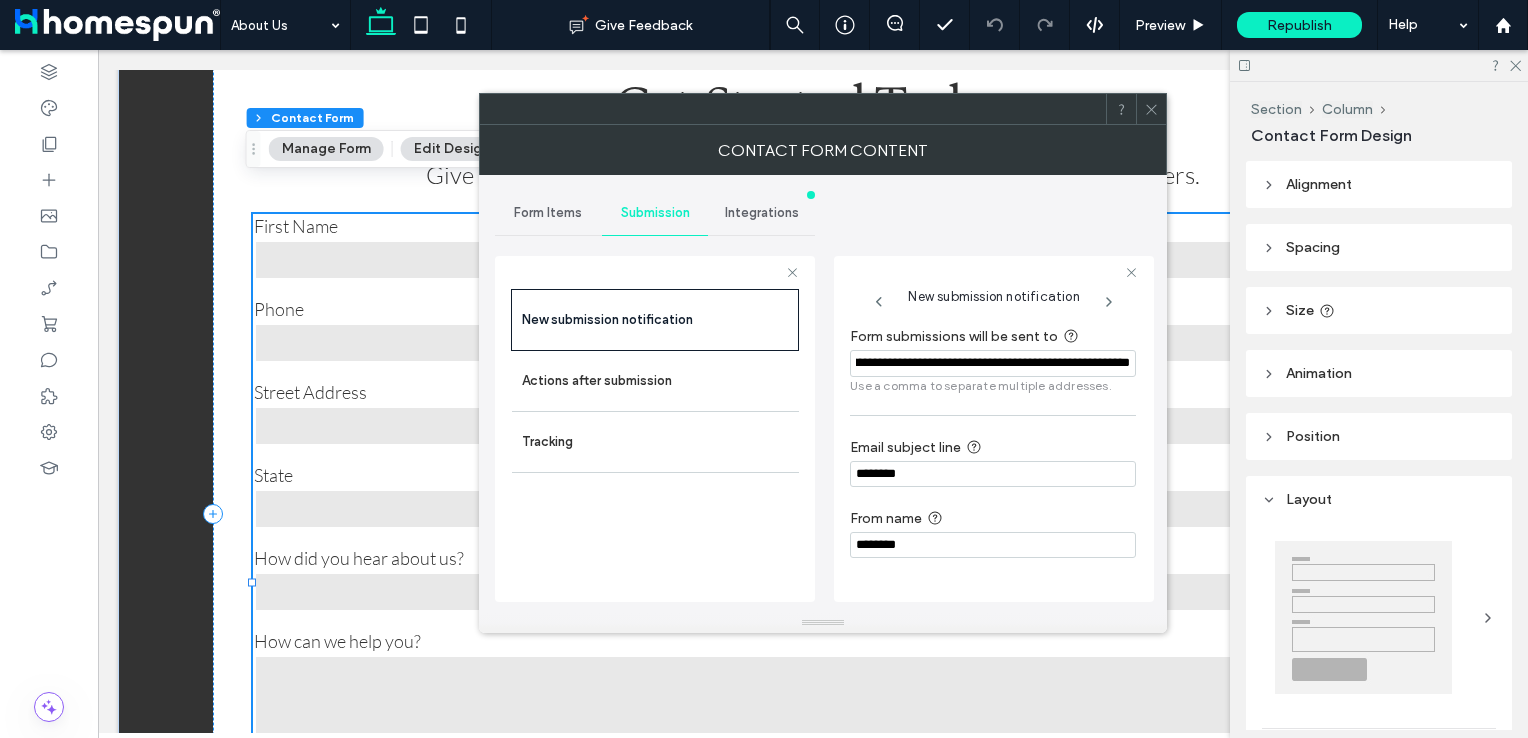 drag, startPoint x: 1119, startPoint y: 413, endPoint x: 1209, endPoint y: 365, distance: 102 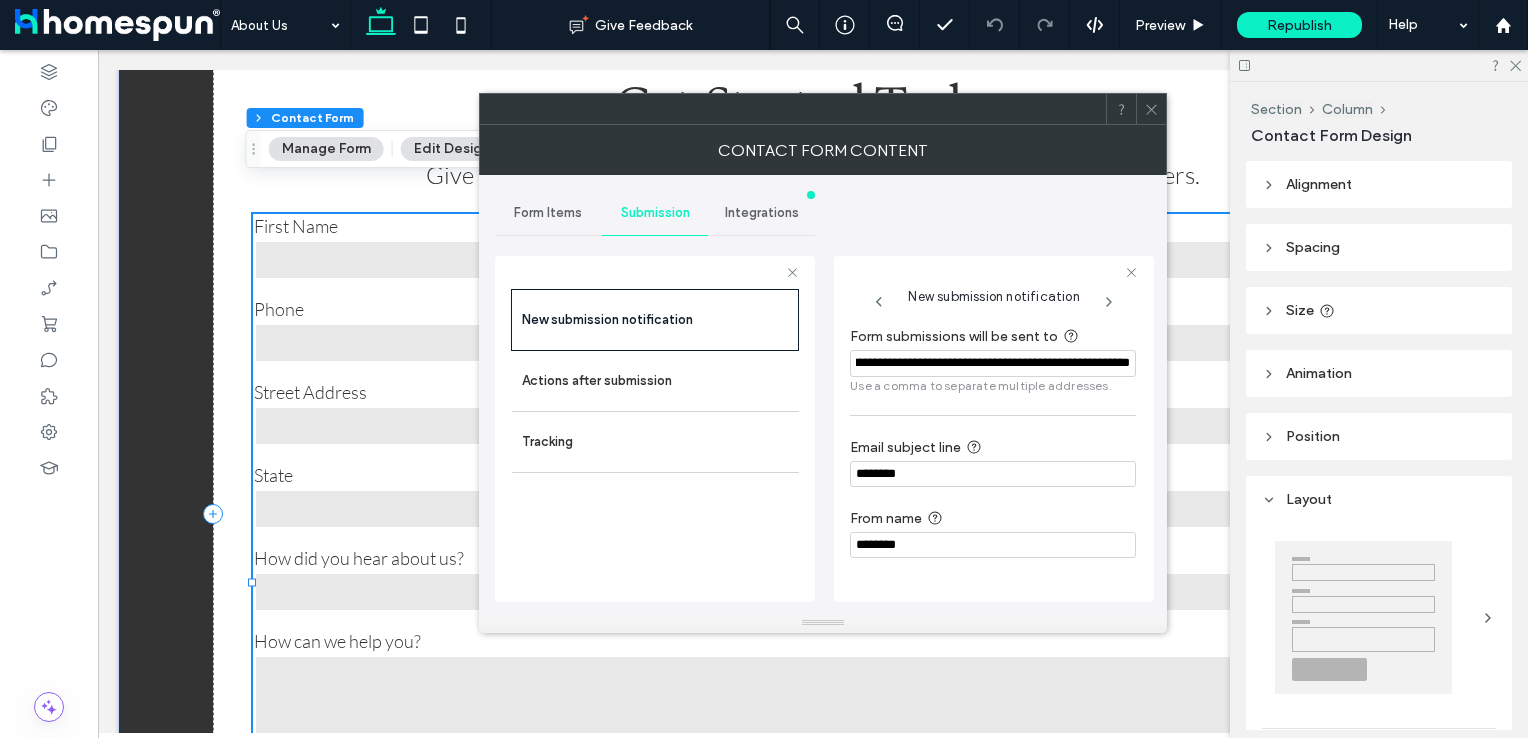 click 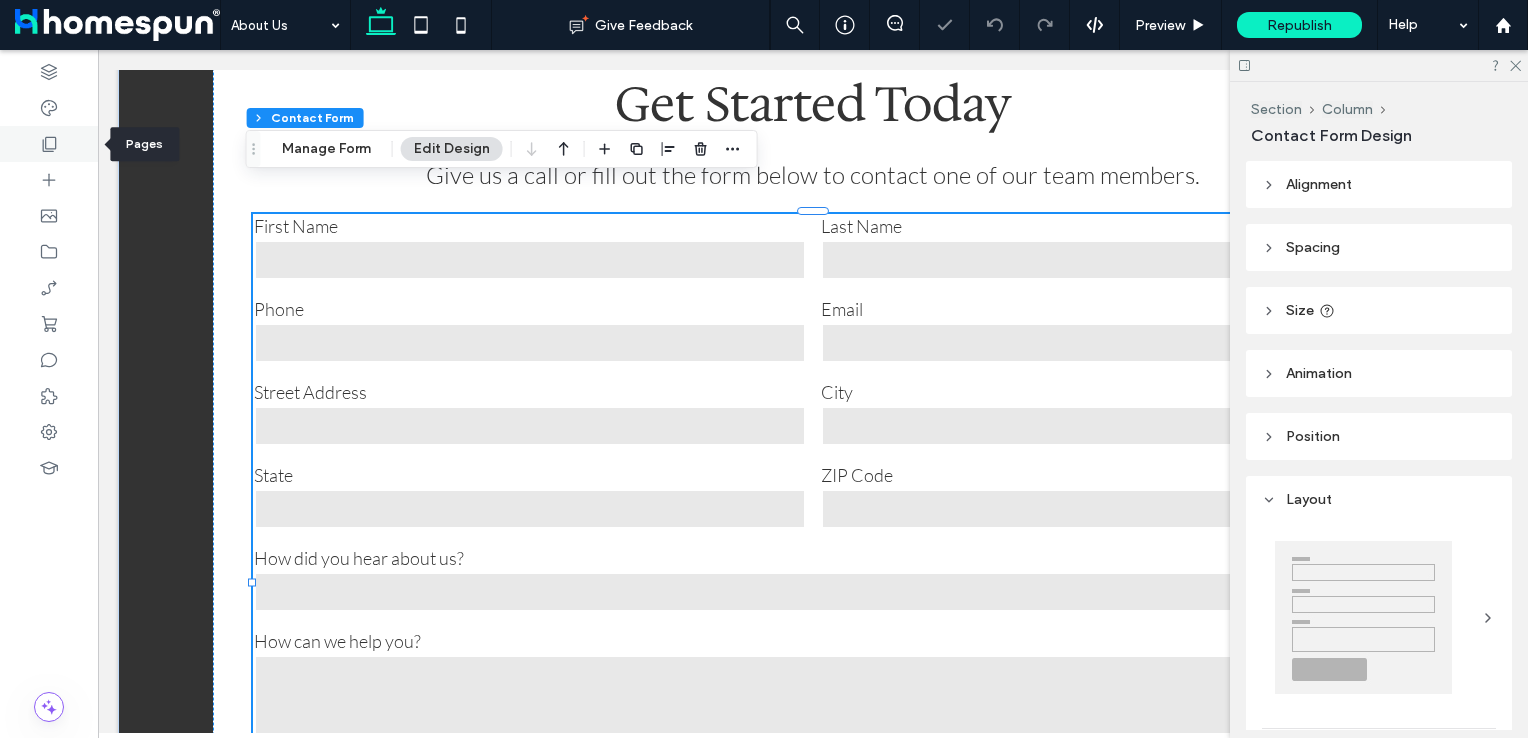 click at bounding box center (49, 144) 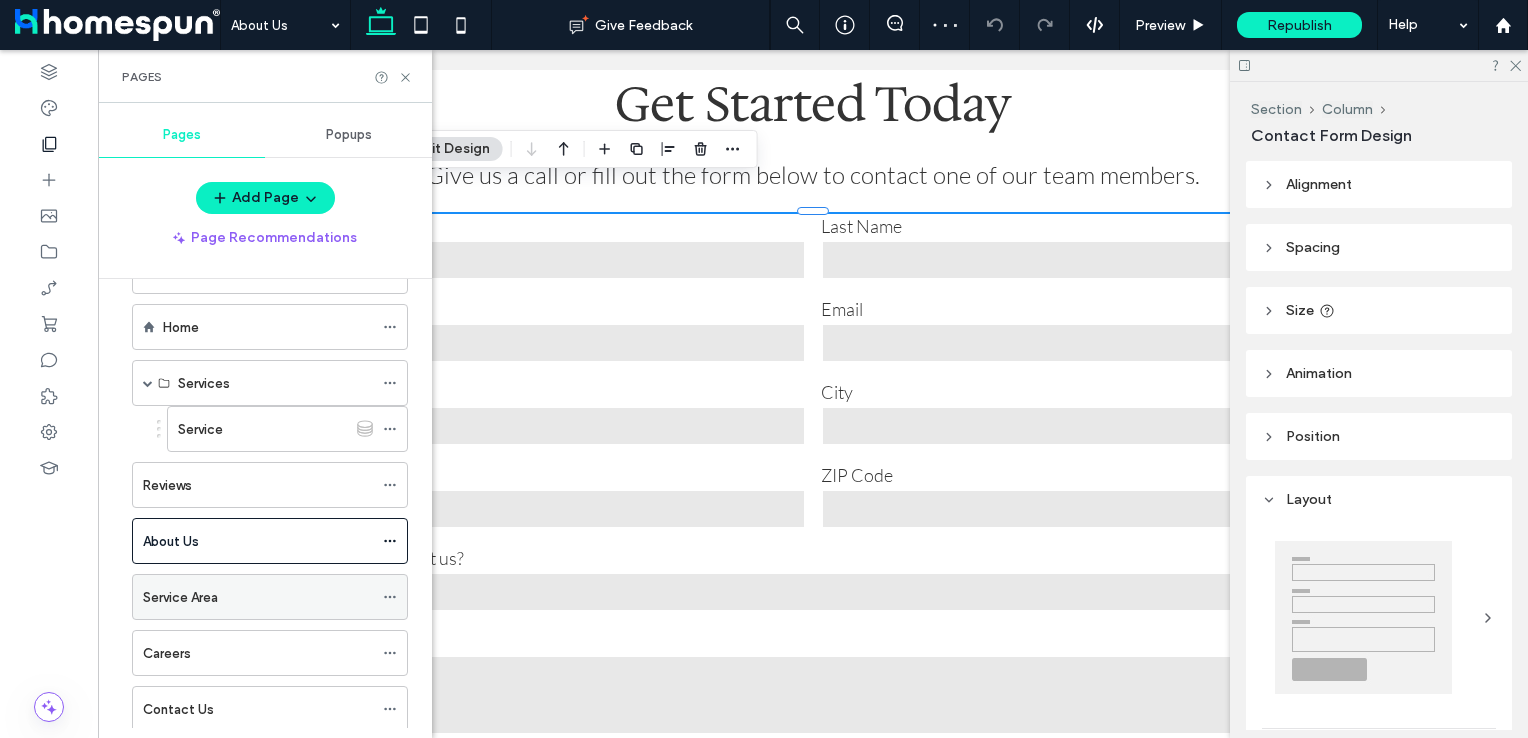 scroll, scrollTop: 100, scrollLeft: 0, axis: vertical 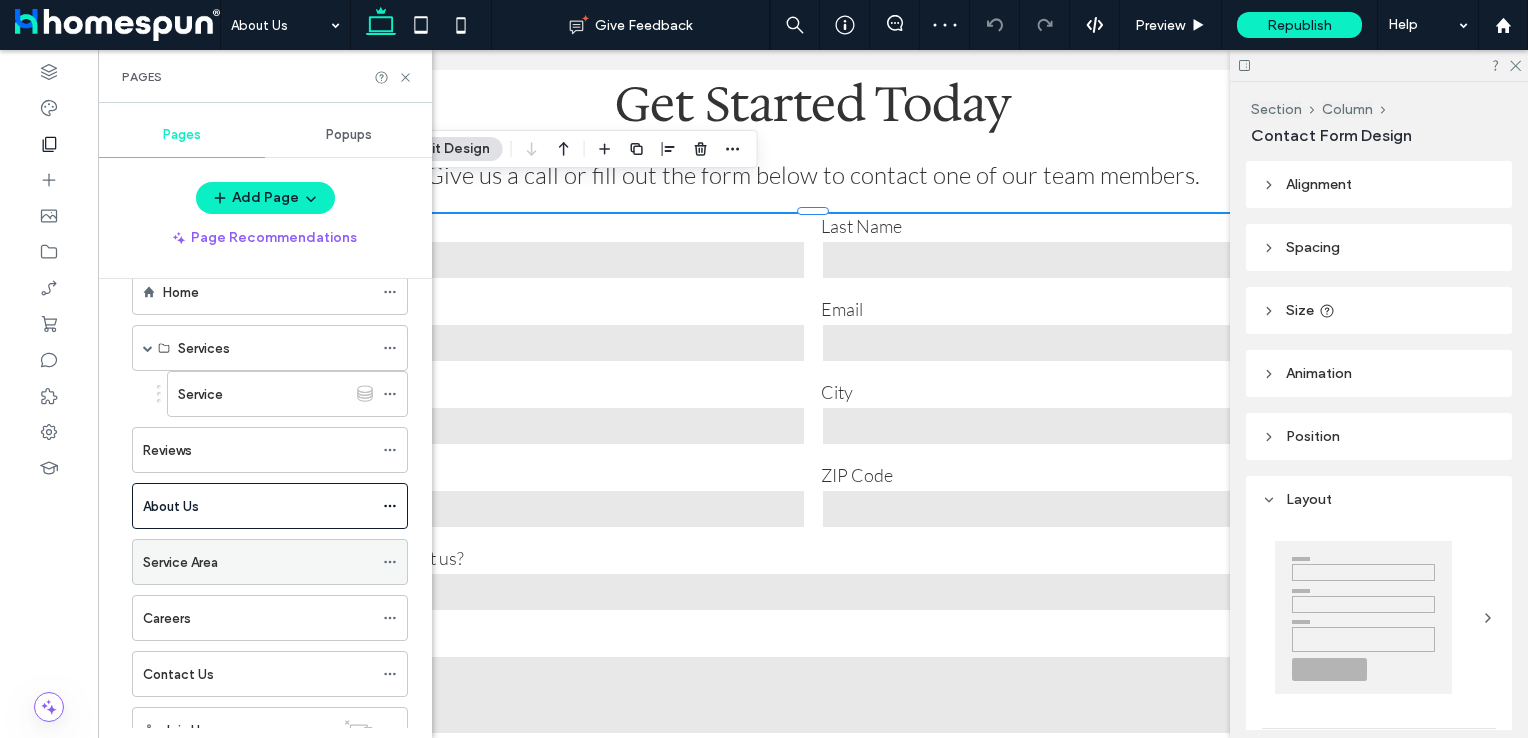 click on "Service Area" at bounding box center (258, 562) 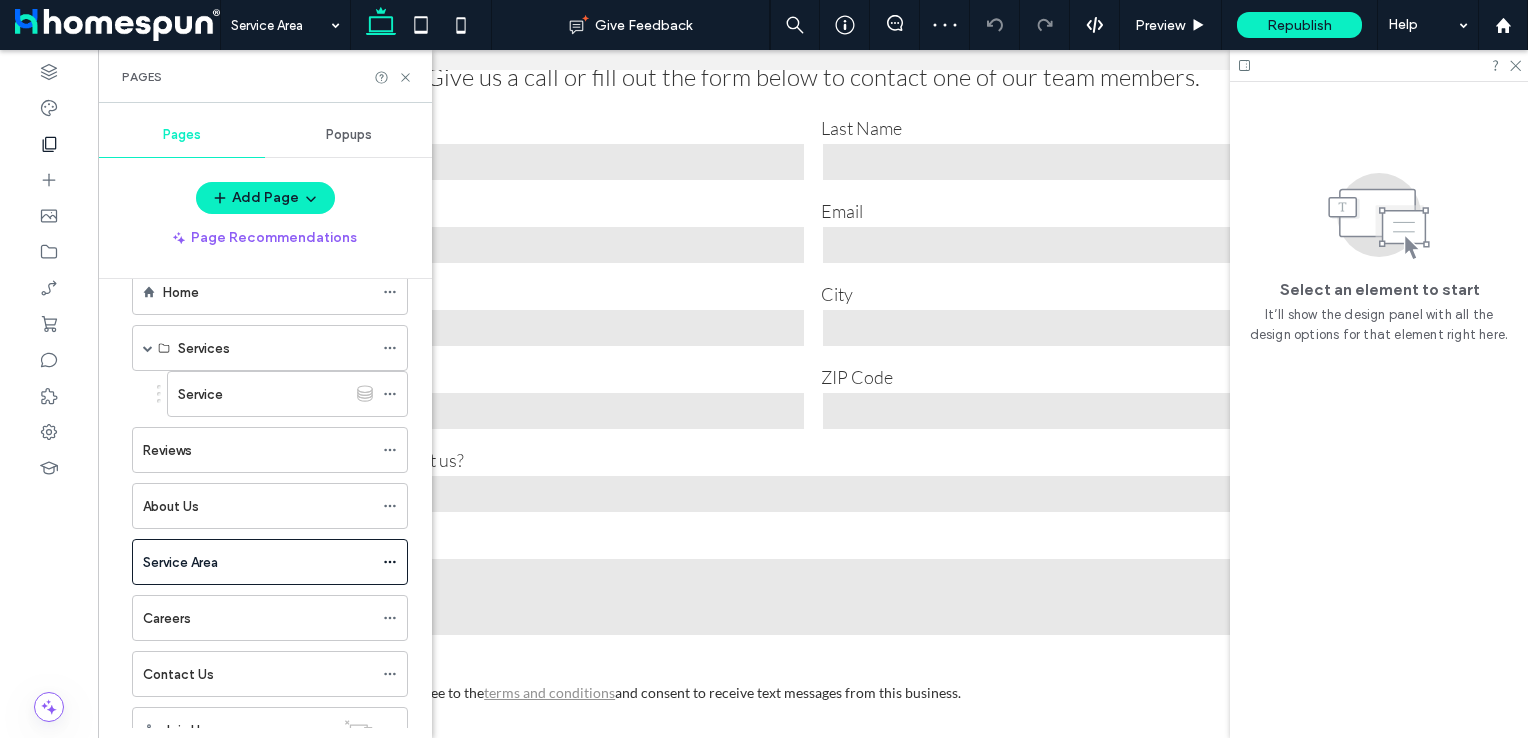 scroll, scrollTop: 1700, scrollLeft: 0, axis: vertical 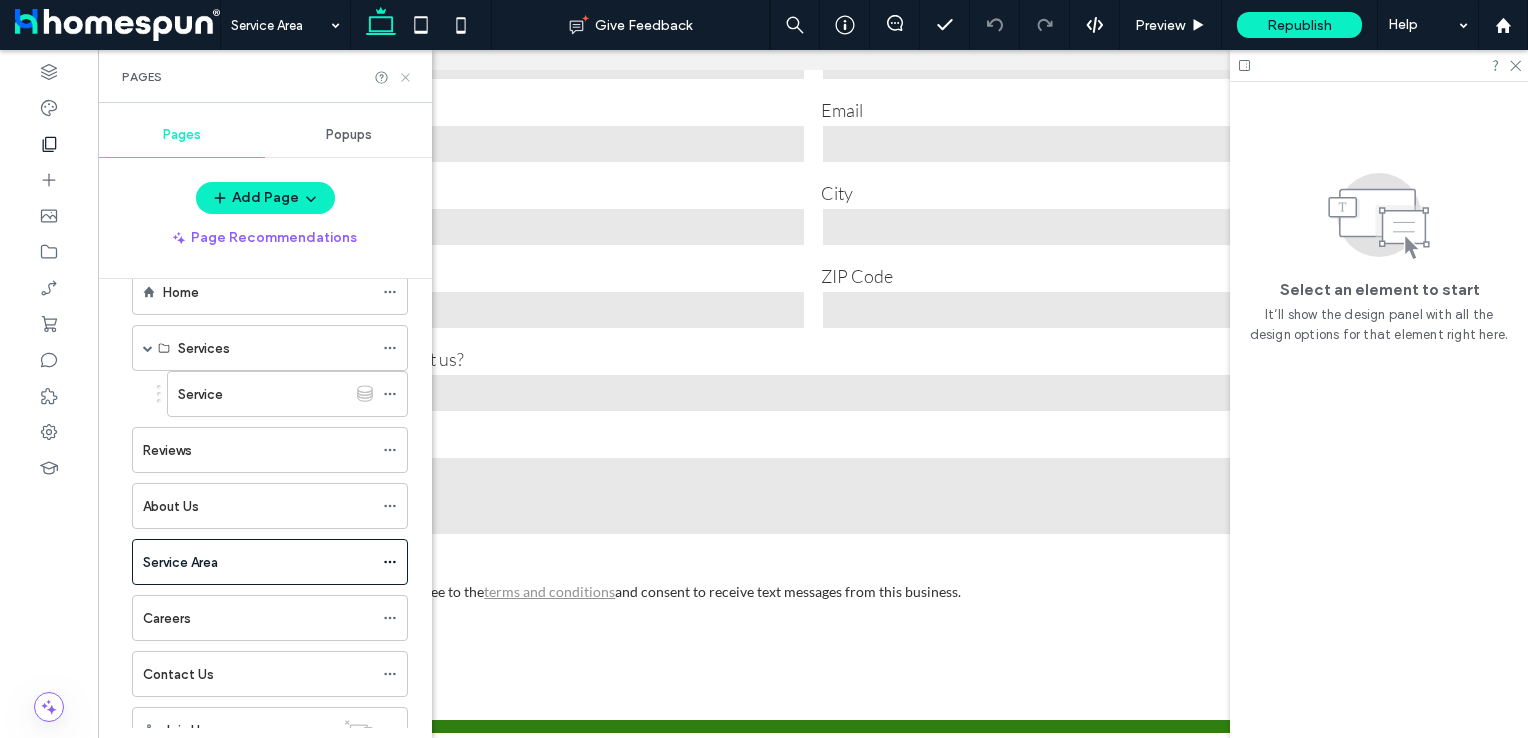 click 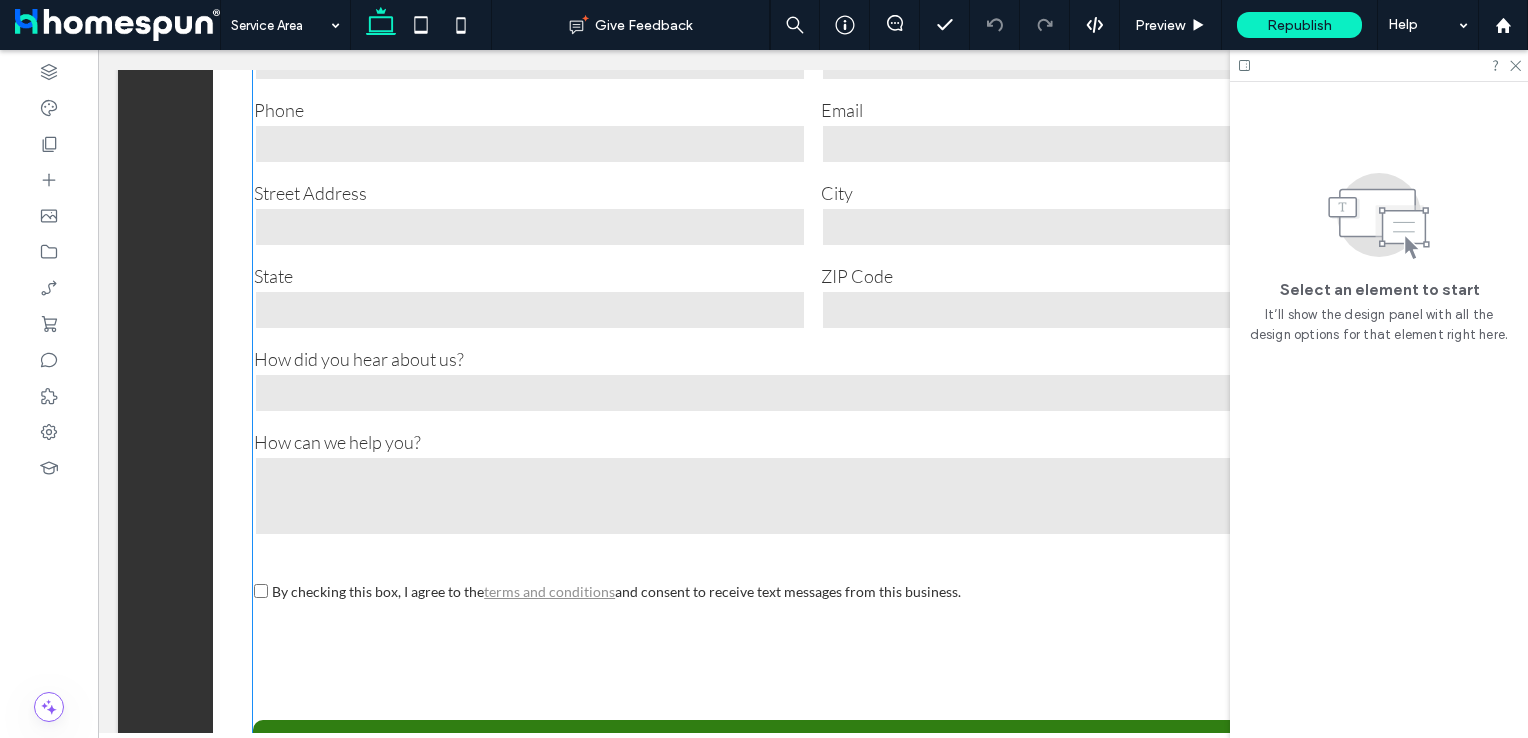 click on "Phone" at bounding box center (530, 110) 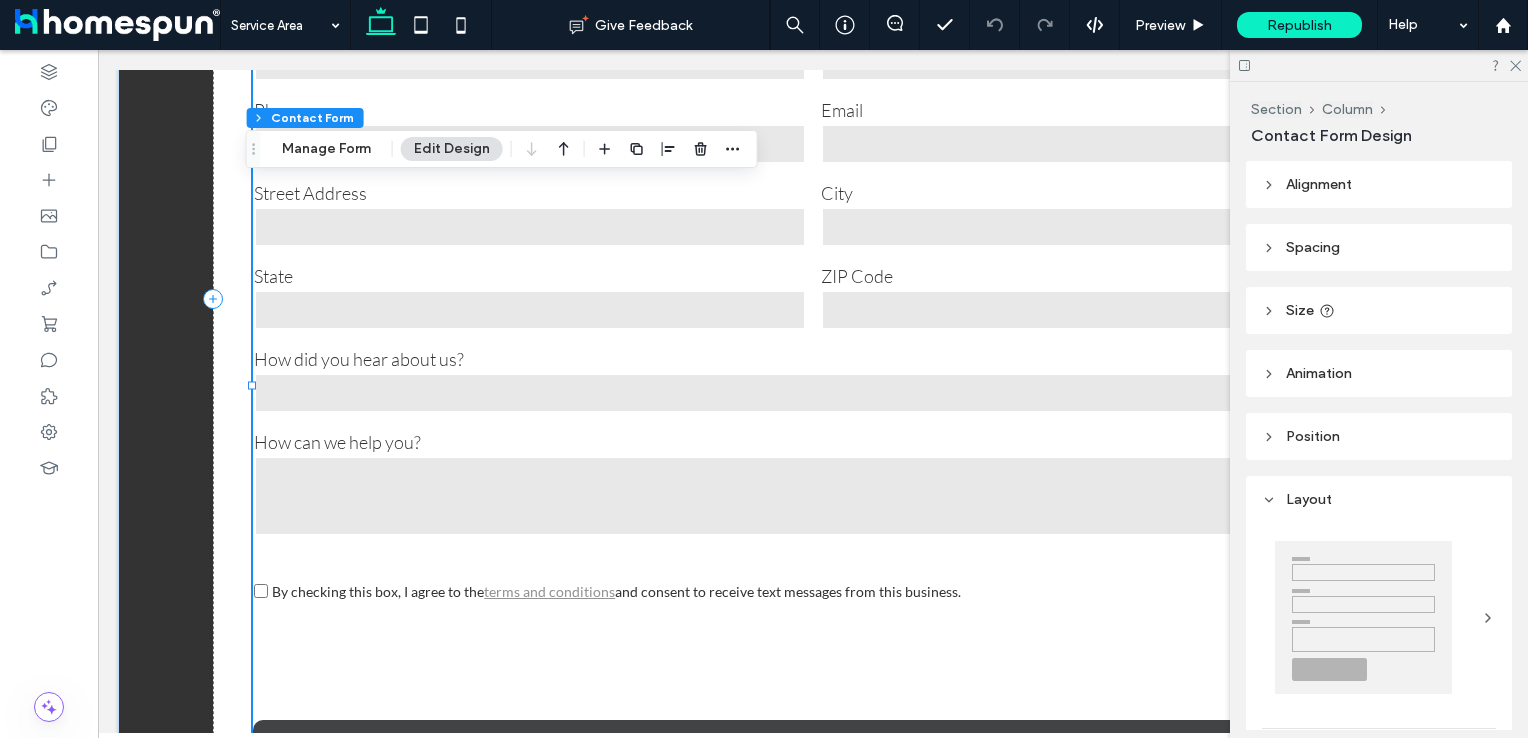 type on "*" 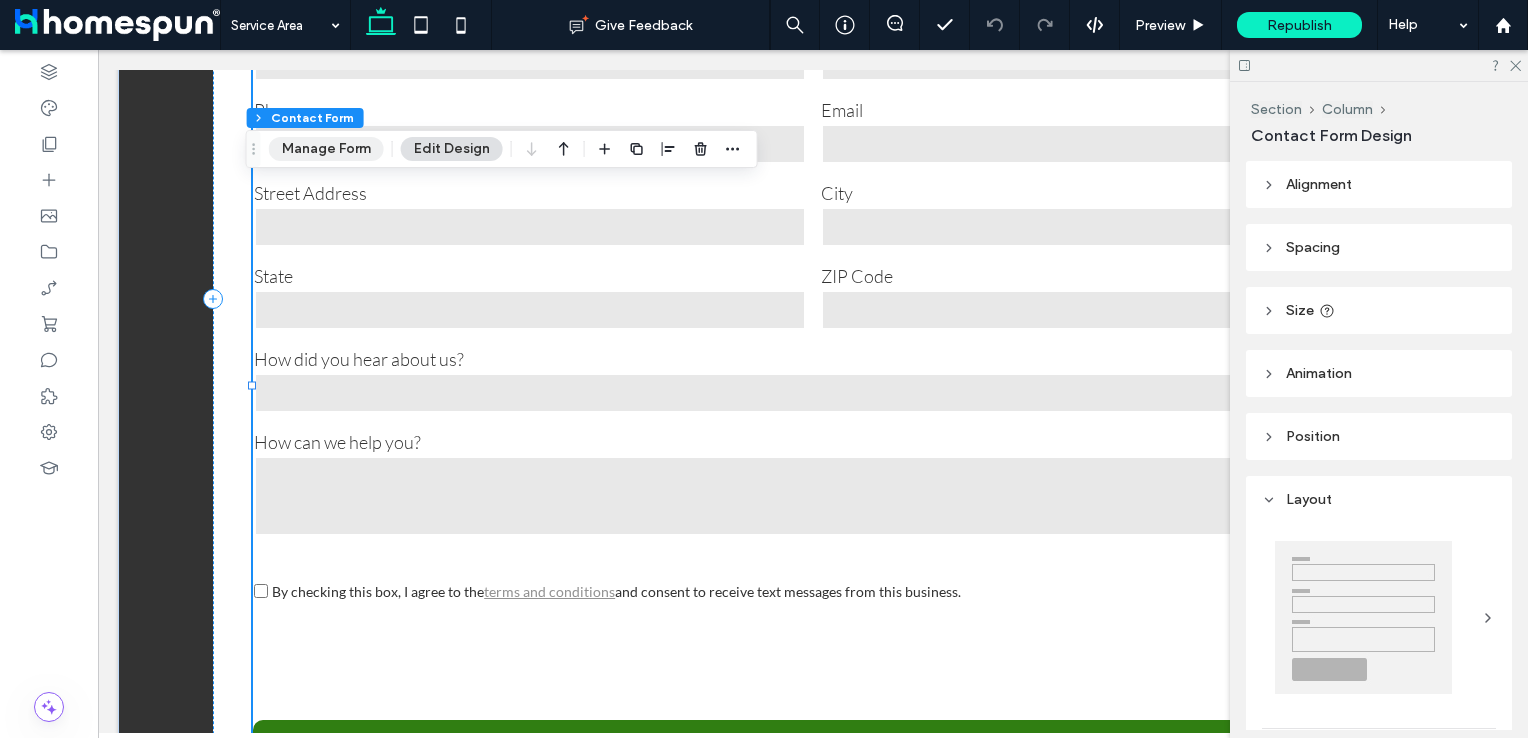 click on "Manage Form" at bounding box center [326, 149] 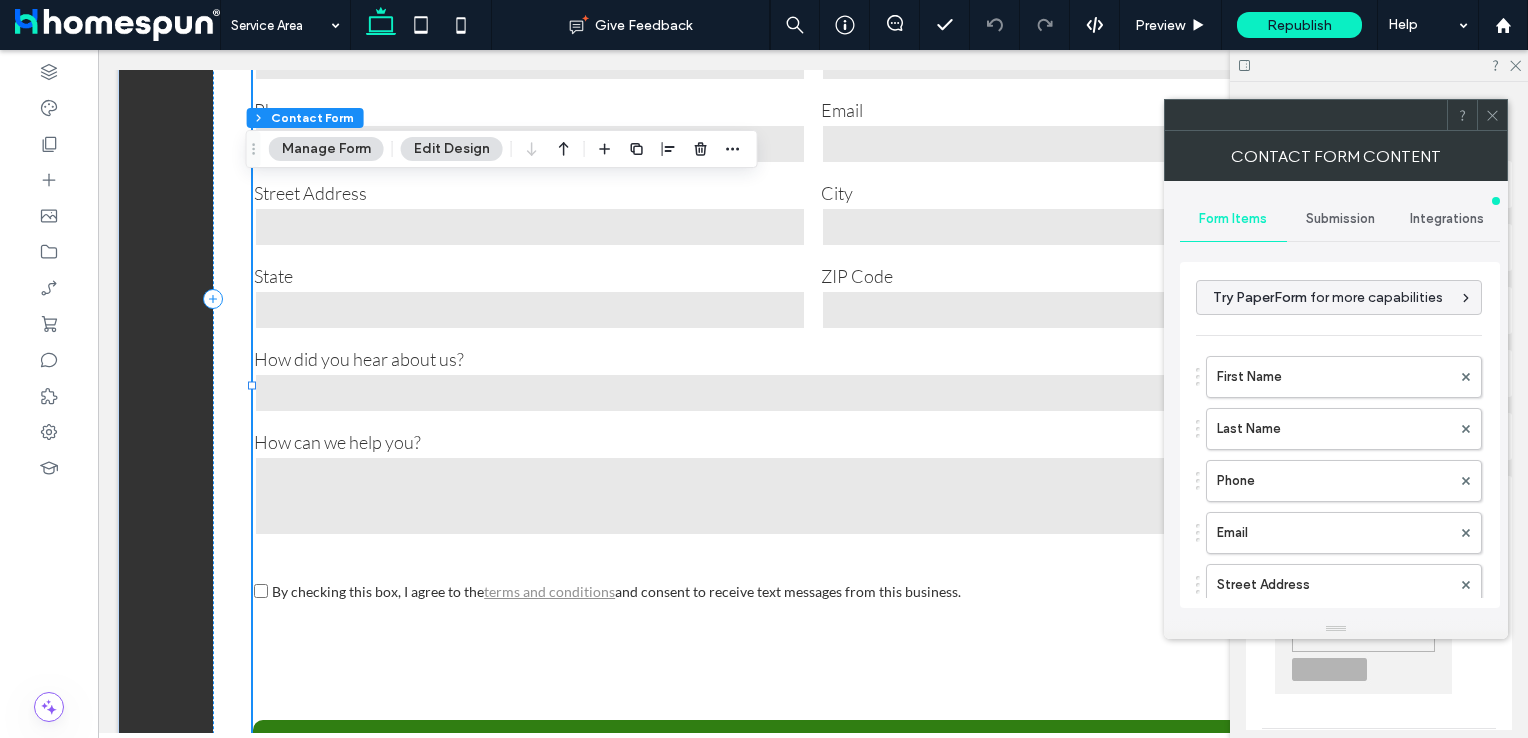 click on "Submission" at bounding box center [1340, 219] 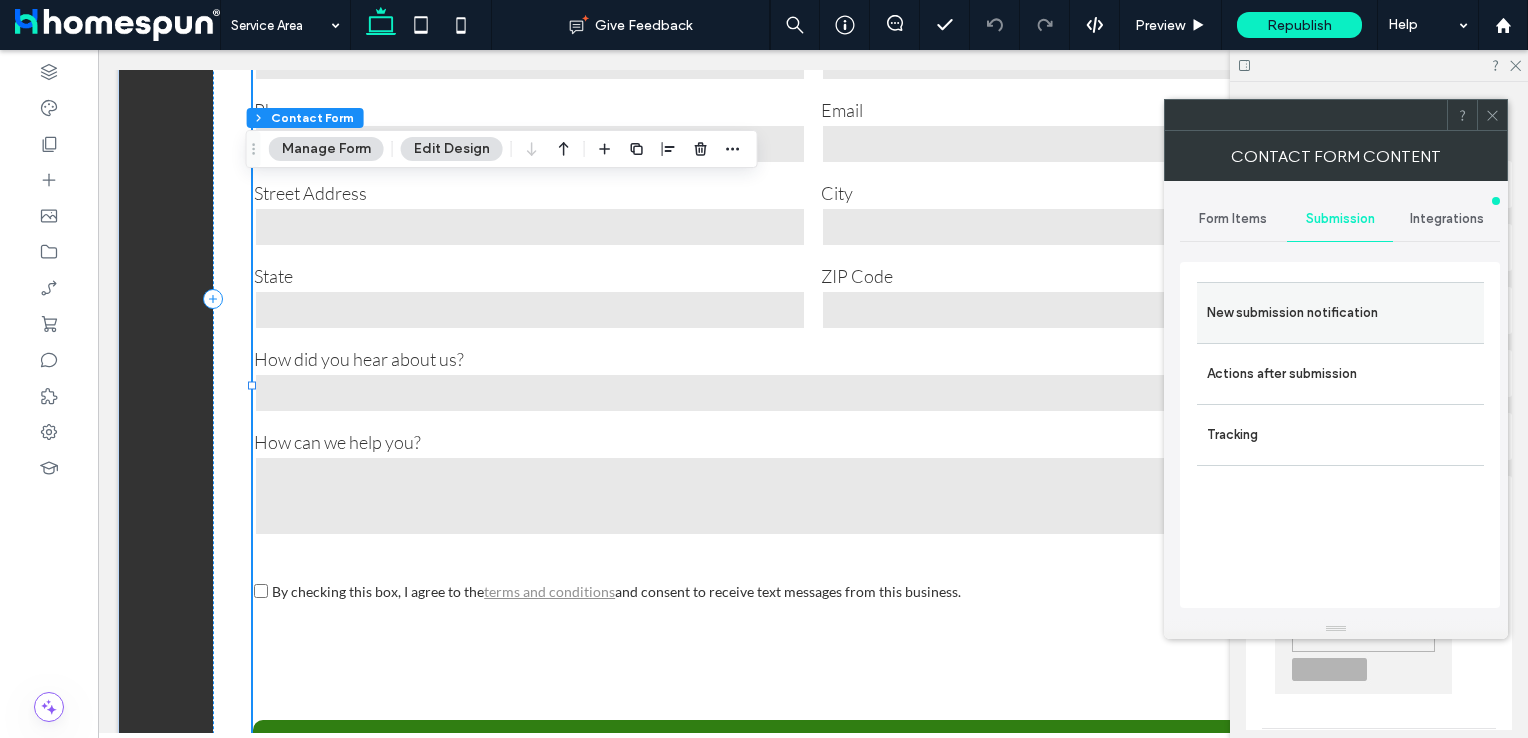 click on "New submission notification" at bounding box center (1340, 313) 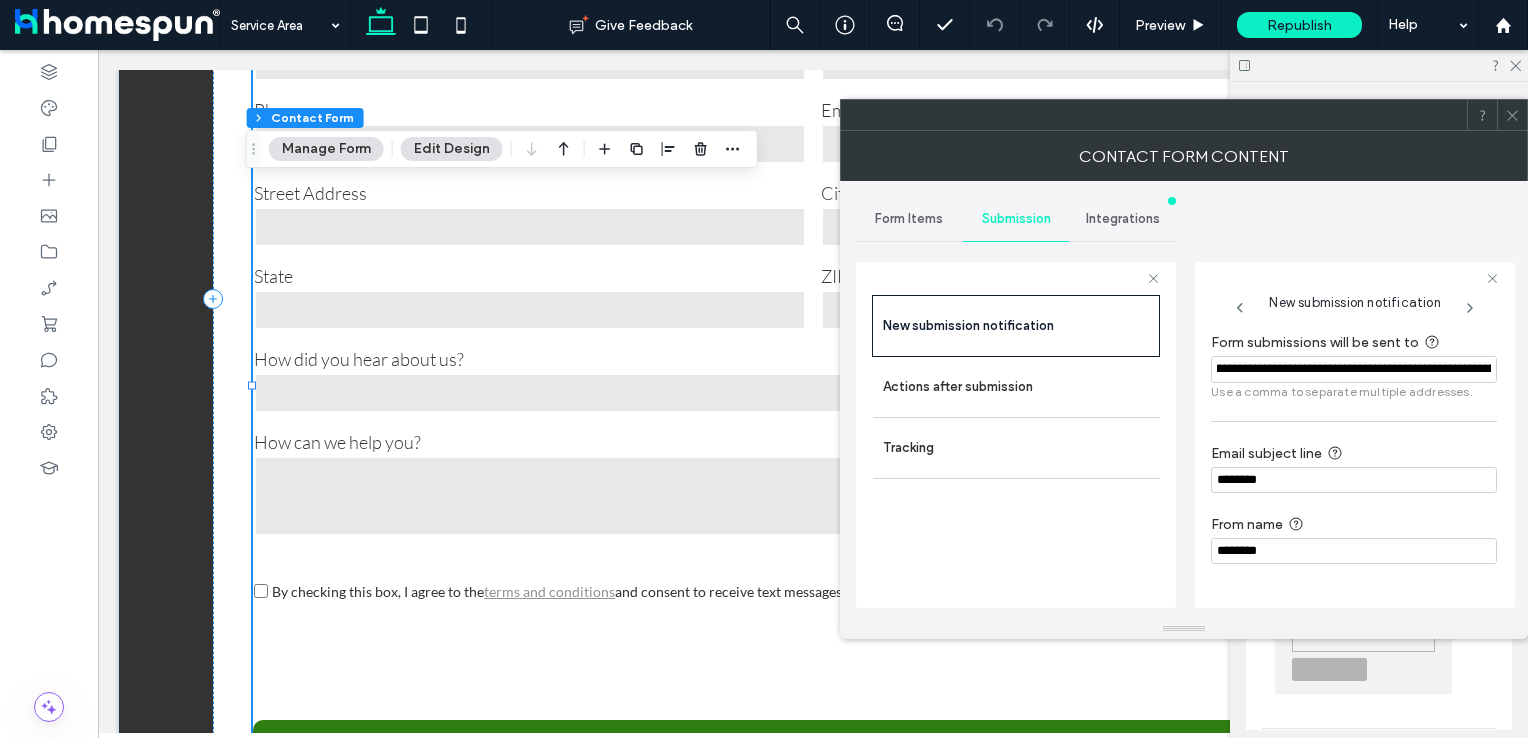 scroll, scrollTop: 0, scrollLeft: 401, axis: horizontal 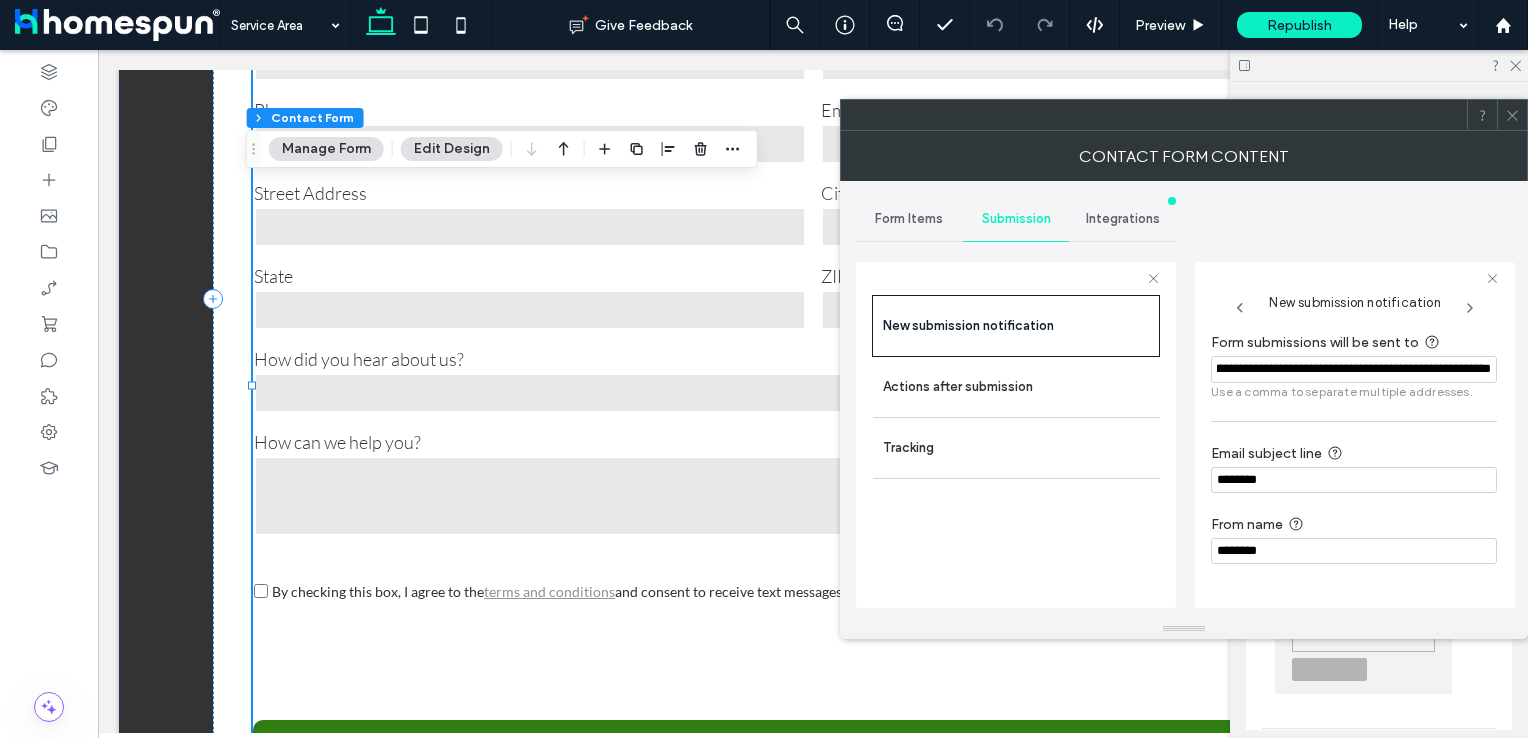 drag, startPoint x: 1272, startPoint y: 374, endPoint x: 1513, endPoint y: 386, distance: 241.29857 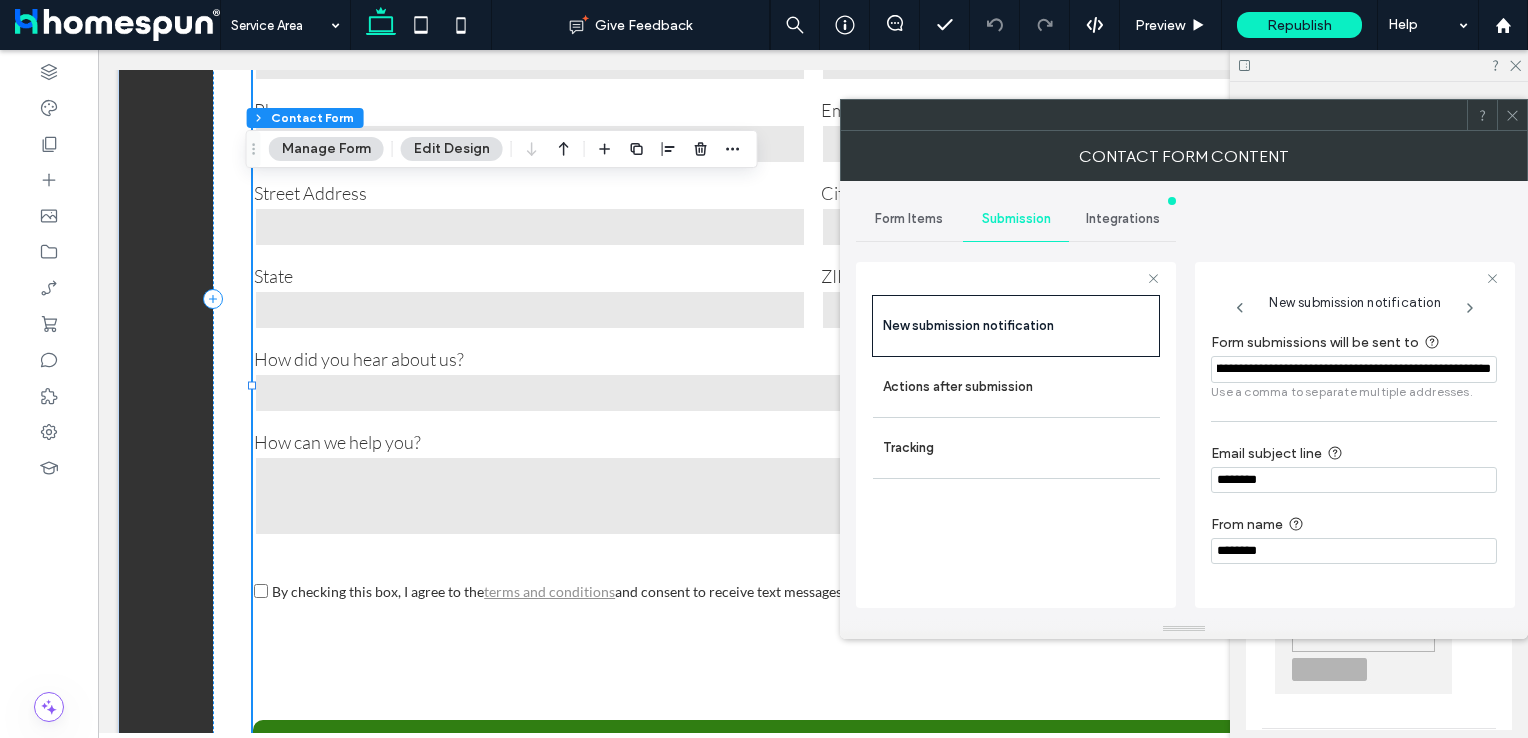 click 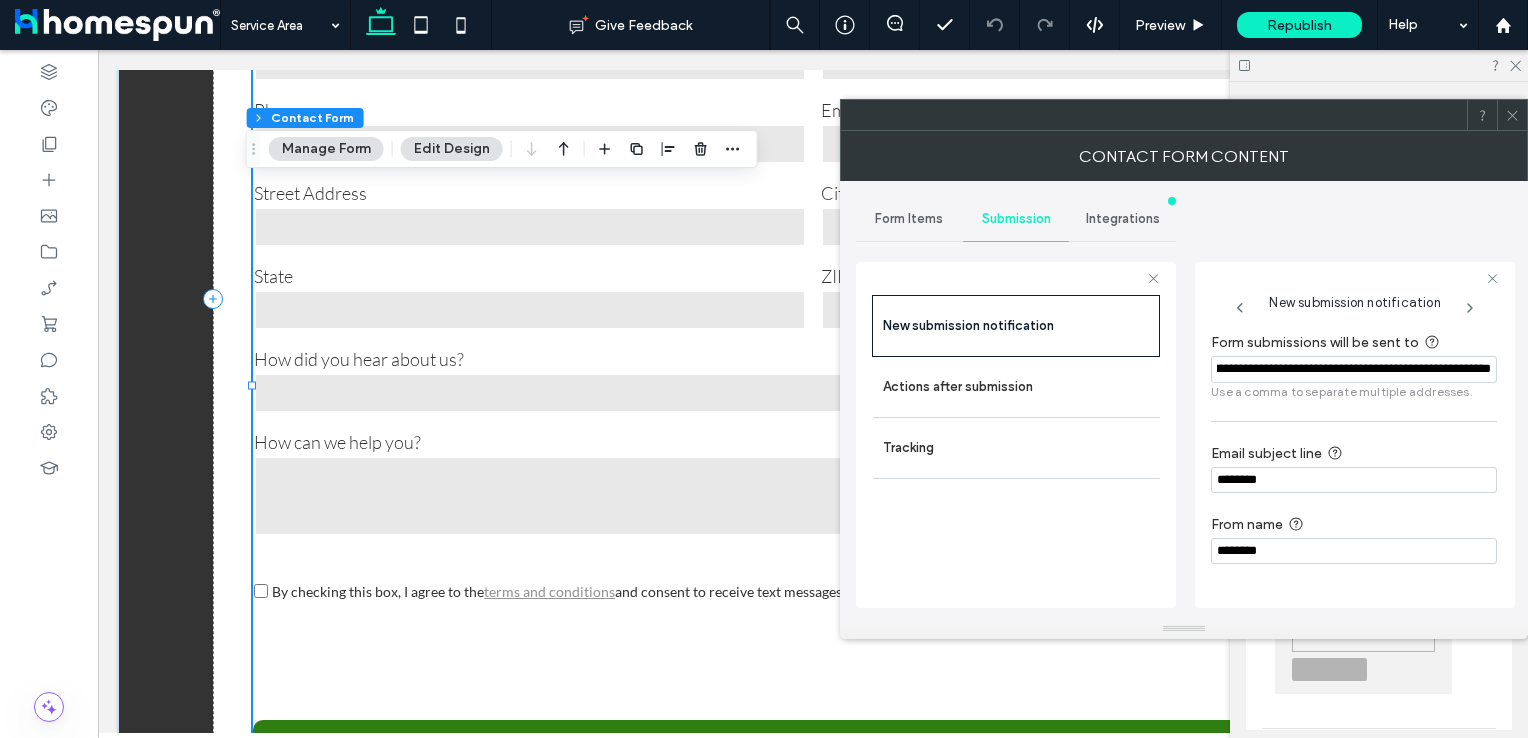 scroll, scrollTop: 0, scrollLeft: 0, axis: both 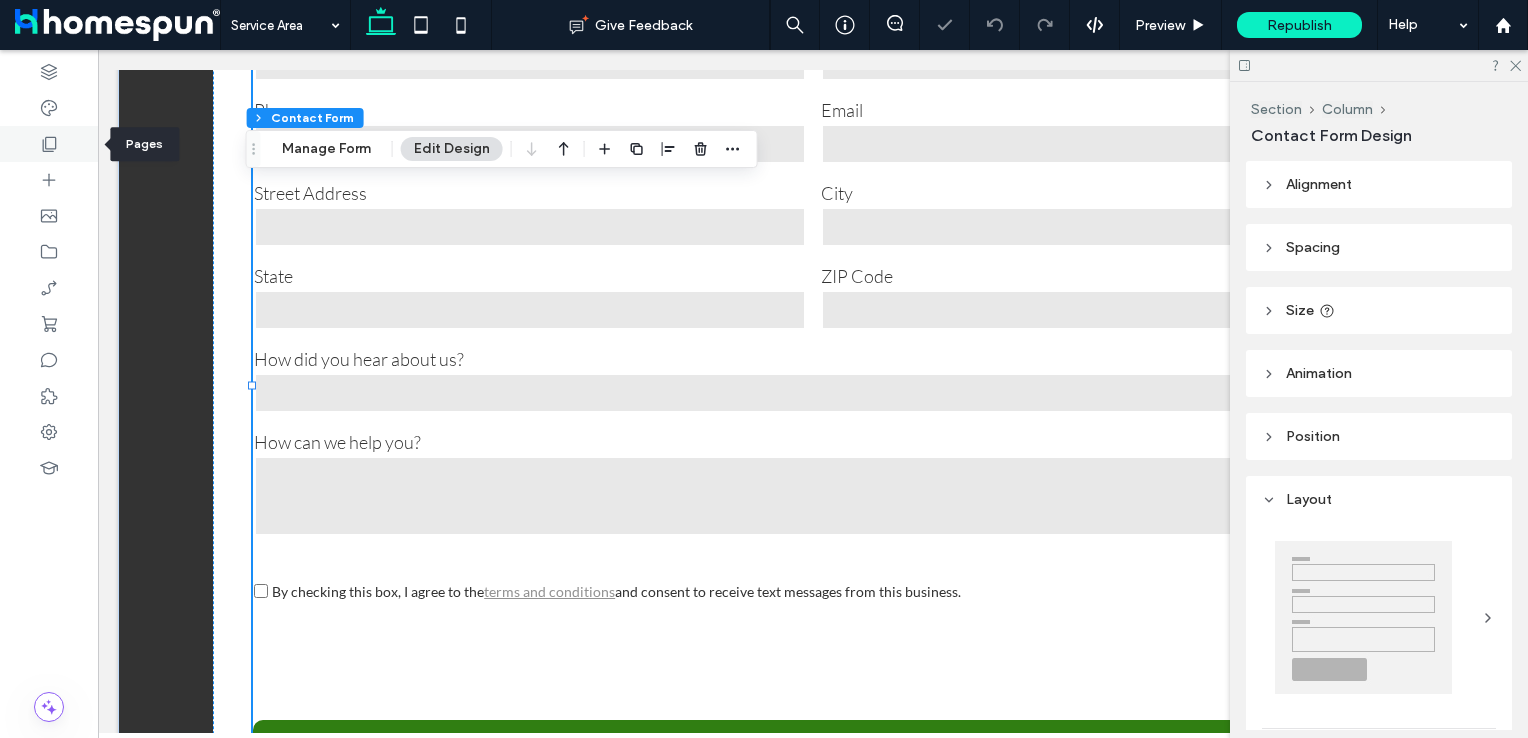 click at bounding box center [49, 144] 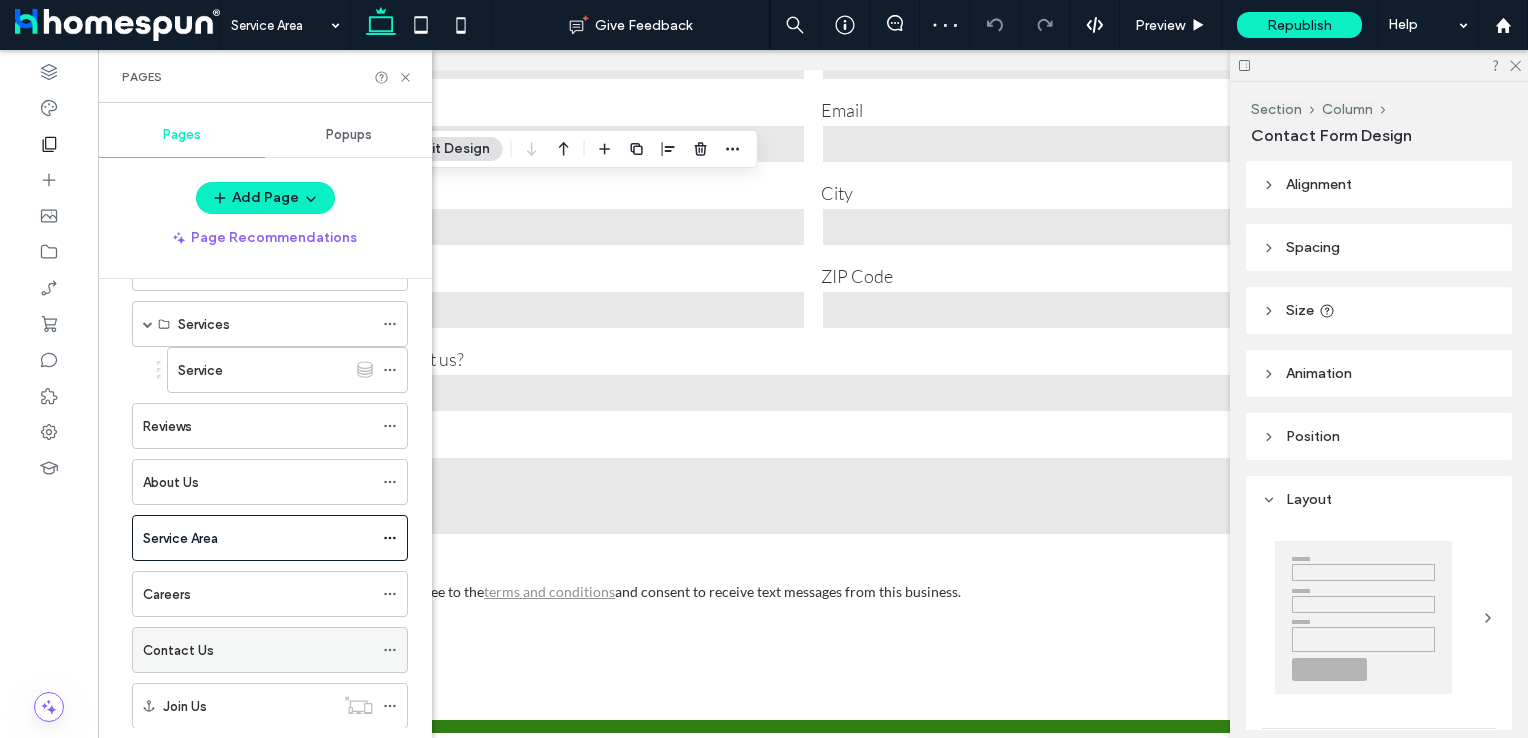 scroll, scrollTop: 200, scrollLeft: 0, axis: vertical 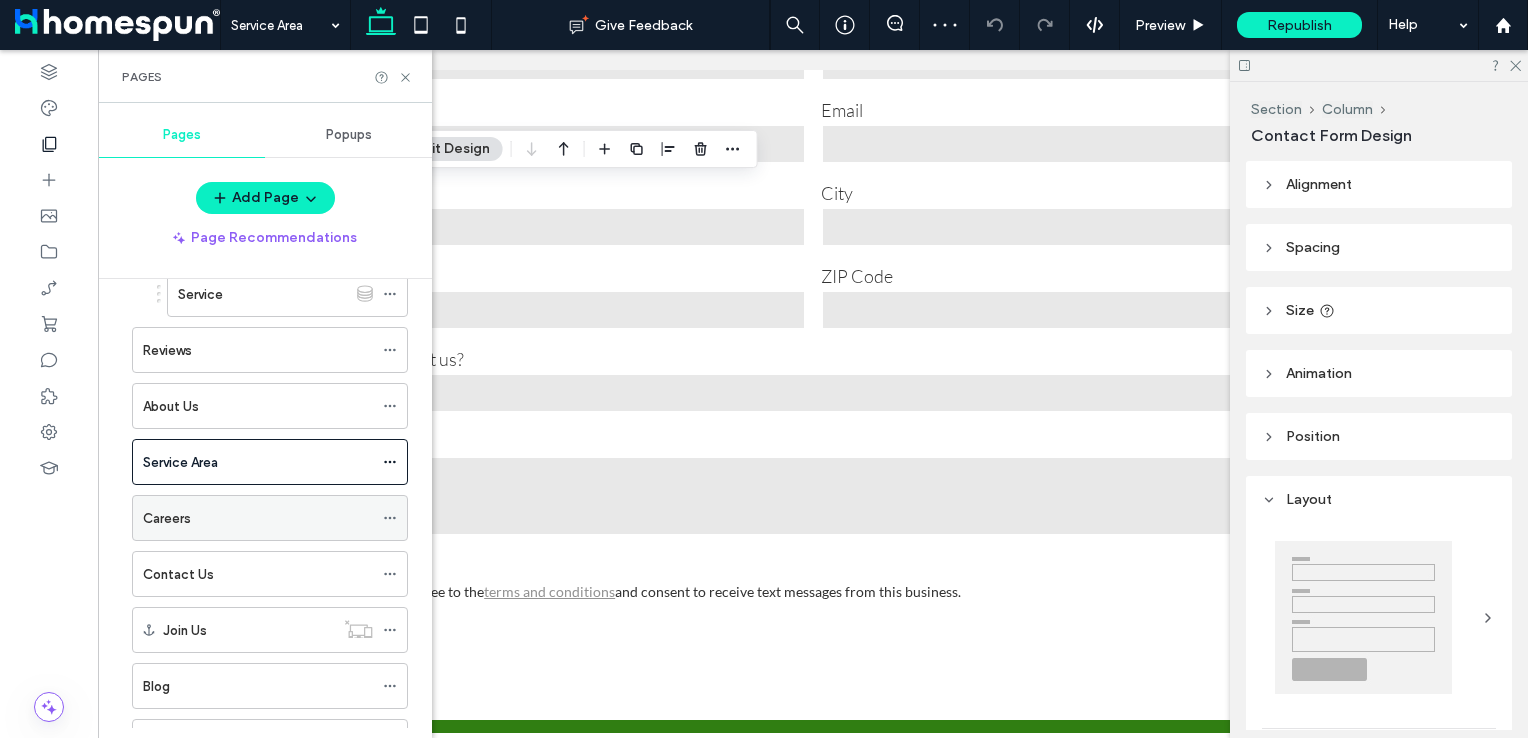 click on "Careers" at bounding box center [258, 518] 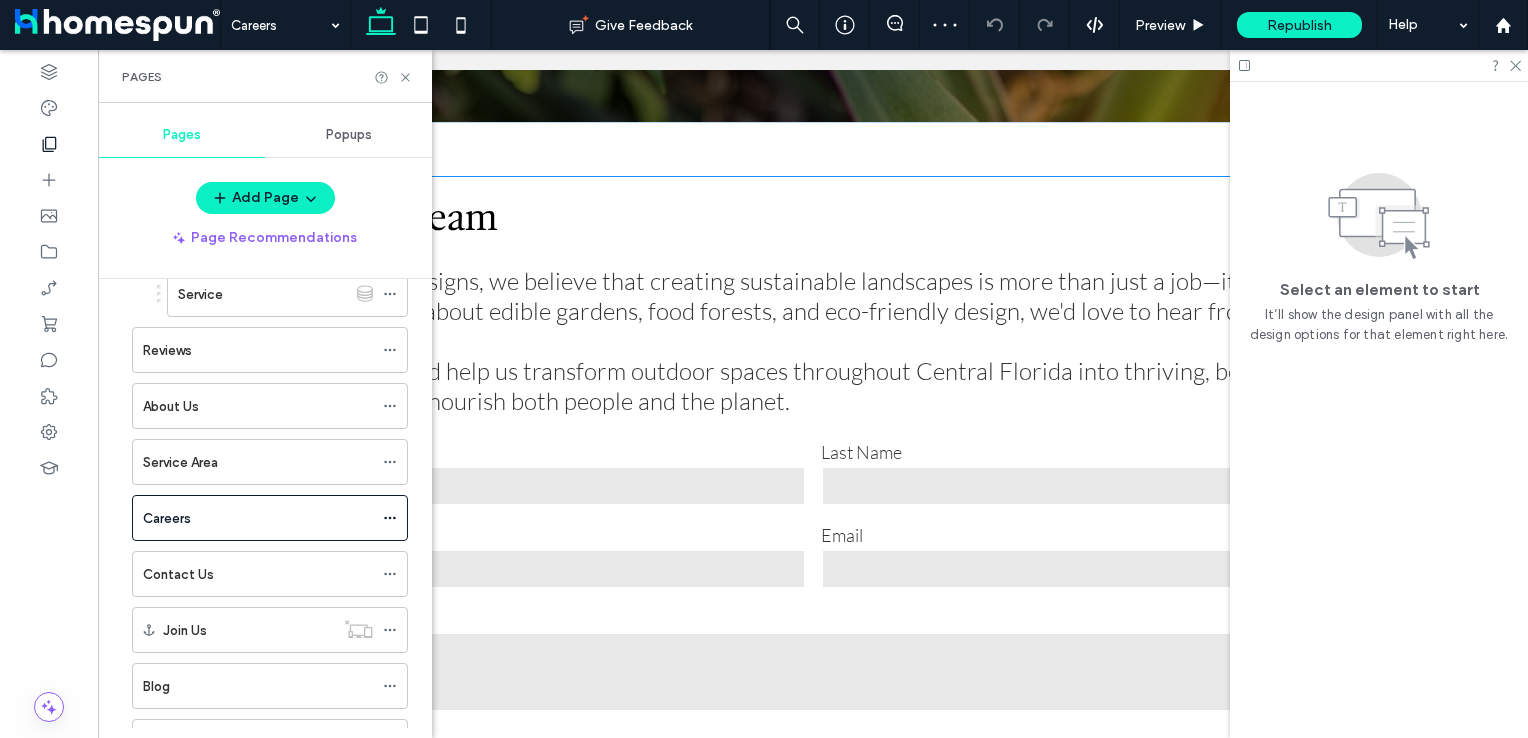 scroll, scrollTop: 600, scrollLeft: 0, axis: vertical 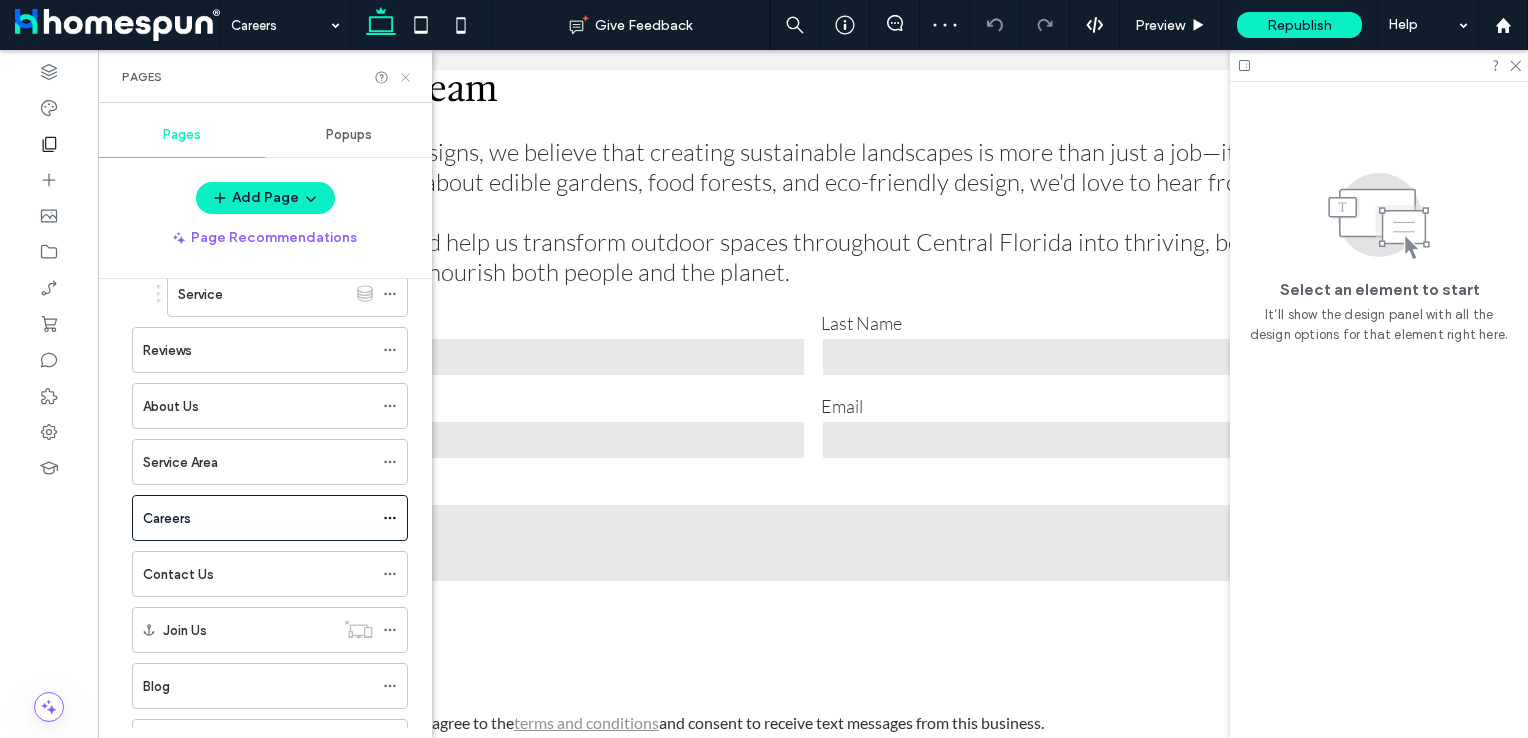 click 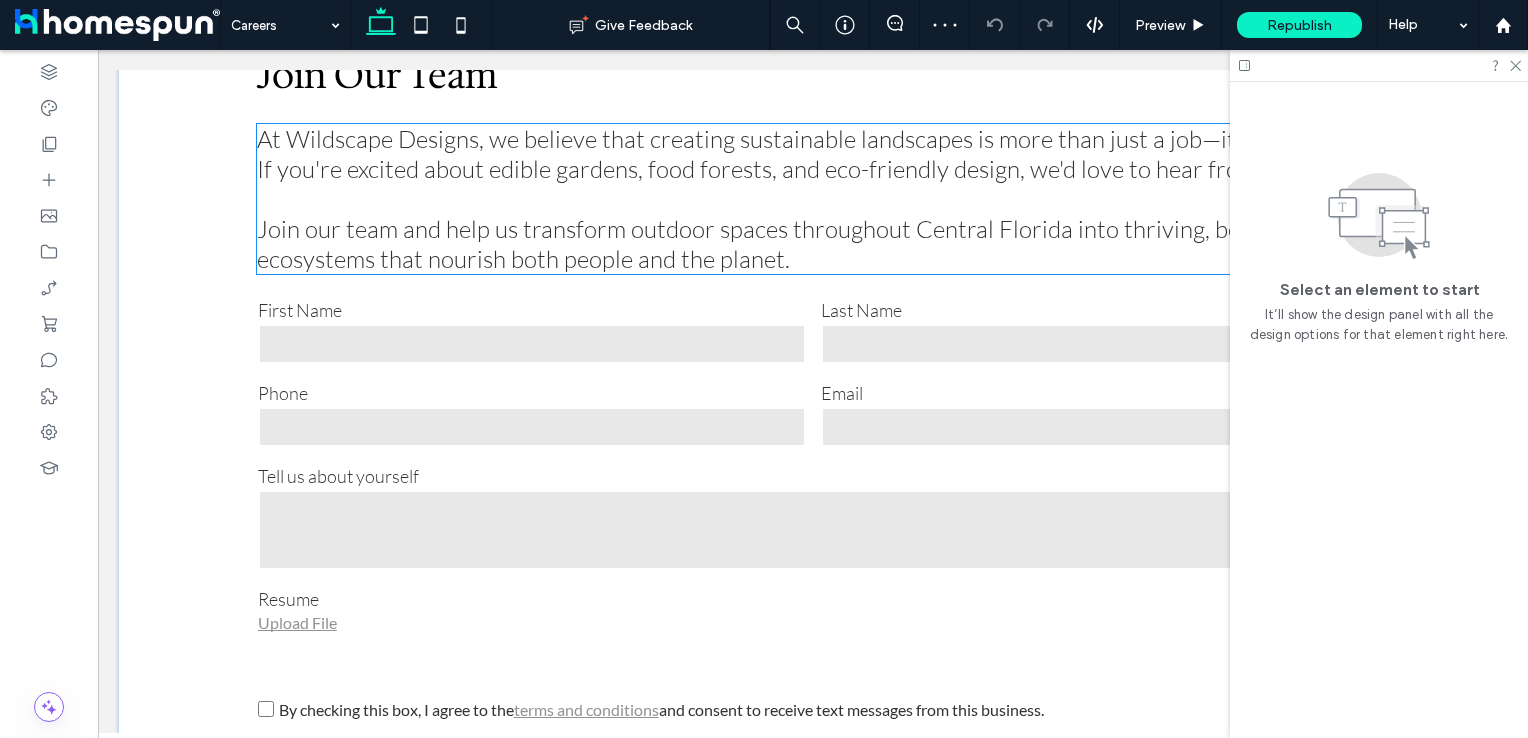 scroll, scrollTop: 700, scrollLeft: 0, axis: vertical 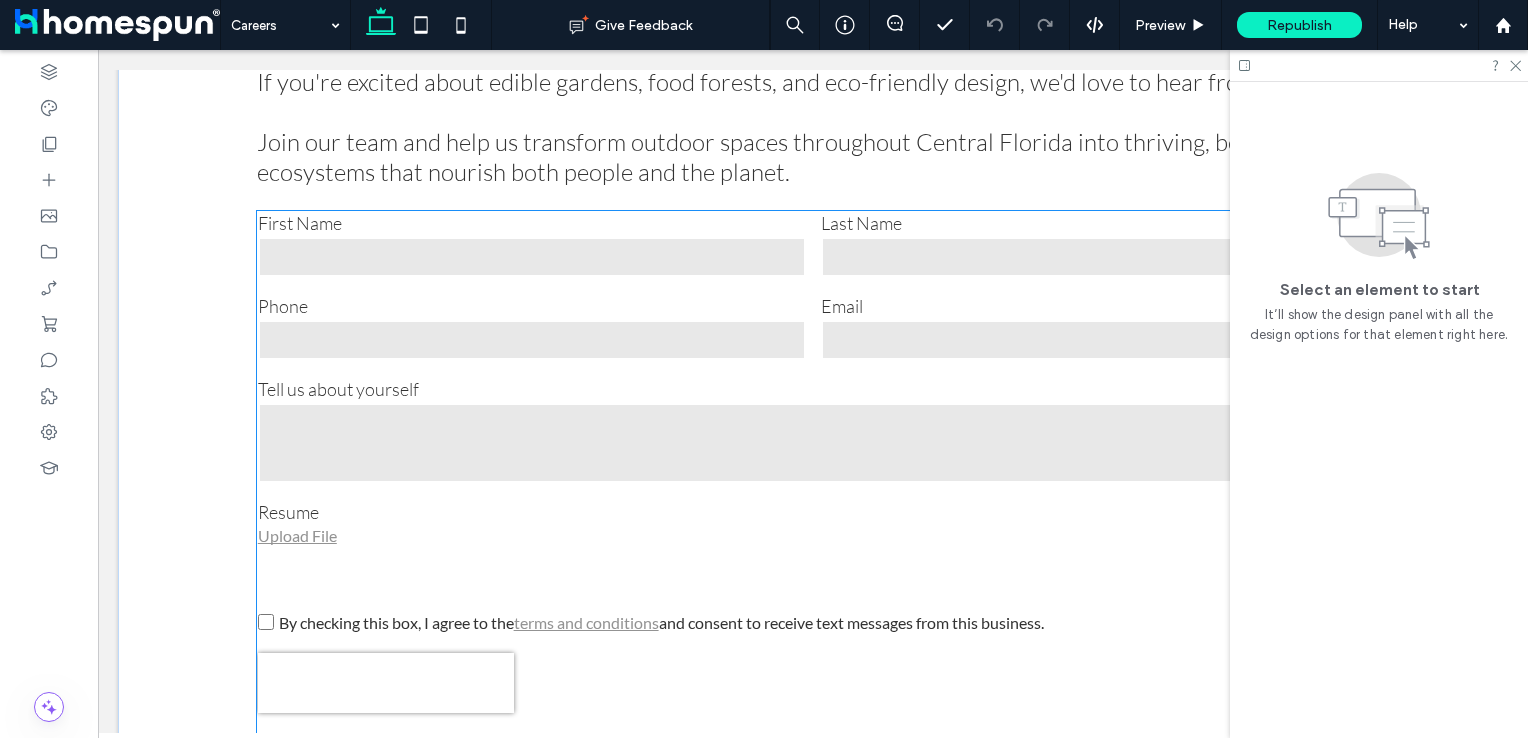 click on "Phone" at bounding box center [532, 306] 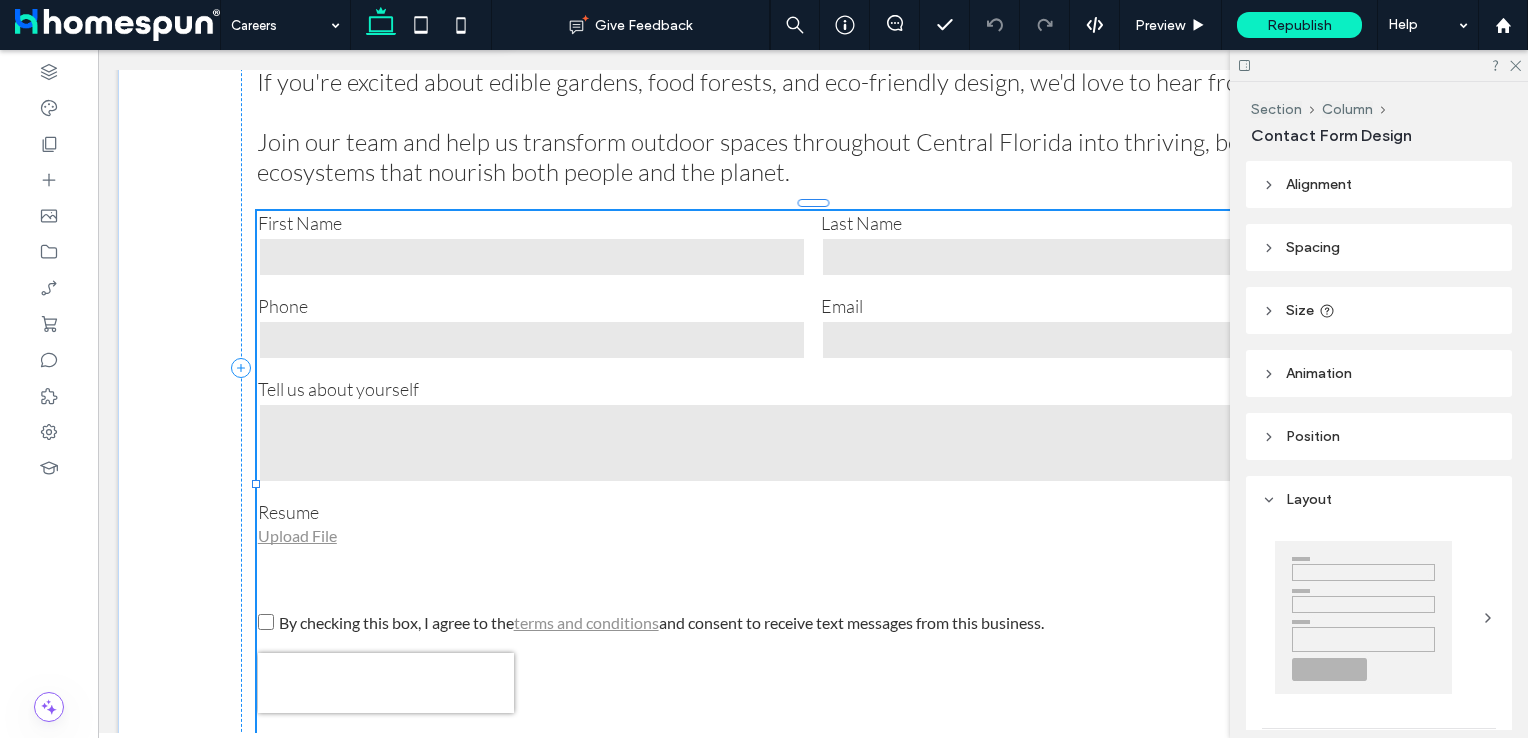 type on "*" 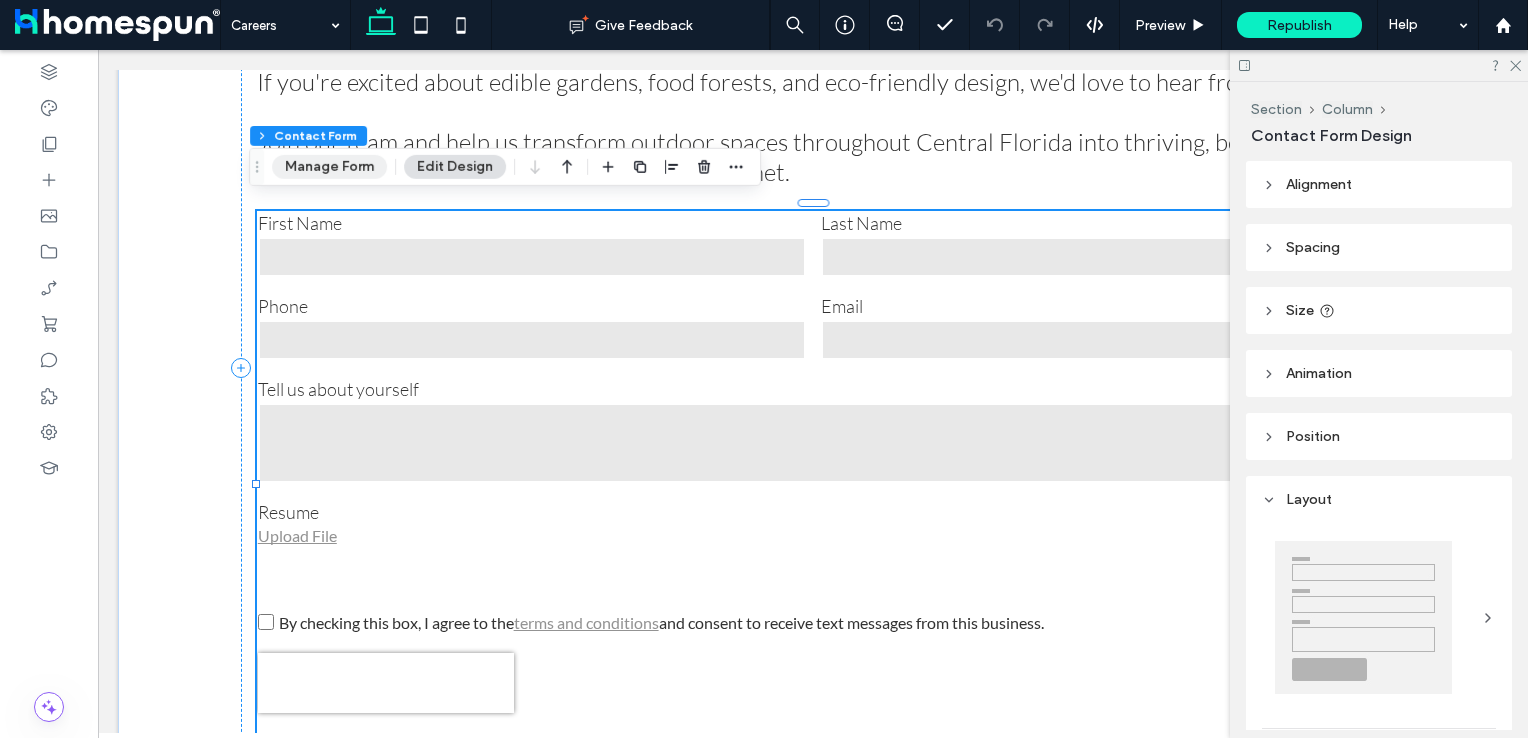 click on "Manage Form" at bounding box center (329, 167) 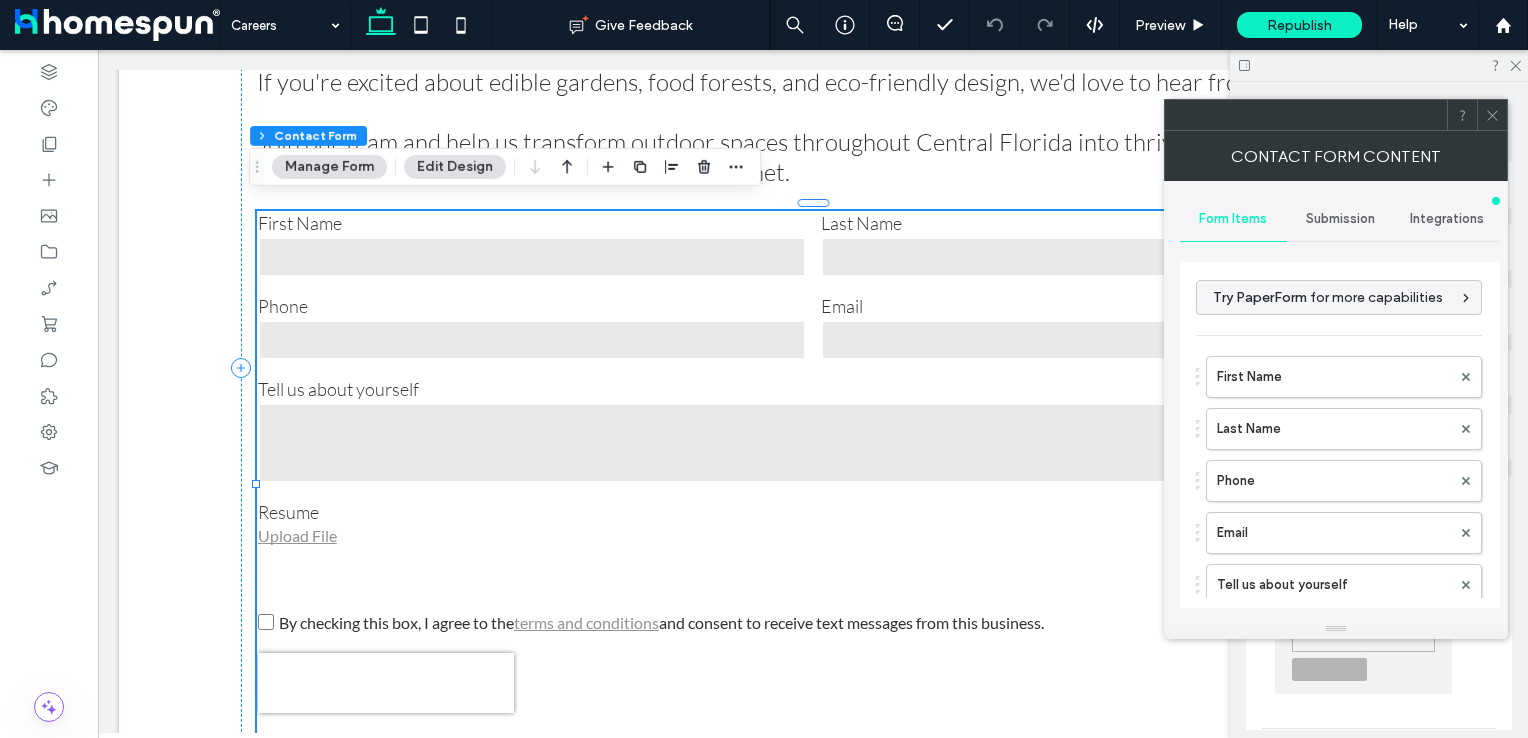 click on "Submission" at bounding box center (1340, 219) 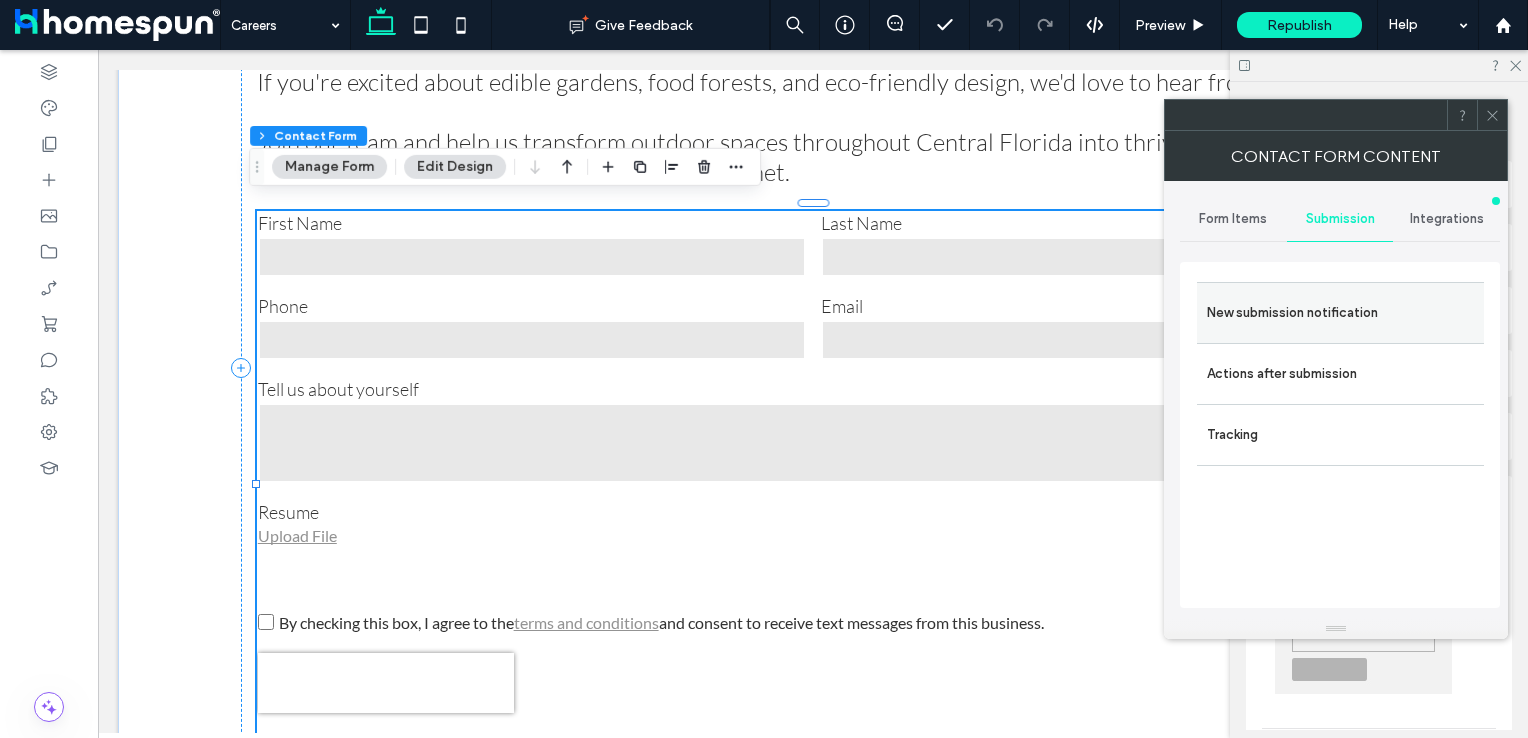 click on "New submission notification" at bounding box center [1340, 313] 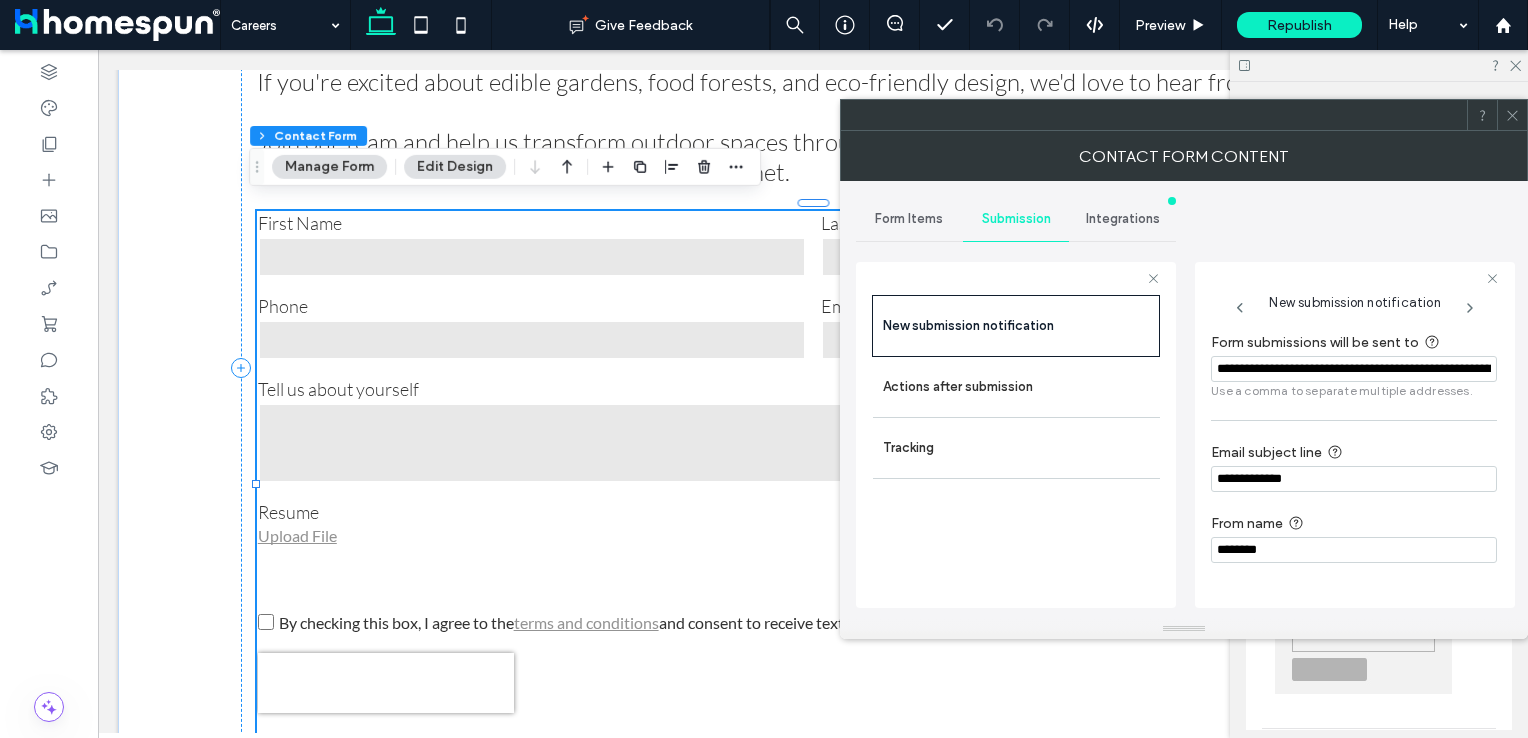 drag, startPoint x: 1151, startPoint y: 122, endPoint x: 818, endPoint y: 104, distance: 333.48615 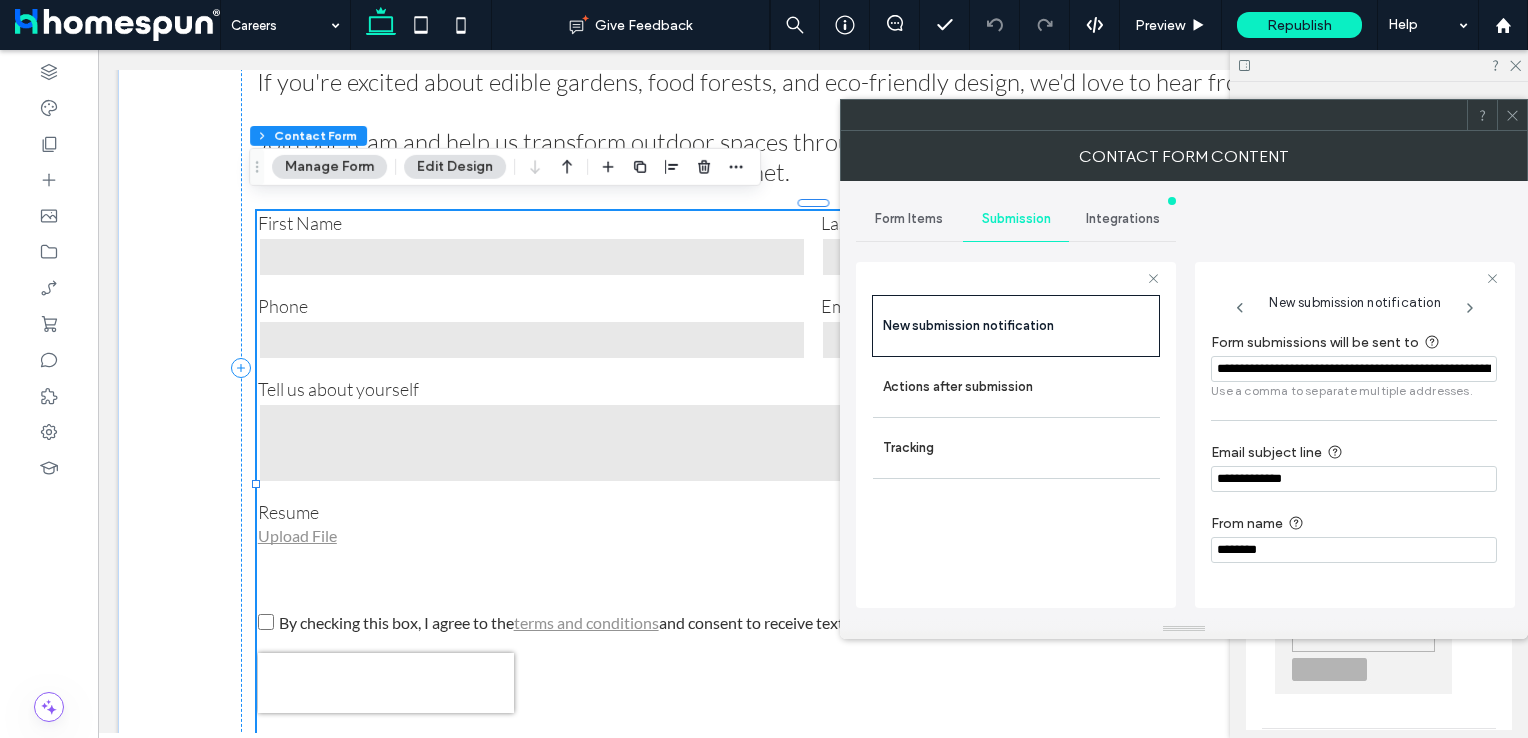 click at bounding box center (1154, 115) 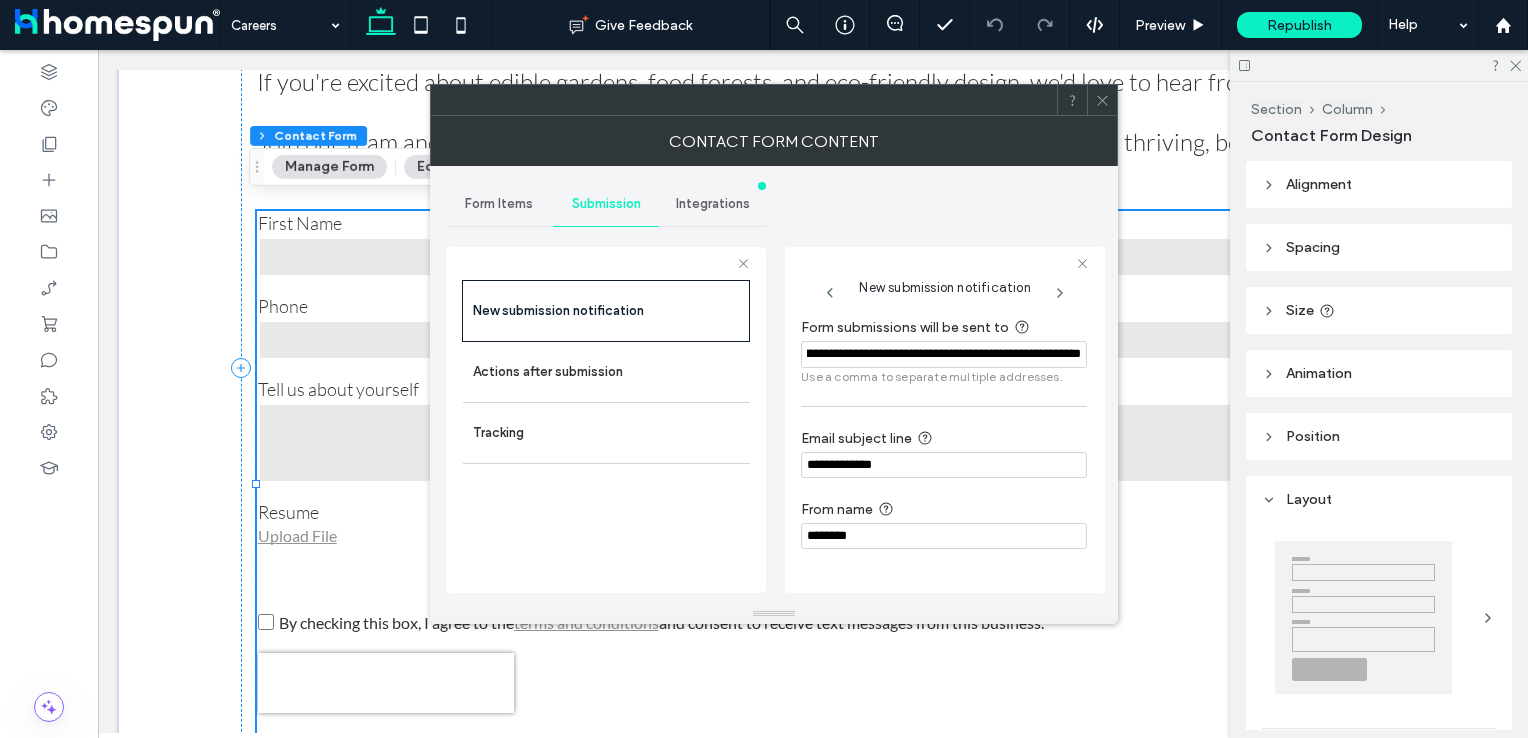 scroll, scrollTop: 0, scrollLeft: 194, axis: horizontal 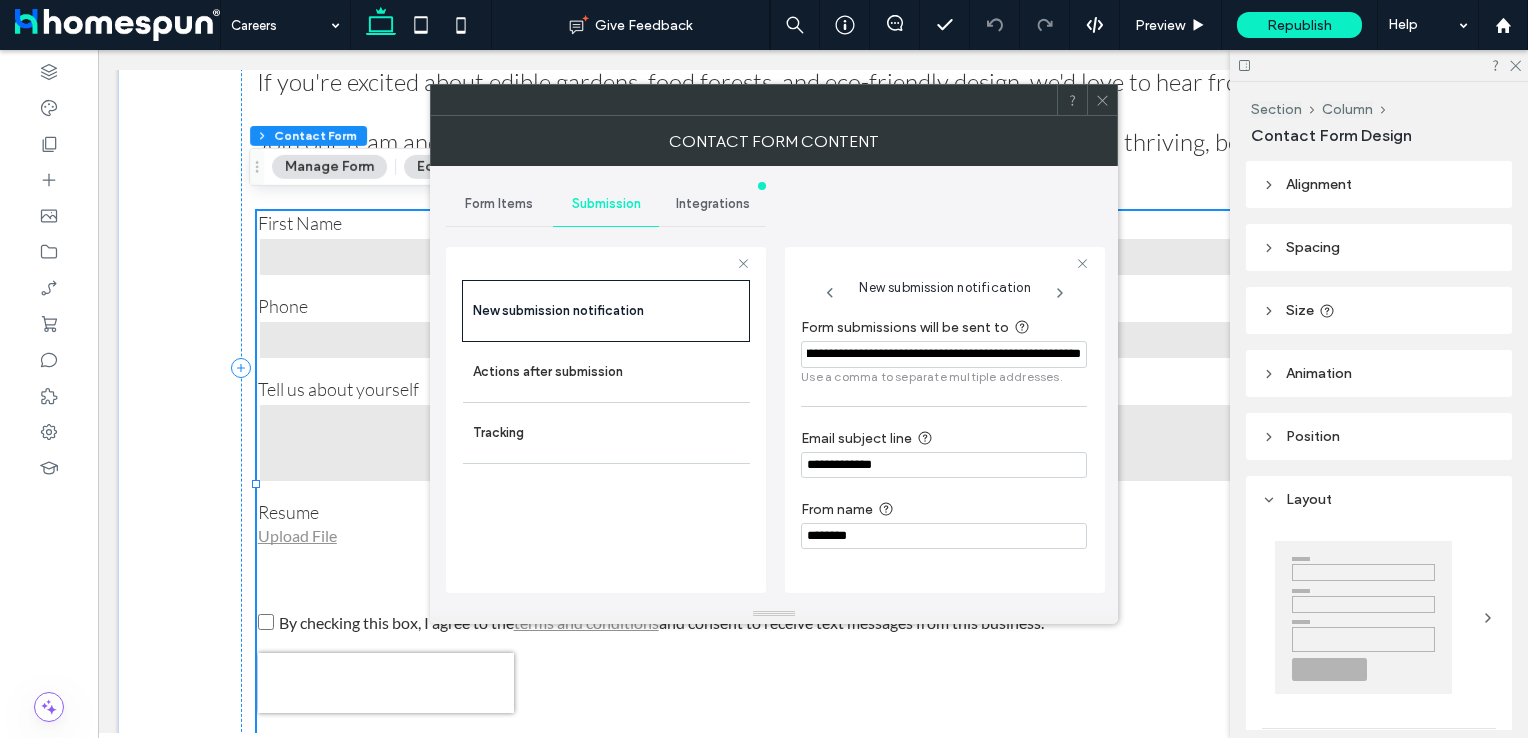click 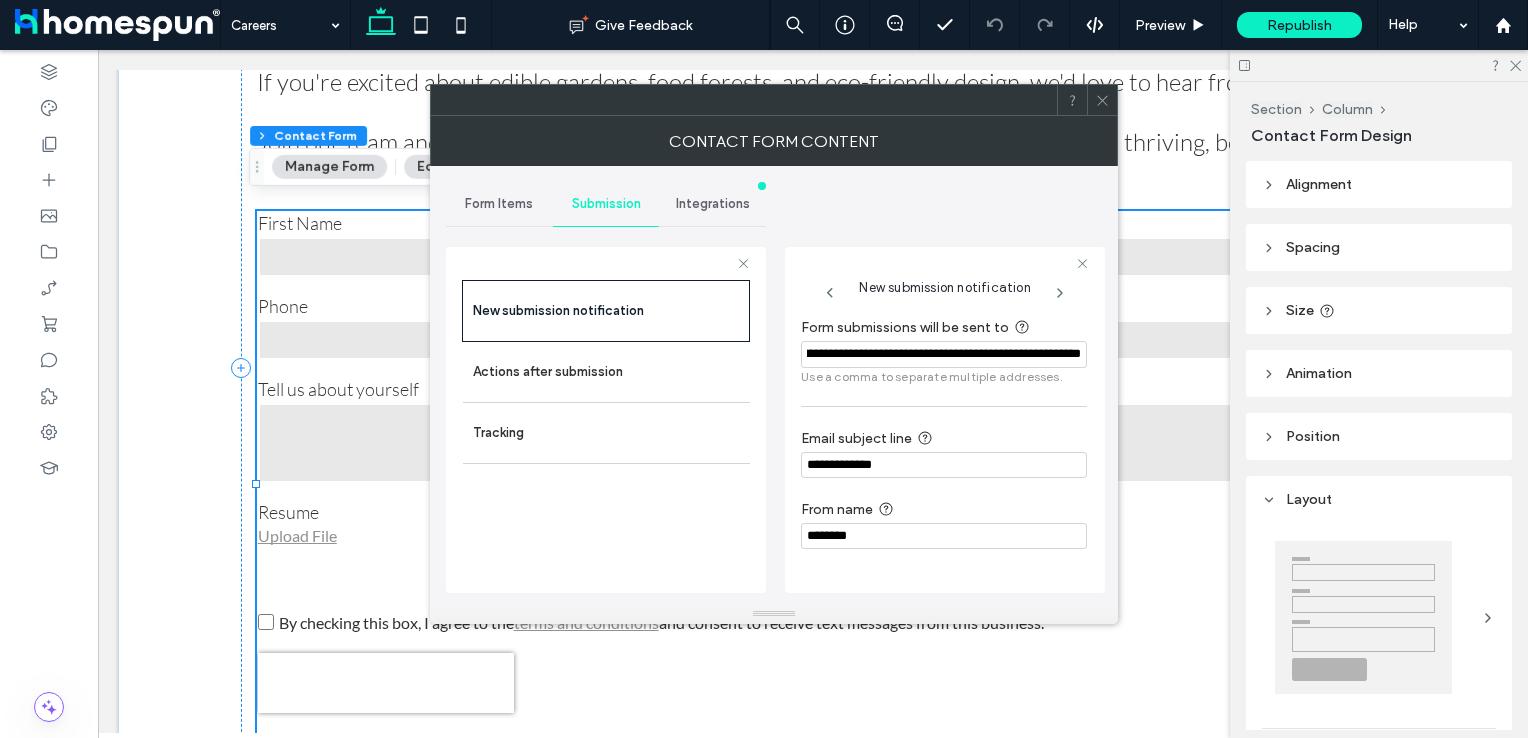 scroll, scrollTop: 0, scrollLeft: 0, axis: both 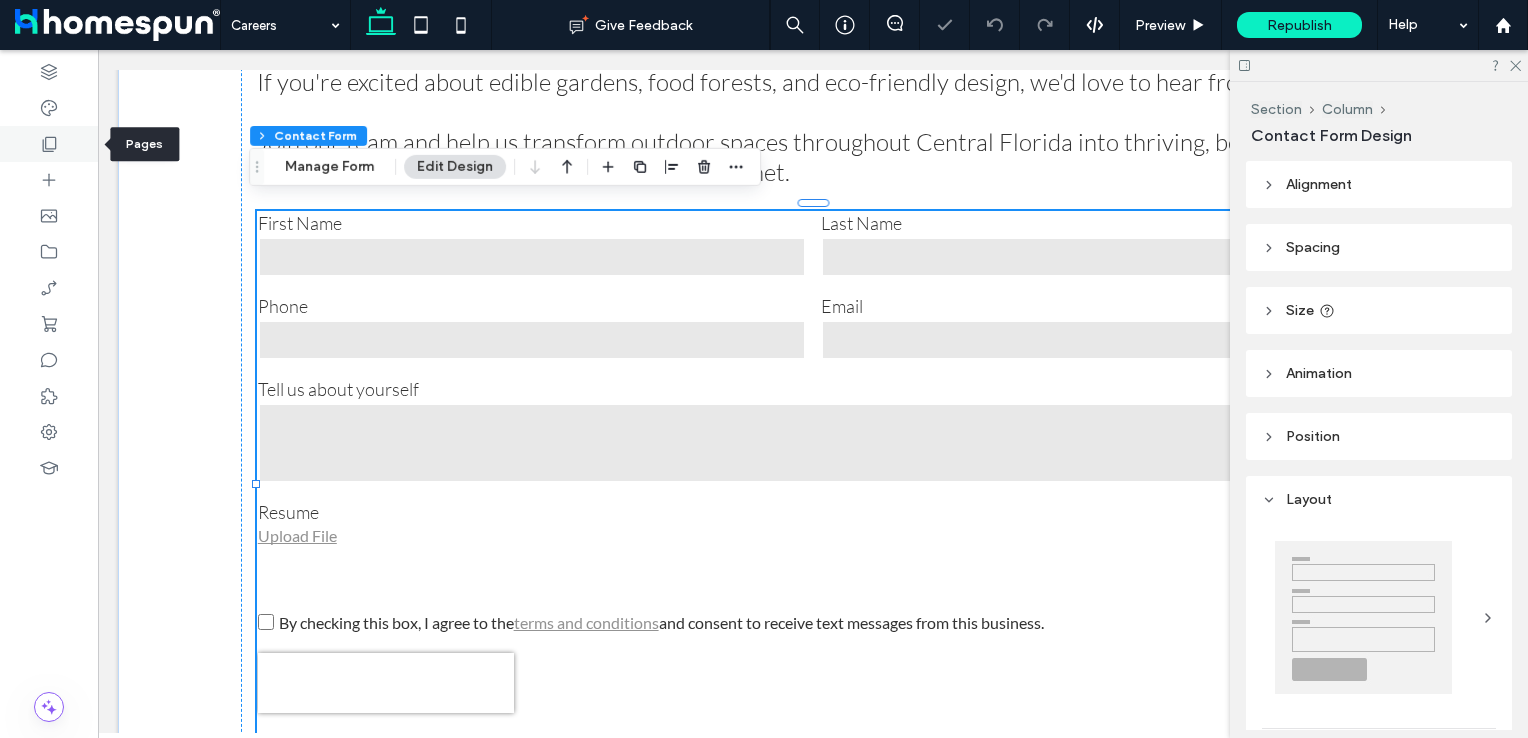 click at bounding box center (49, 144) 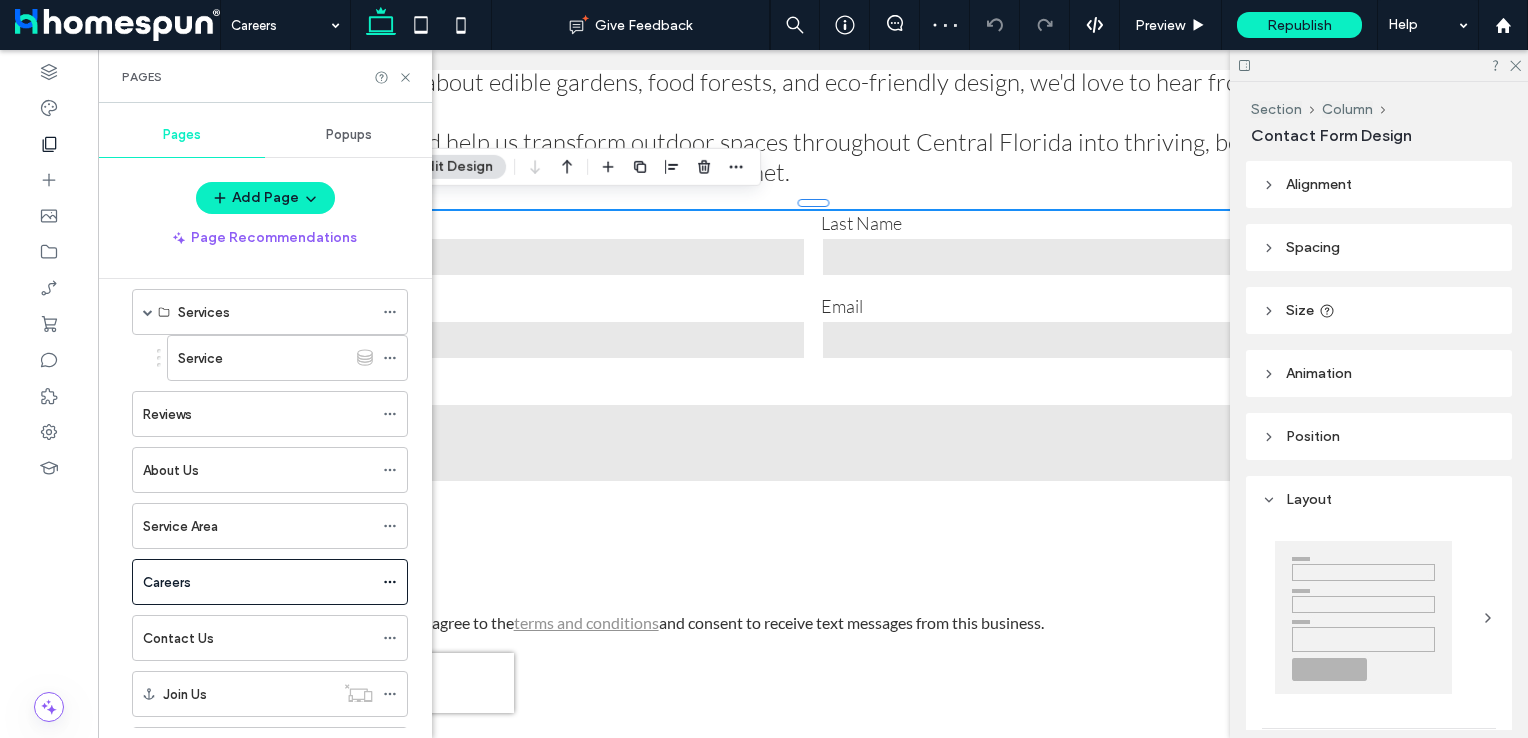 scroll, scrollTop: 300, scrollLeft: 0, axis: vertical 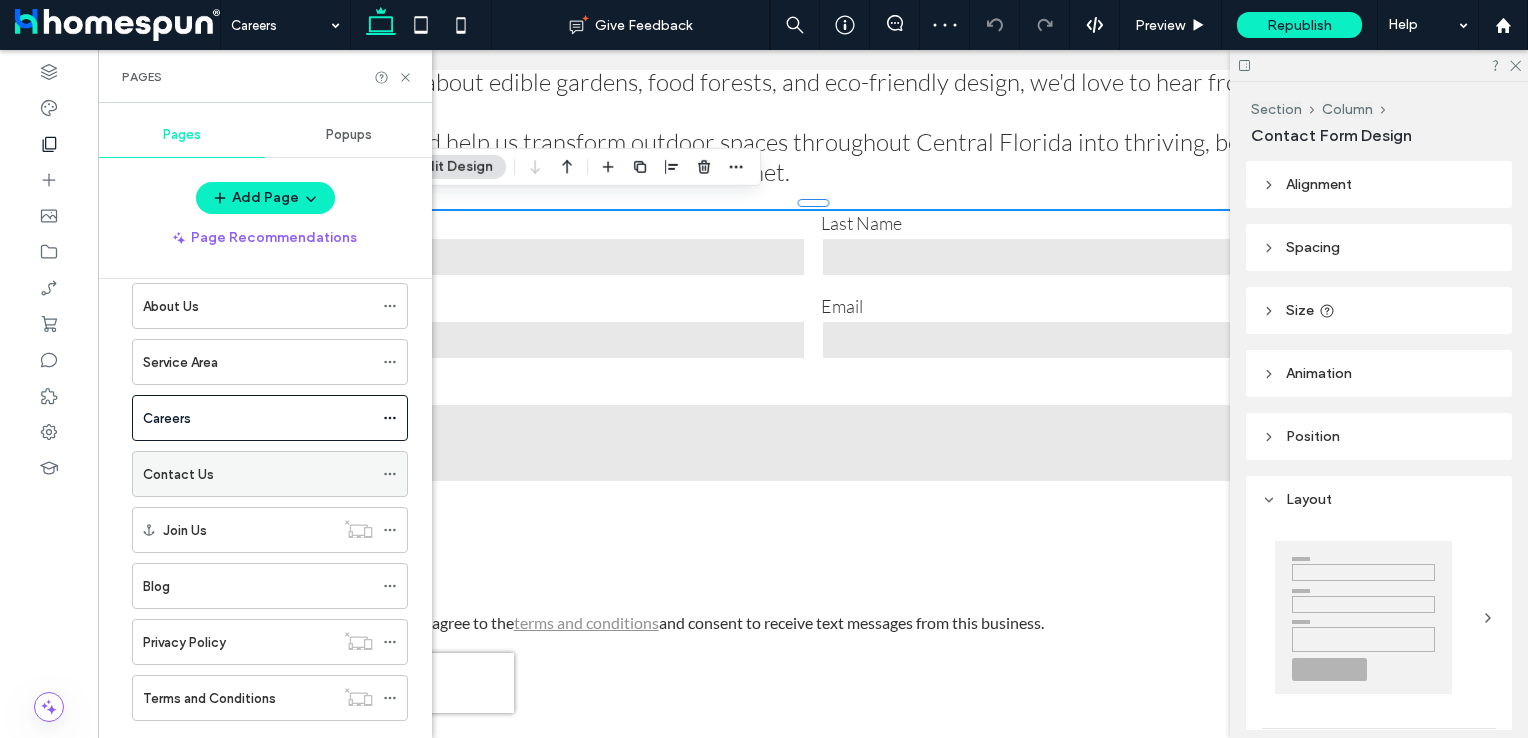 click on "Contact Us" at bounding box center (258, 474) 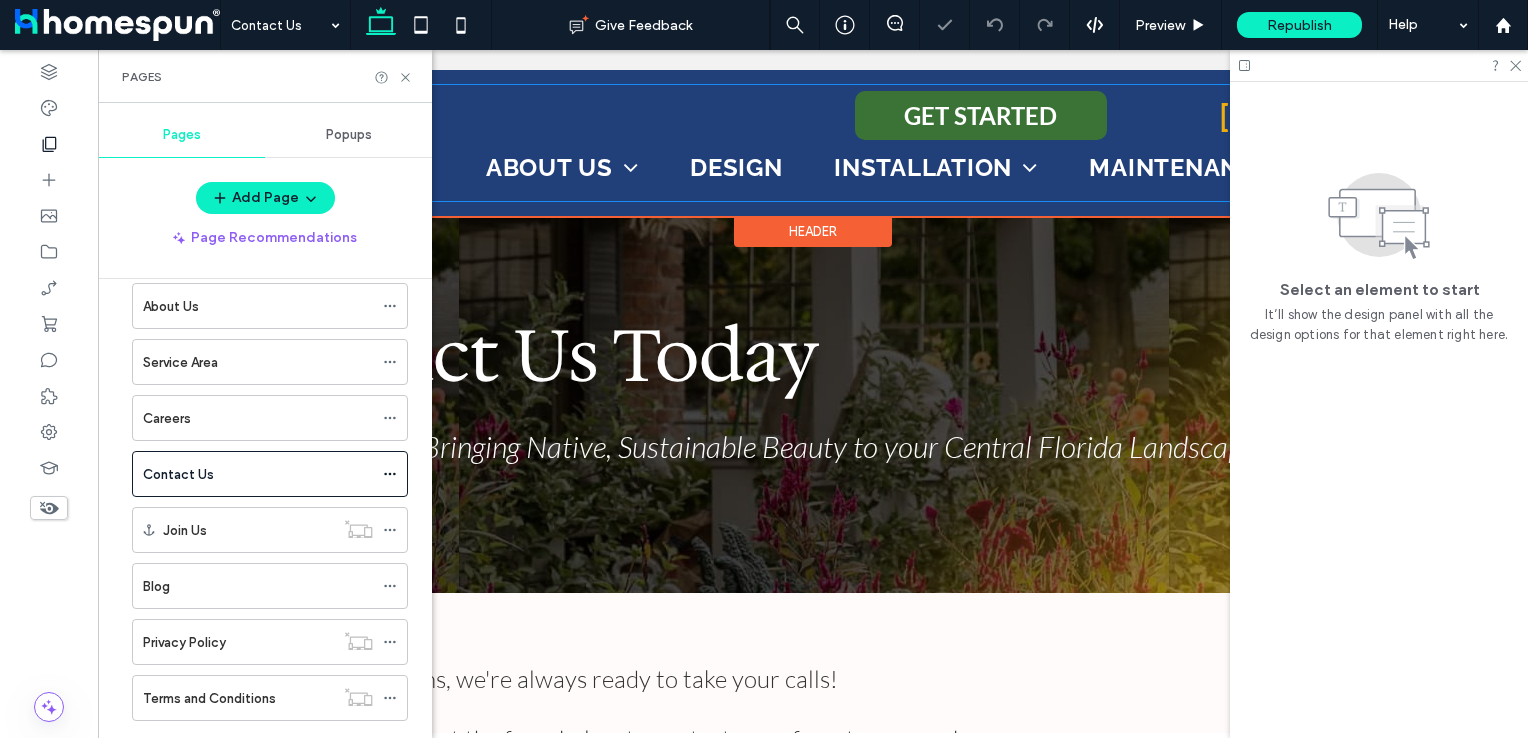 scroll, scrollTop: 0, scrollLeft: 0, axis: both 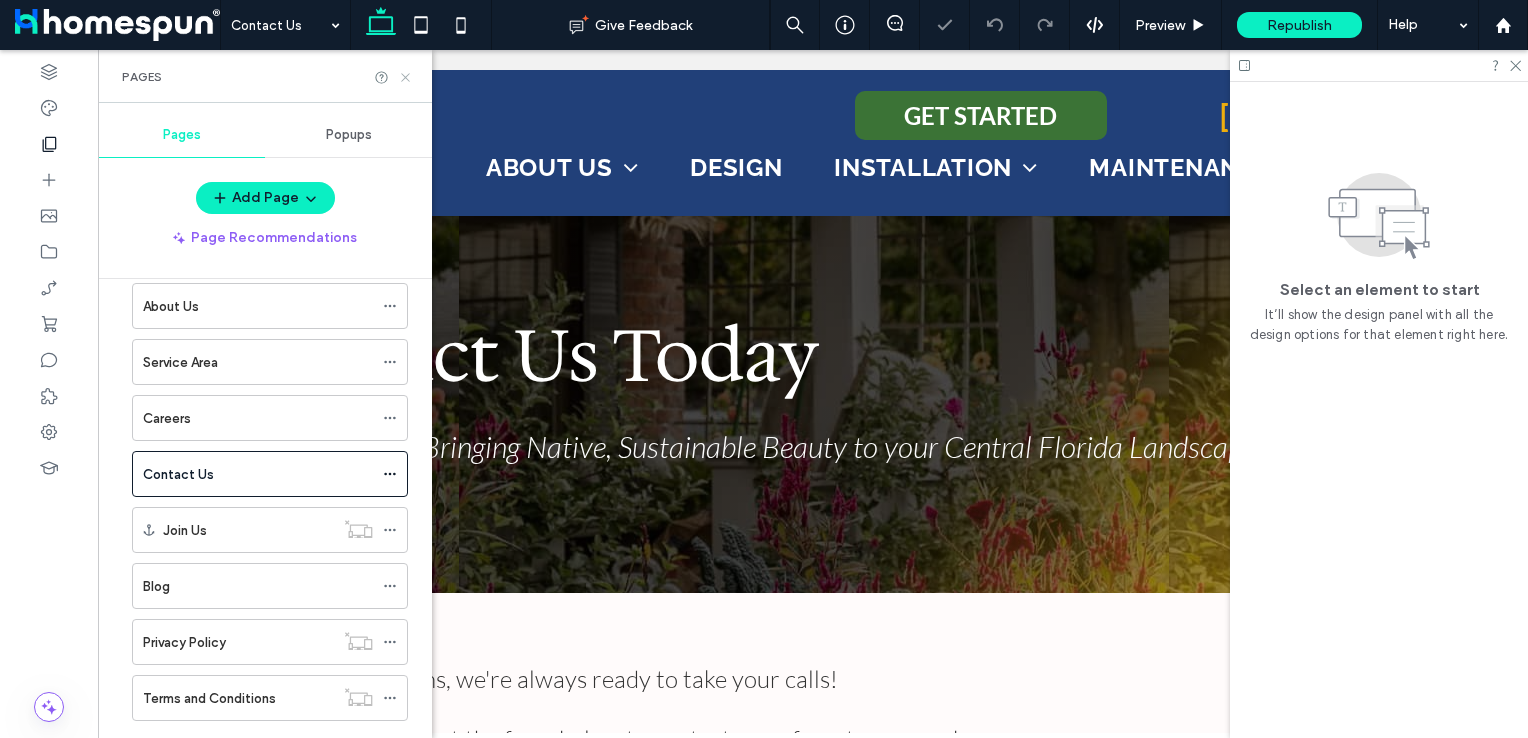 click 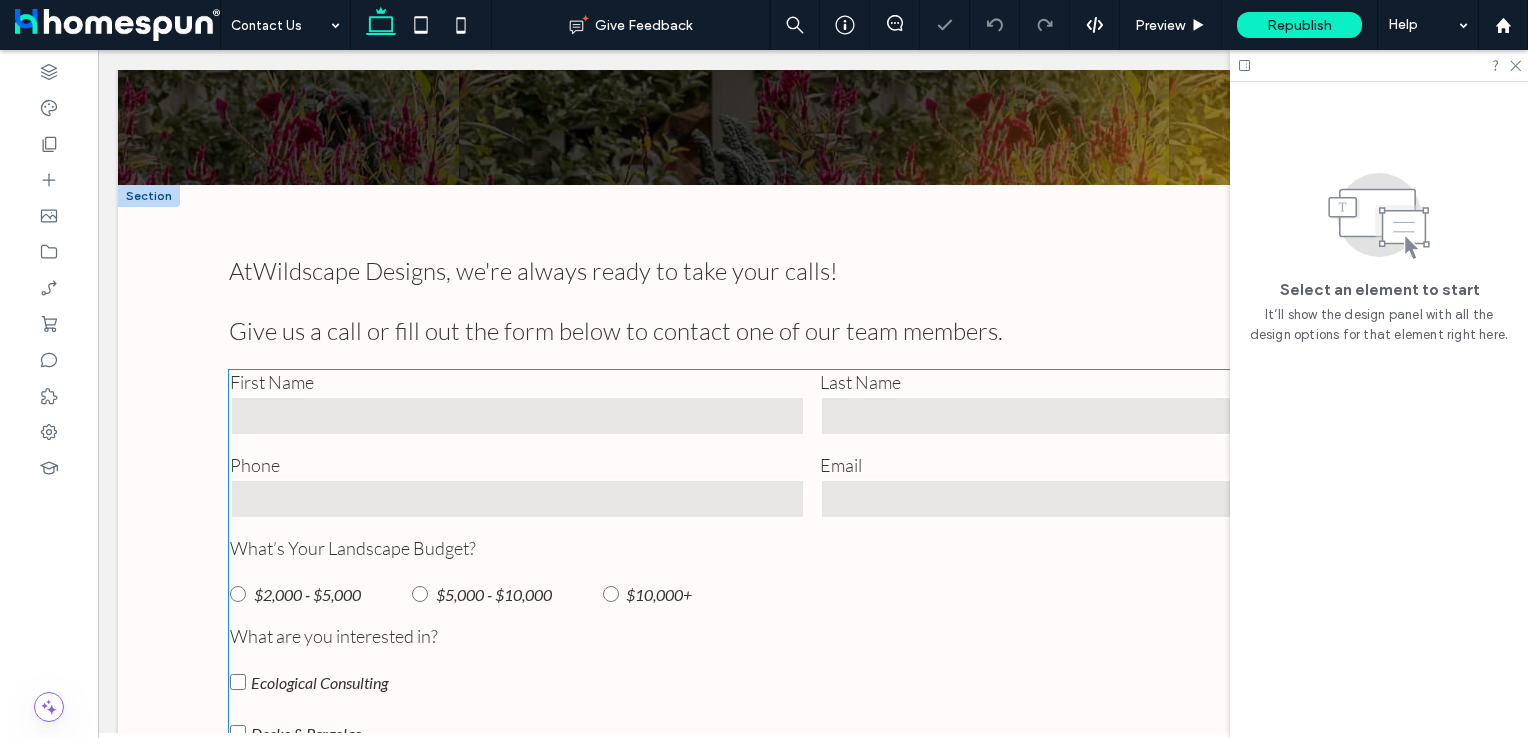 scroll, scrollTop: 500, scrollLeft: 0, axis: vertical 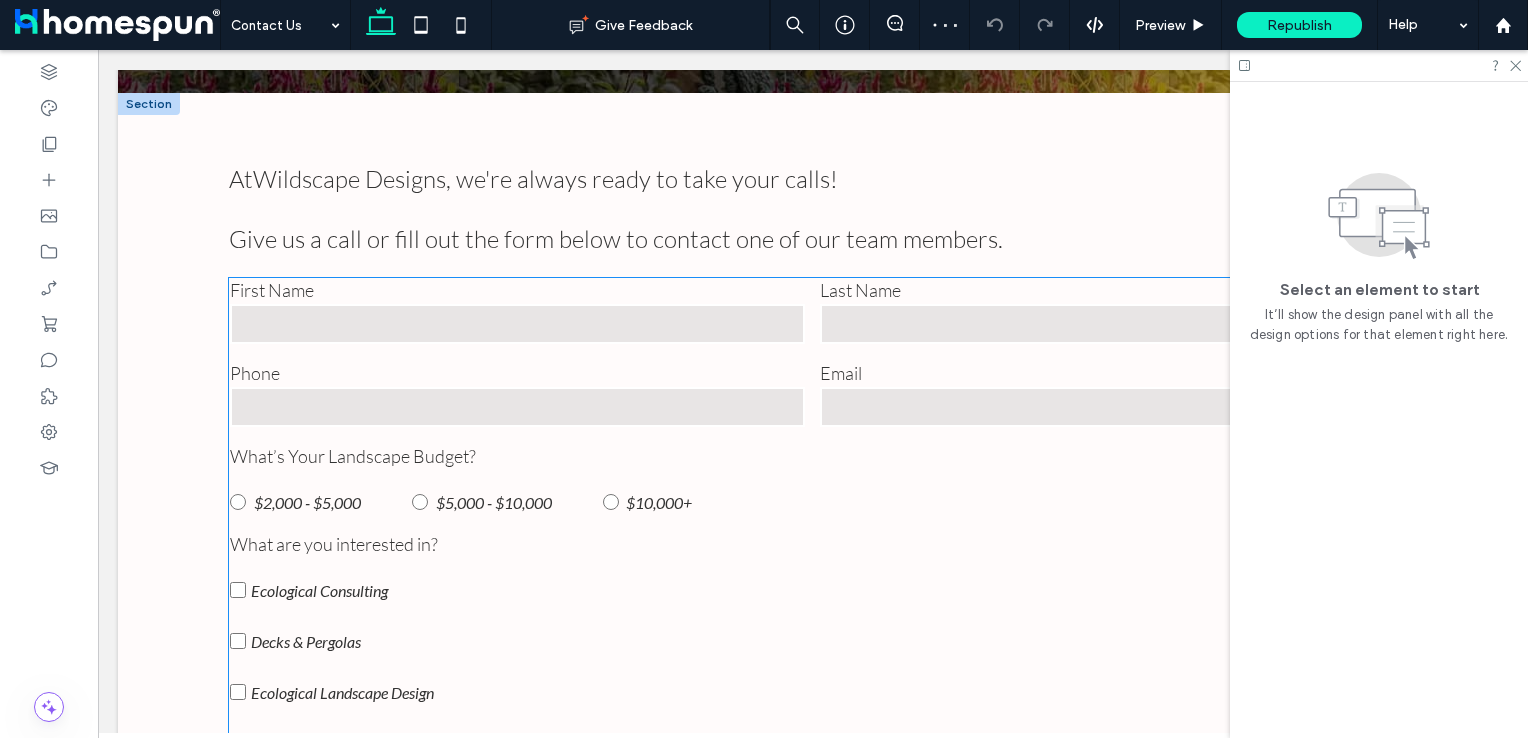 click at bounding box center (517, 407) 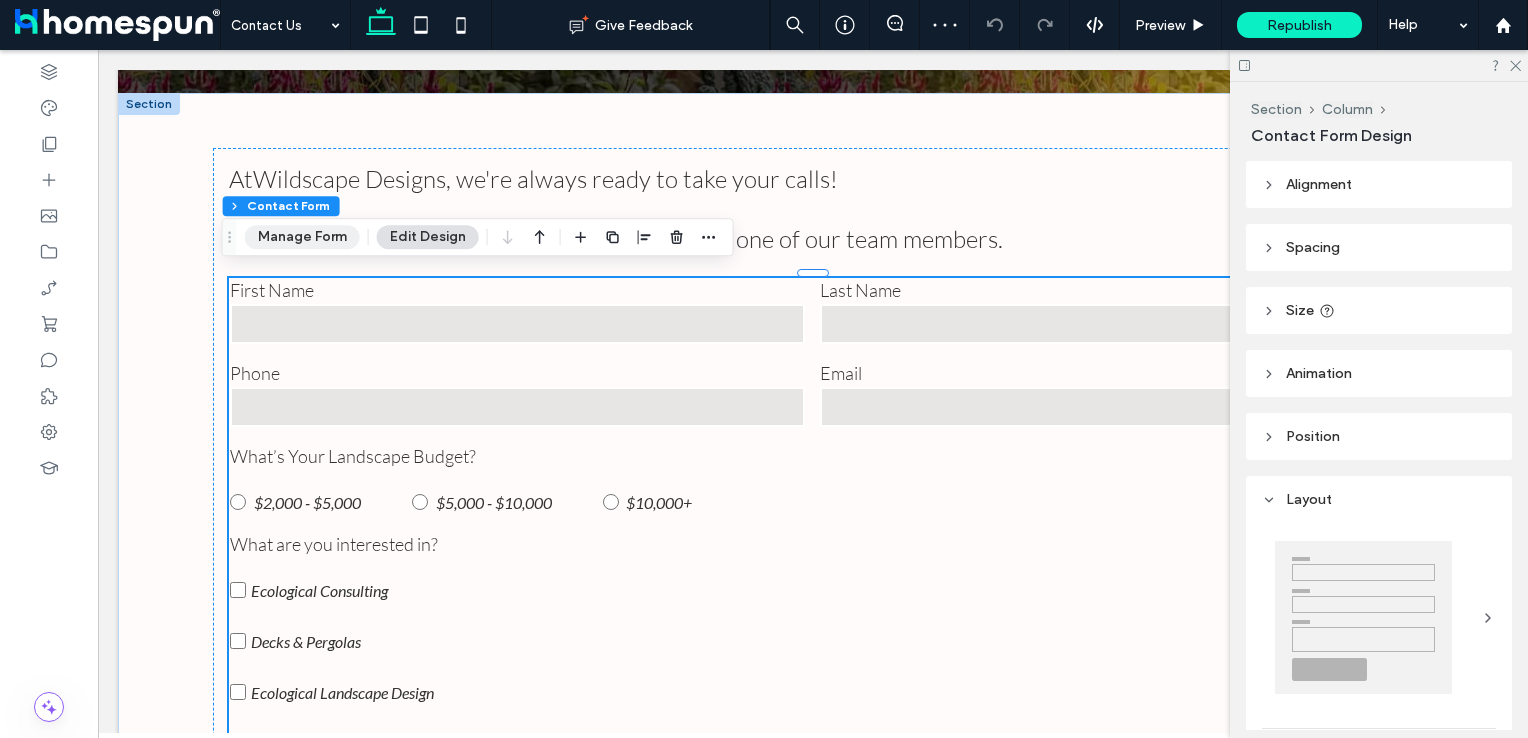 click on "Manage Form" at bounding box center [302, 237] 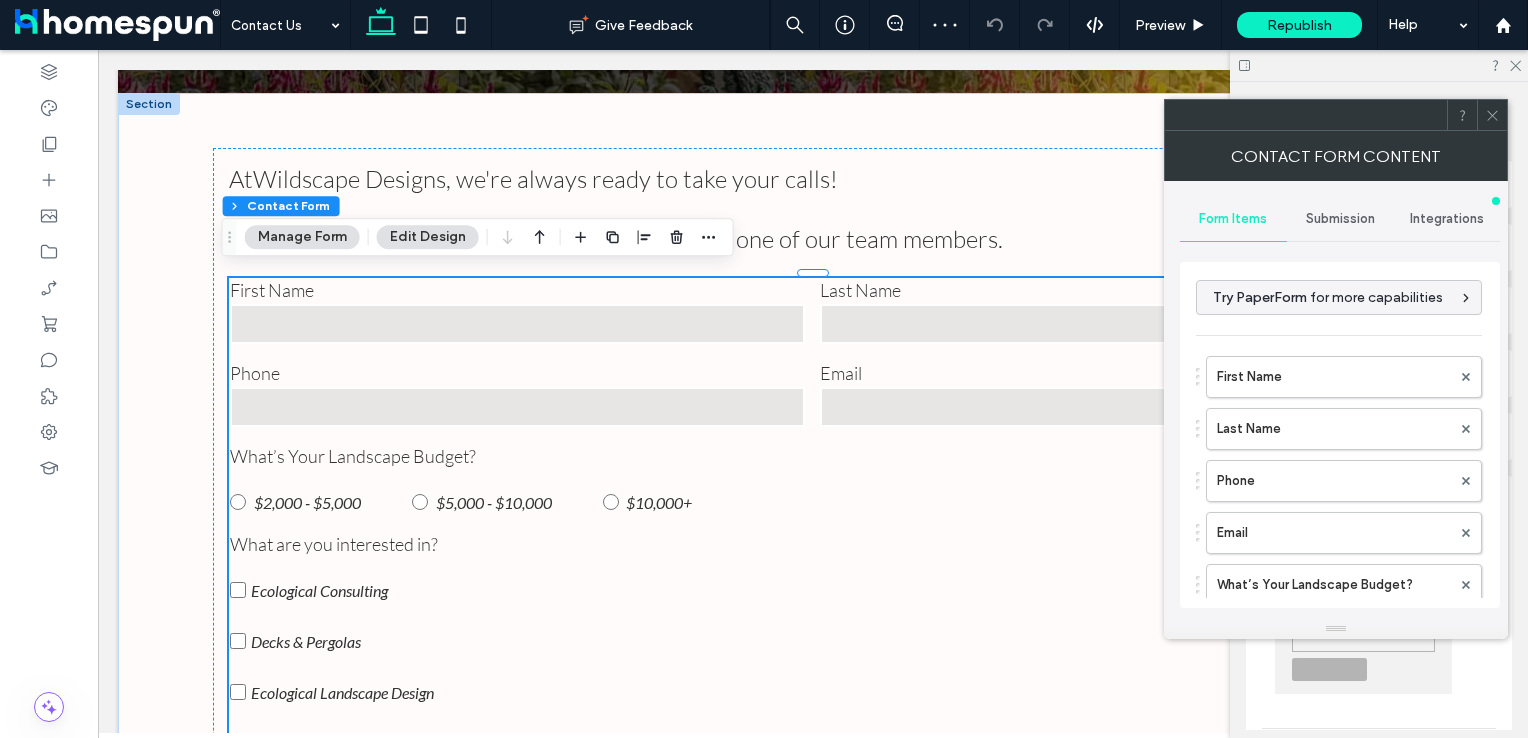 click on "Submission" at bounding box center [1340, 219] 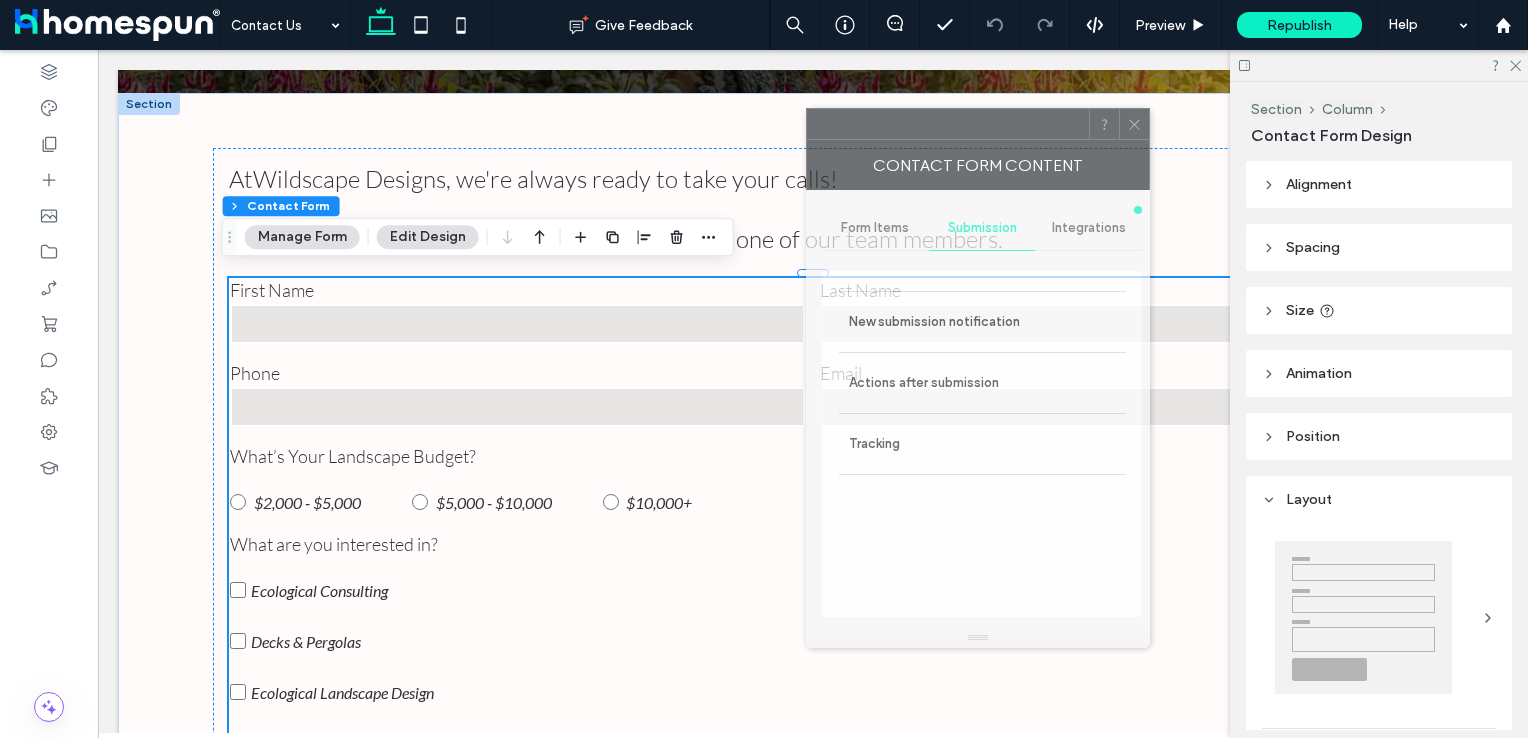 drag, startPoint x: 1328, startPoint y: 138, endPoint x: 868, endPoint y: 154, distance: 460.27817 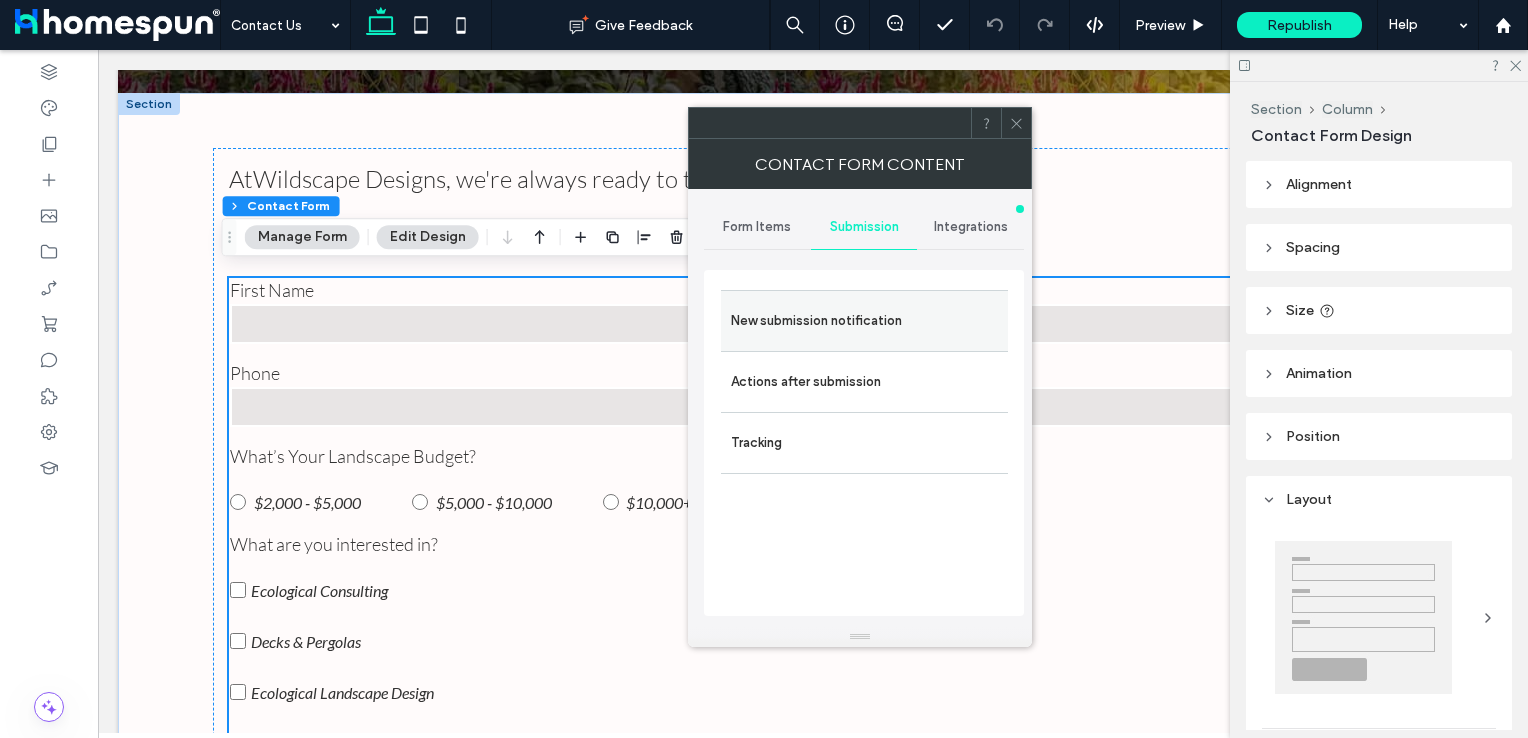 click on "New submission notification" at bounding box center [864, 321] 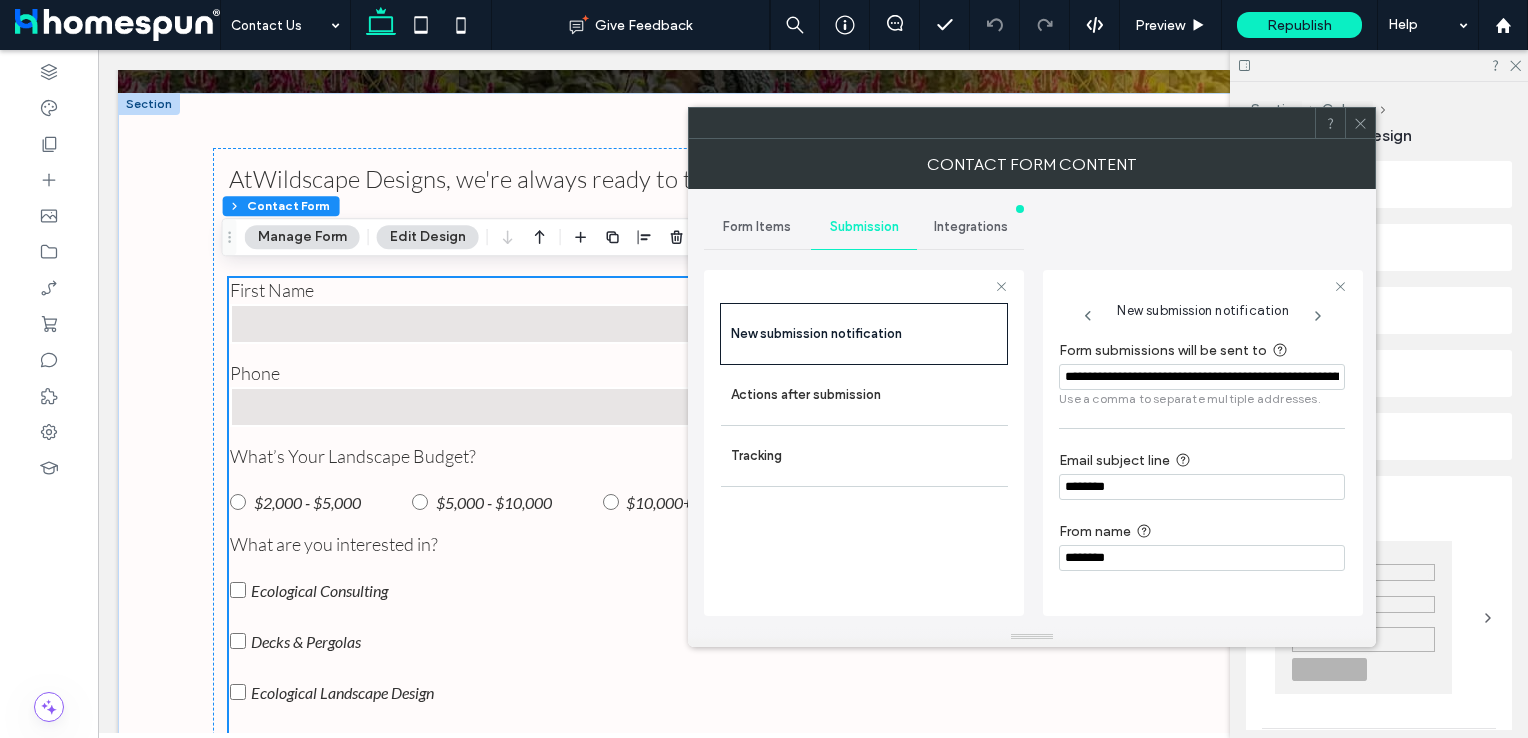 scroll, scrollTop: 0, scrollLeft: 194, axis: horizontal 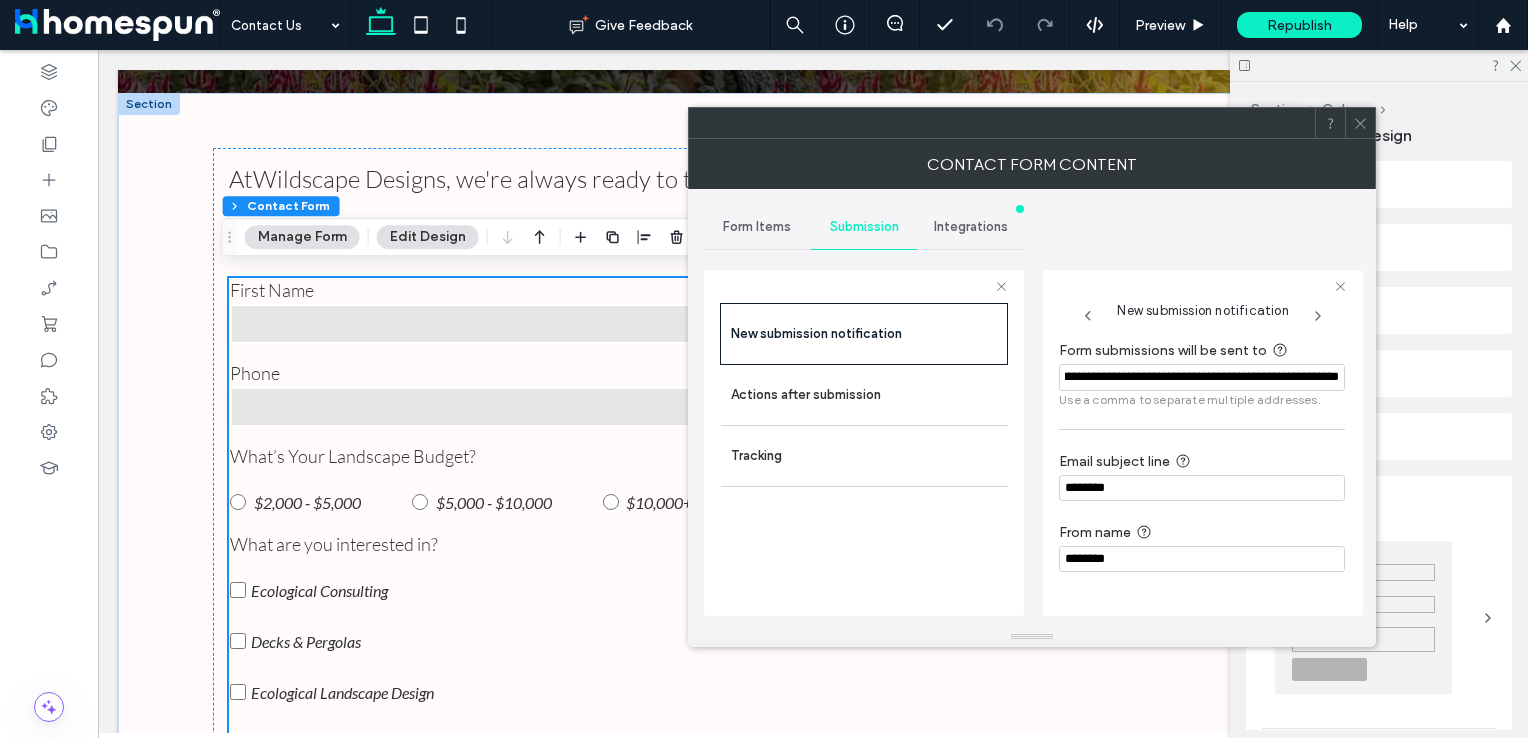 drag, startPoint x: 1195, startPoint y: 374, endPoint x: 1383, endPoint y: 383, distance: 188.2153 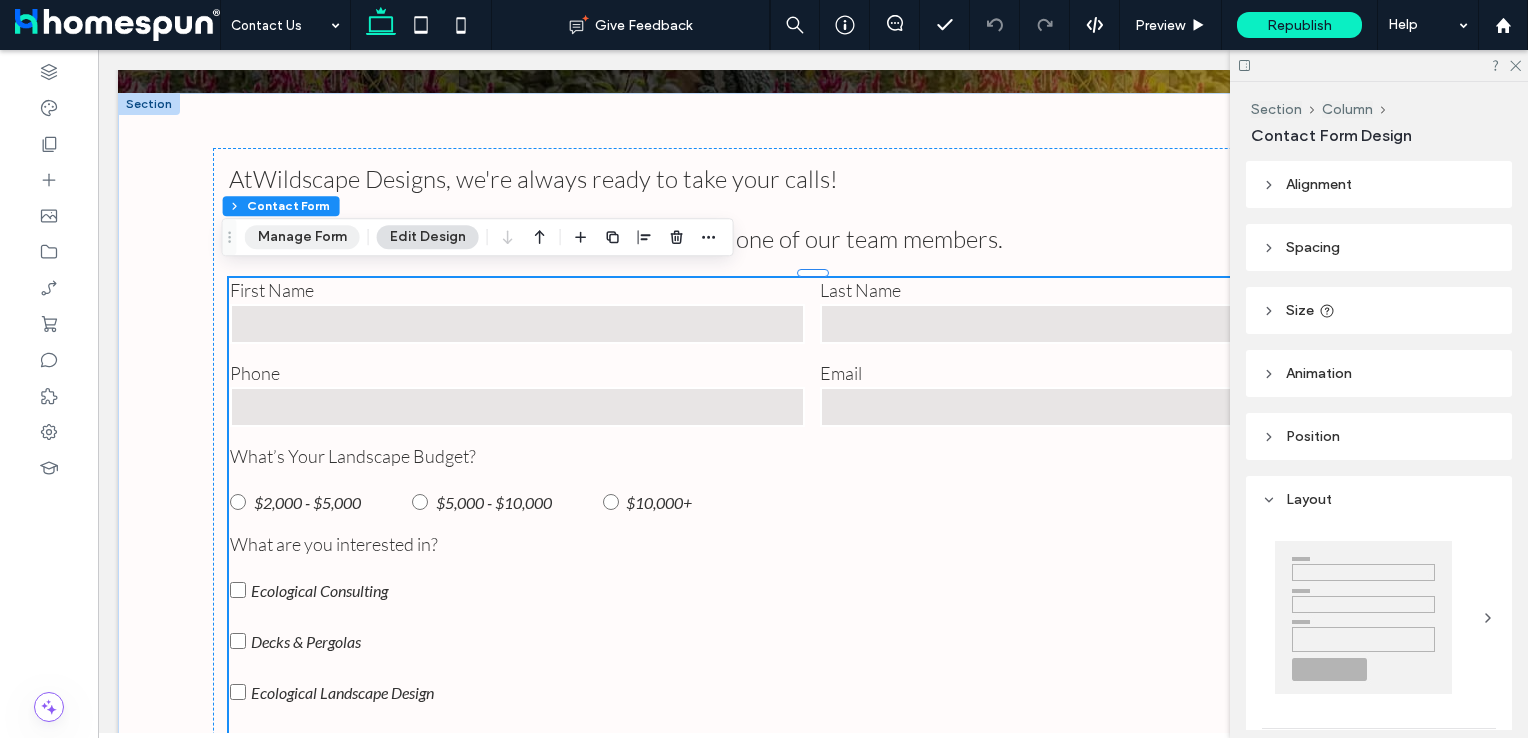 click on "Manage Form" at bounding box center [302, 237] 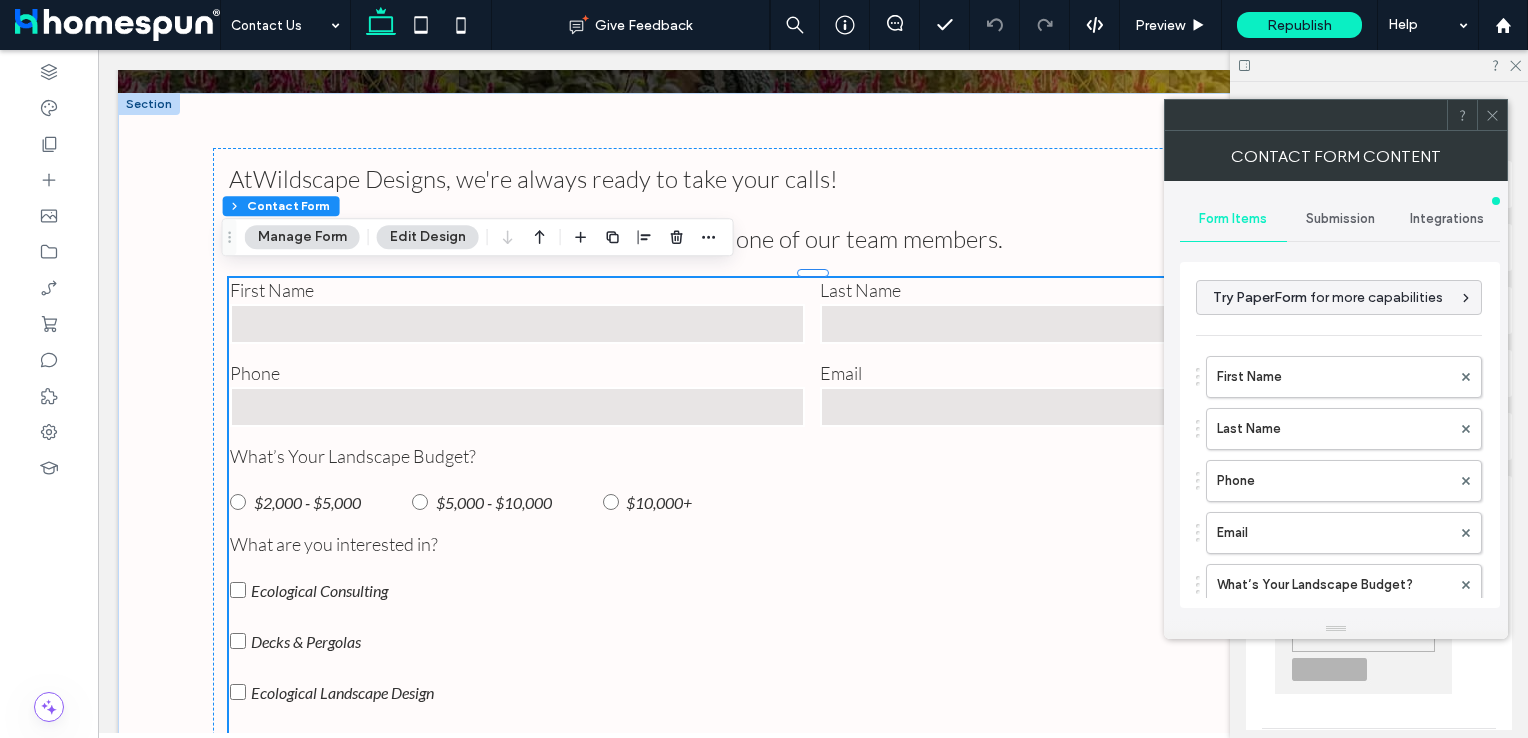 click on "Submission" at bounding box center [1340, 219] 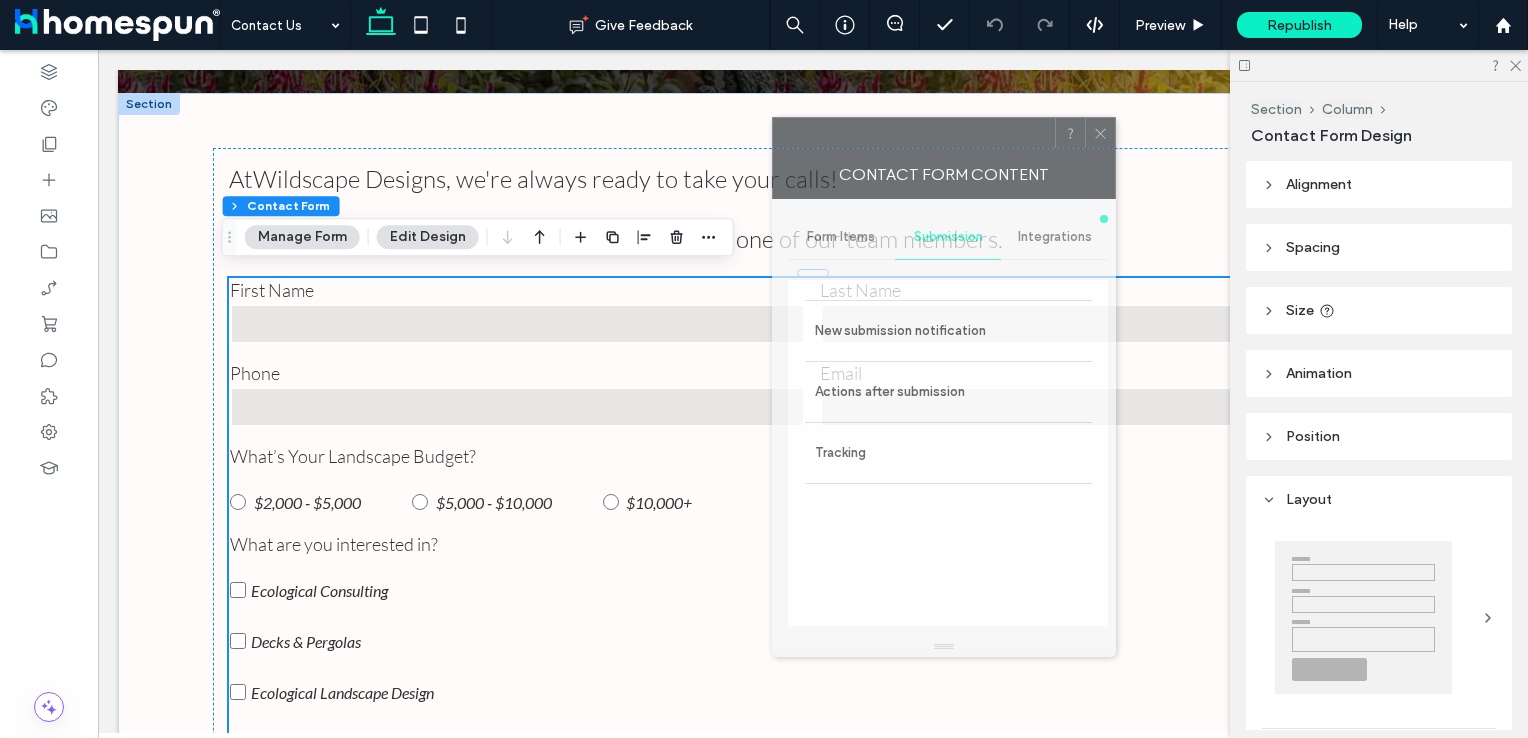 drag, startPoint x: 1334, startPoint y: 128, endPoint x: 936, endPoint y: 162, distance: 399.44962 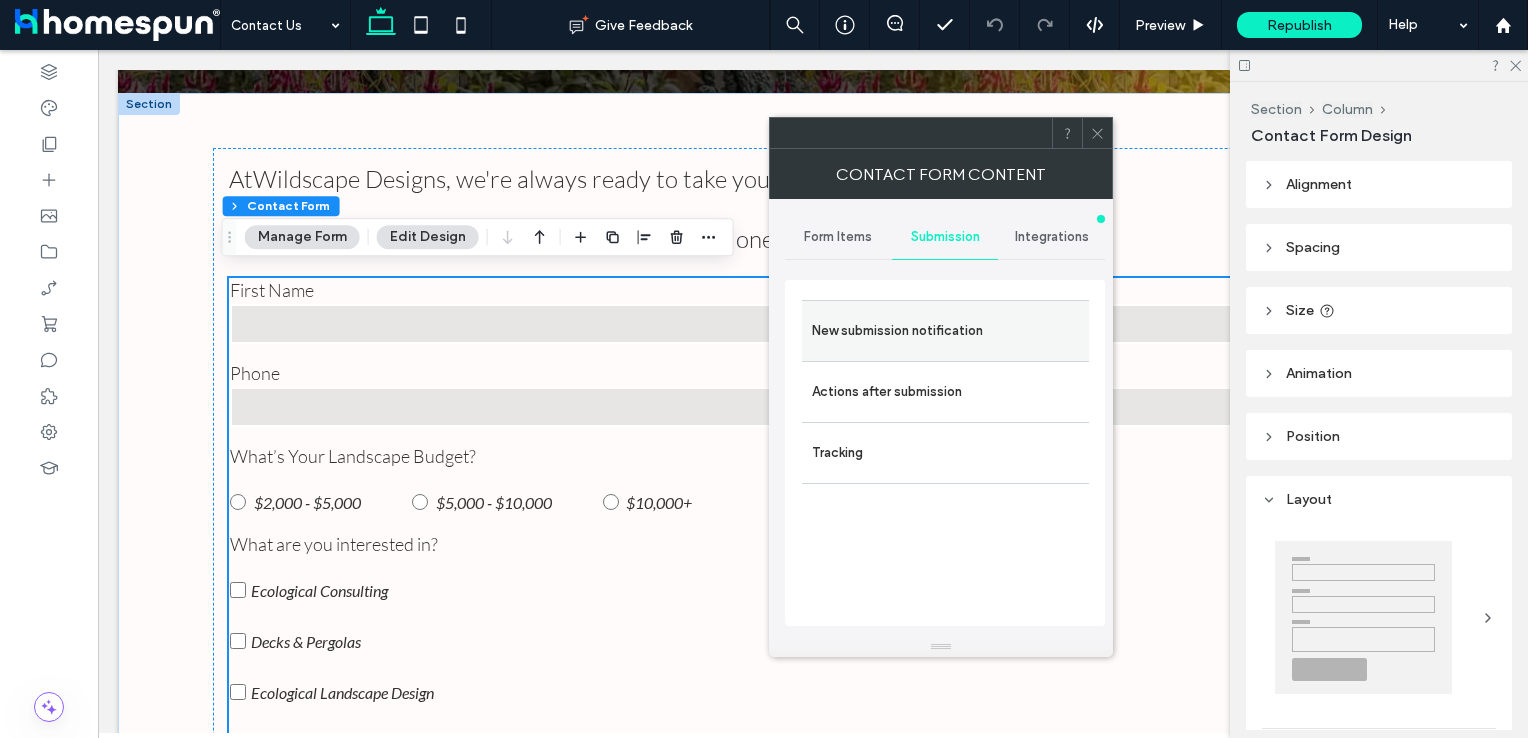 click on "New submission notification" at bounding box center (945, 331) 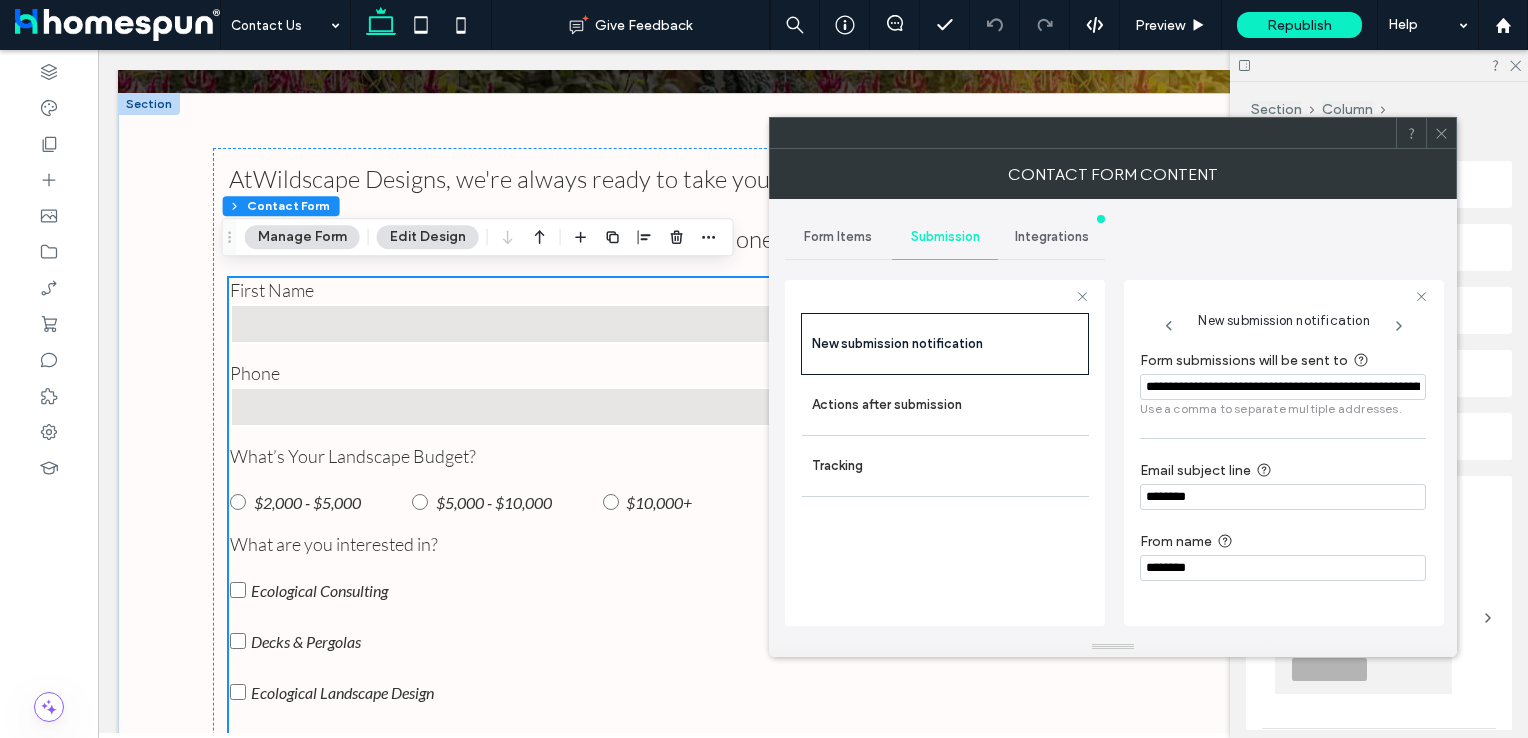 scroll, scrollTop: 0, scrollLeft: 194, axis: horizontal 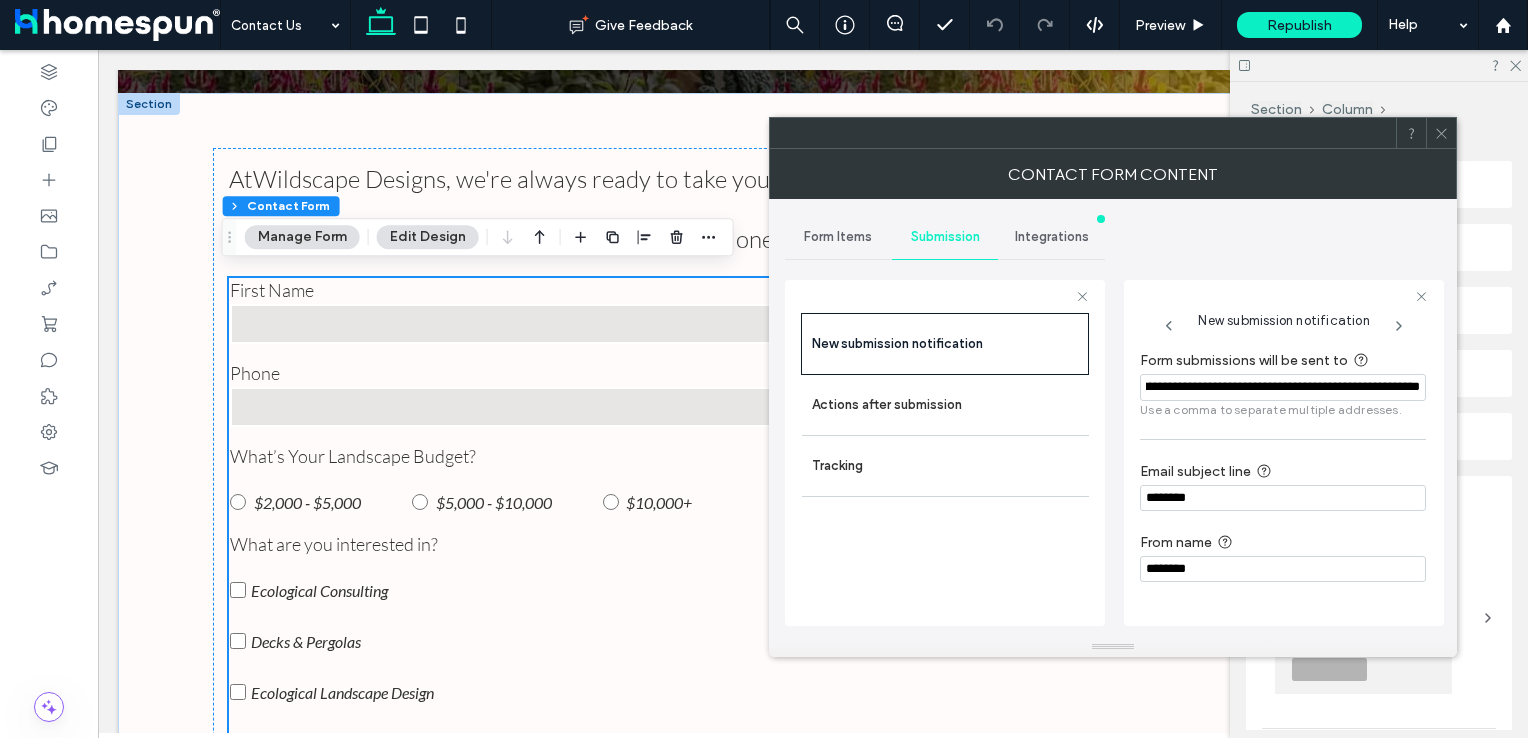 drag, startPoint x: 1250, startPoint y: 375, endPoint x: 1466, endPoint y: 383, distance: 216.1481 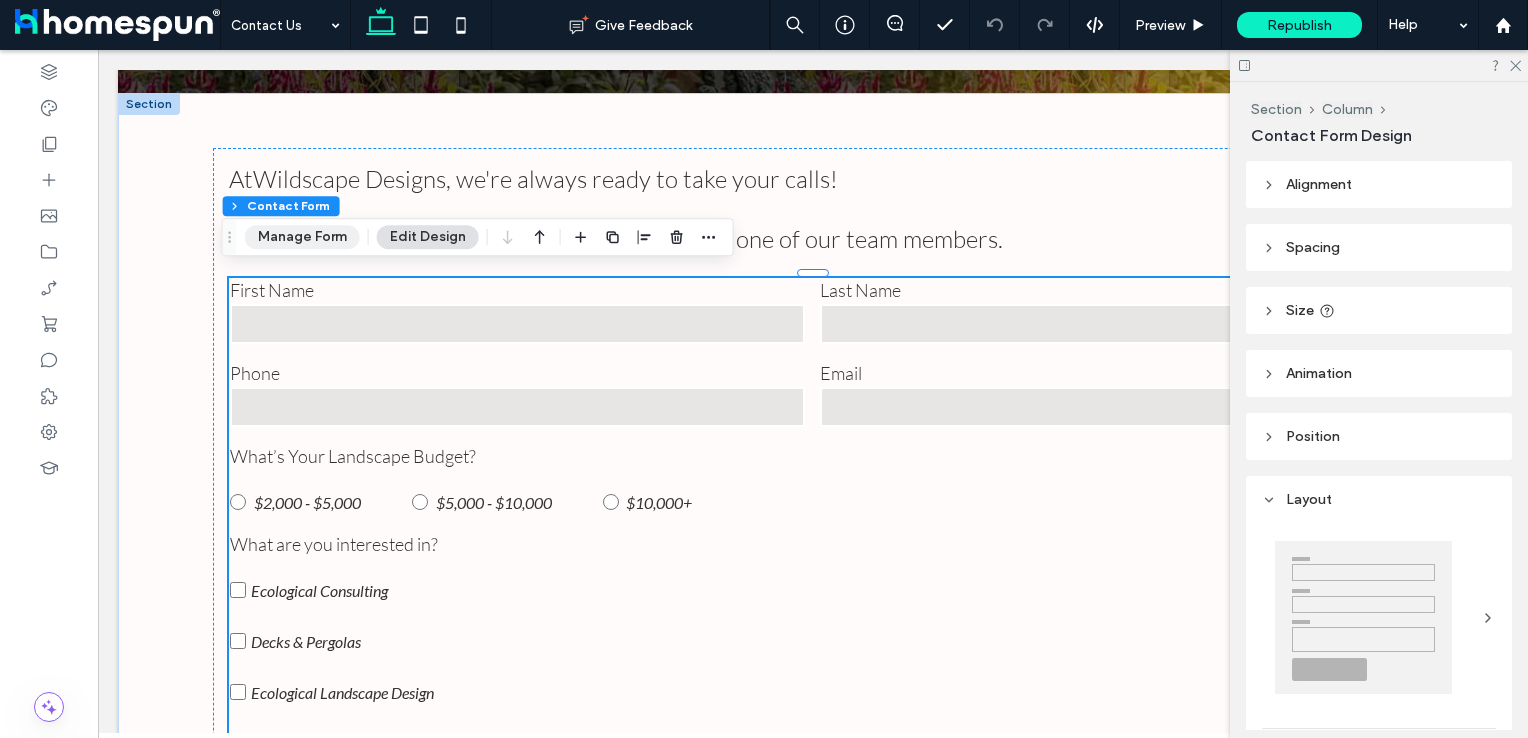 click on "Manage Form" at bounding box center (302, 237) 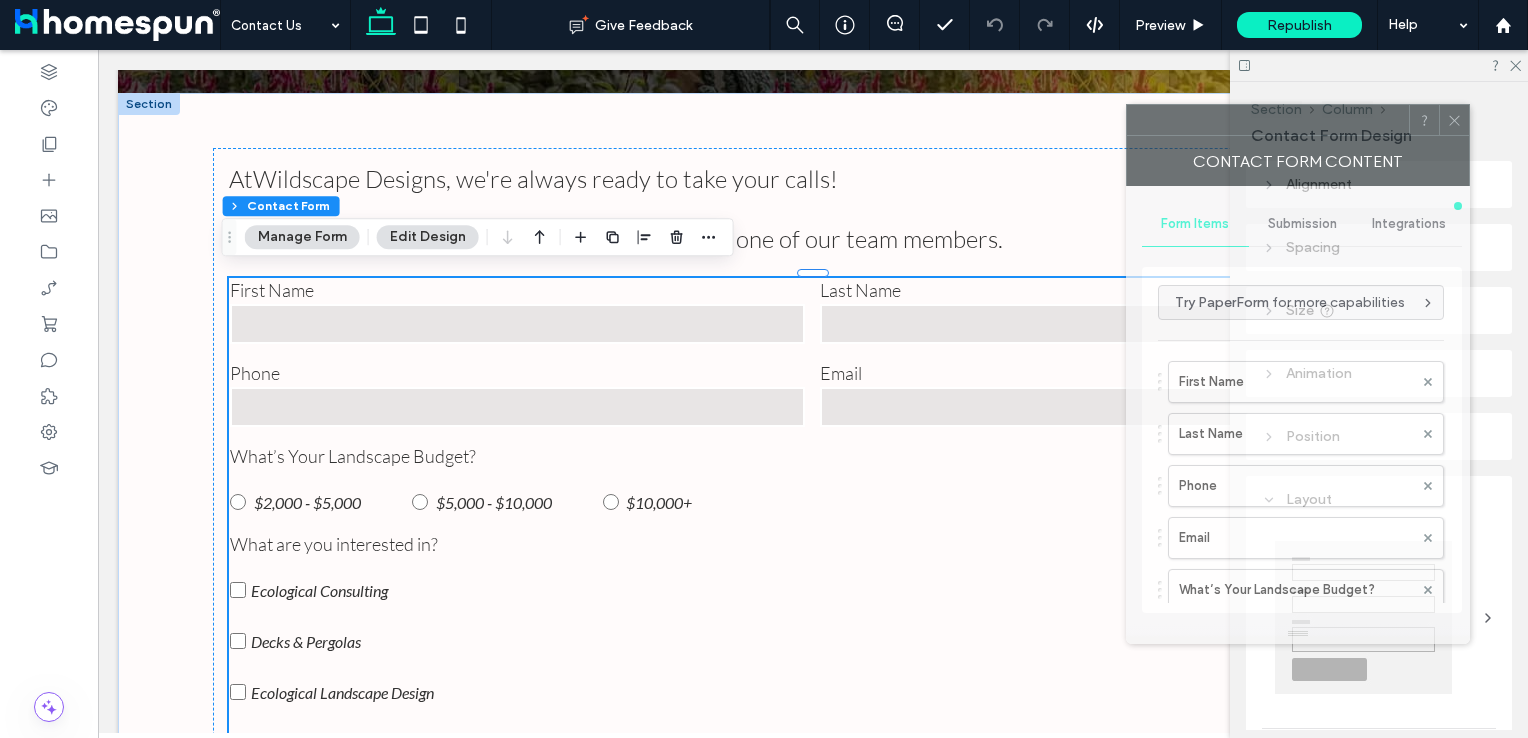 drag, startPoint x: 1250, startPoint y: 130, endPoint x: 331, endPoint y: 122, distance: 919.0348 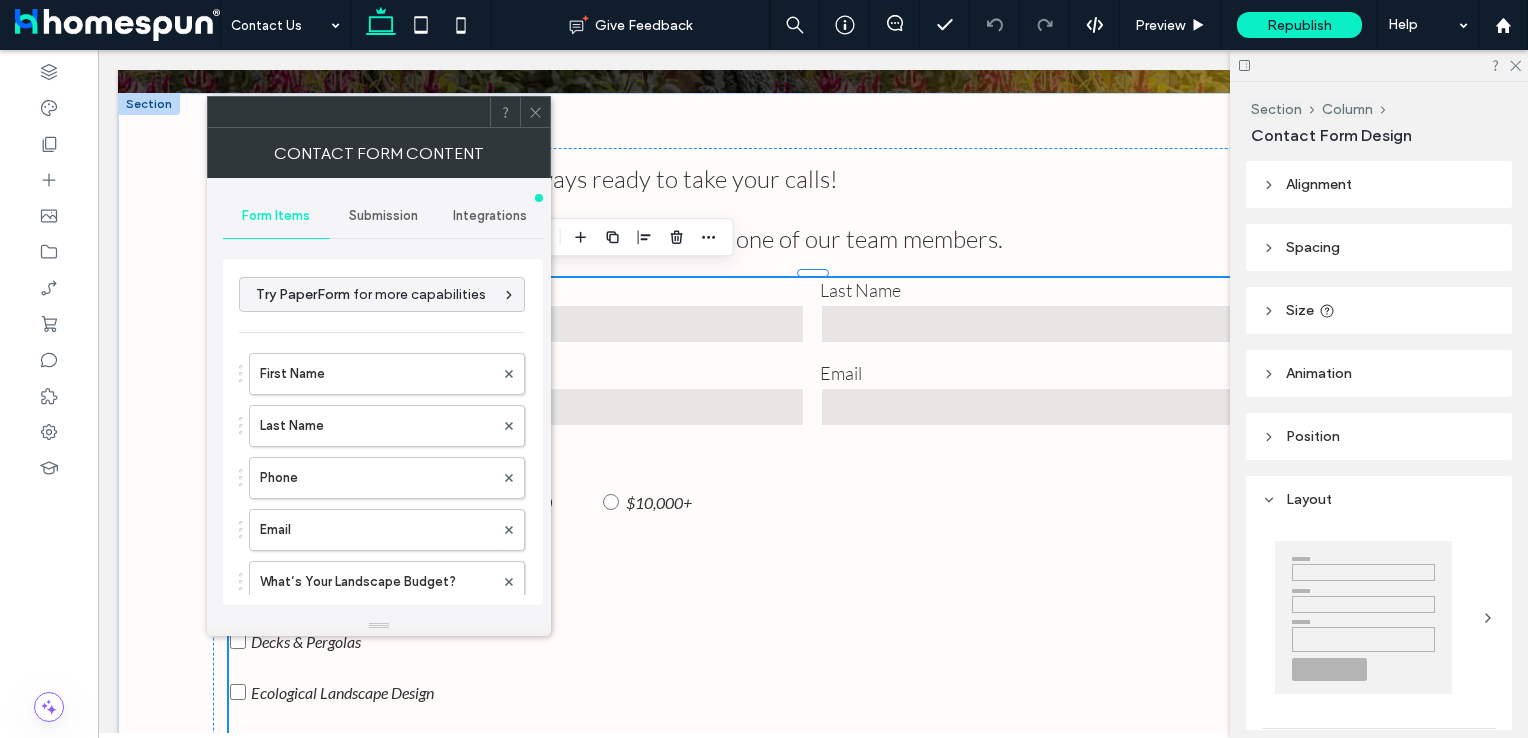 click on "Submission" at bounding box center (383, 216) 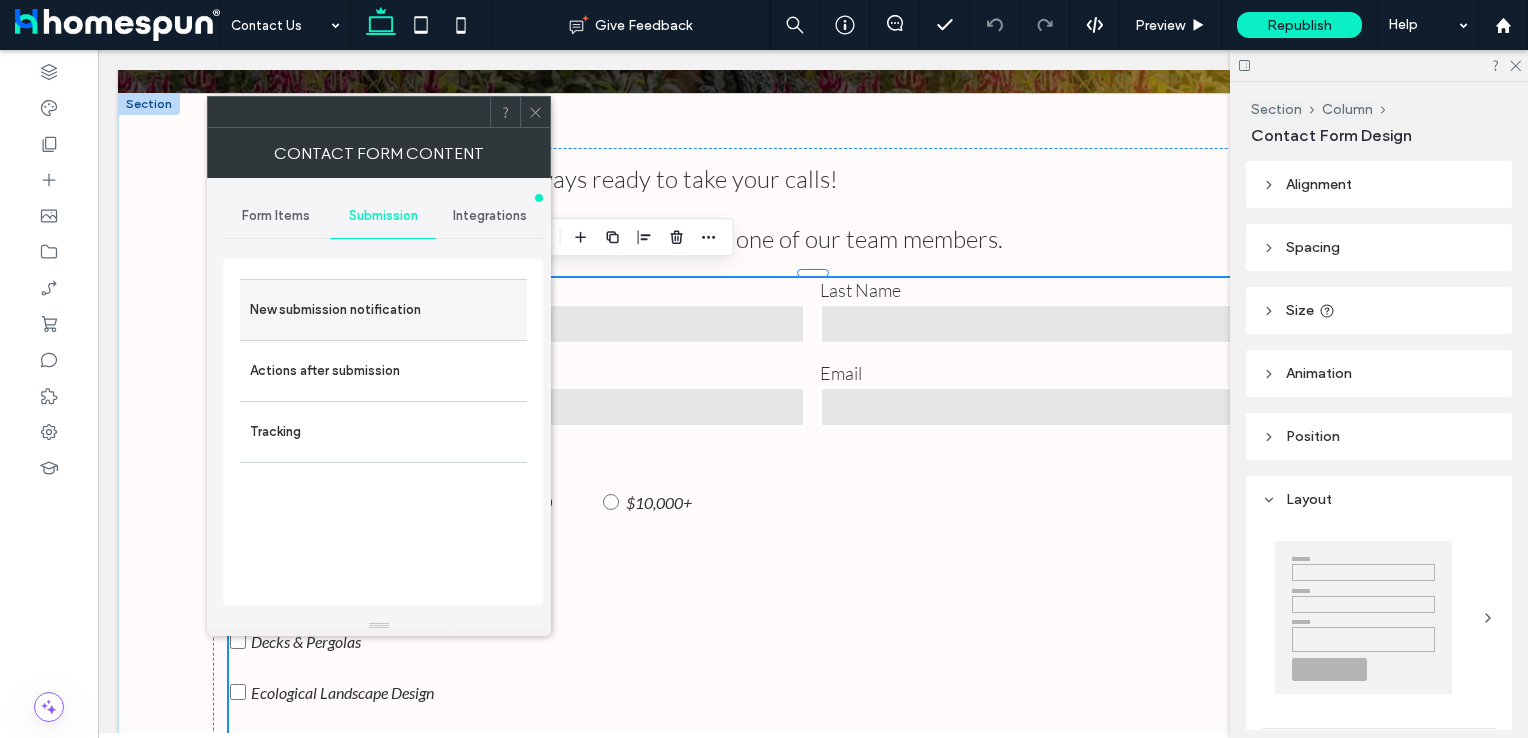 click on "New submission notification" at bounding box center (383, 310) 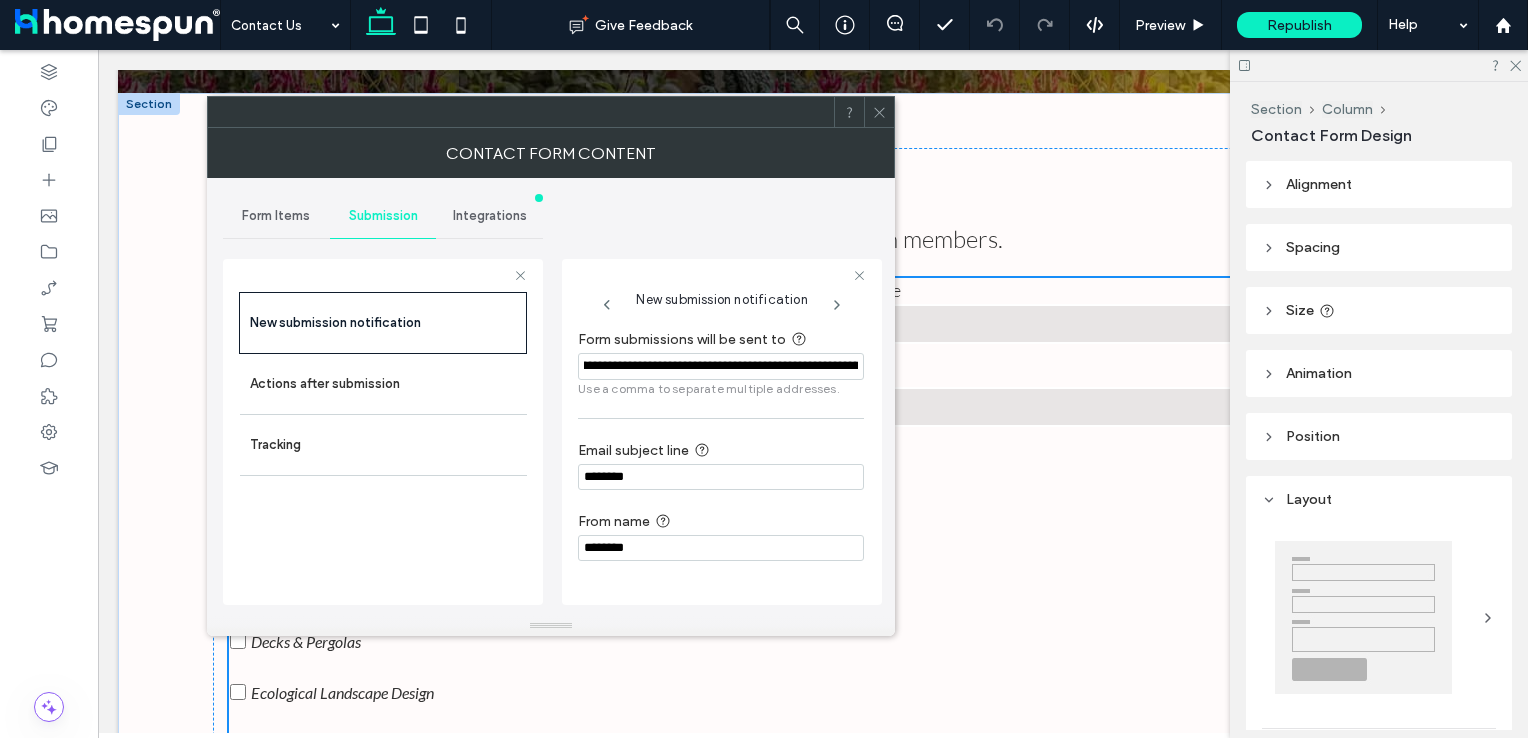 drag, startPoint x: 749, startPoint y: 363, endPoint x: 845, endPoint y: 365, distance: 96.02083 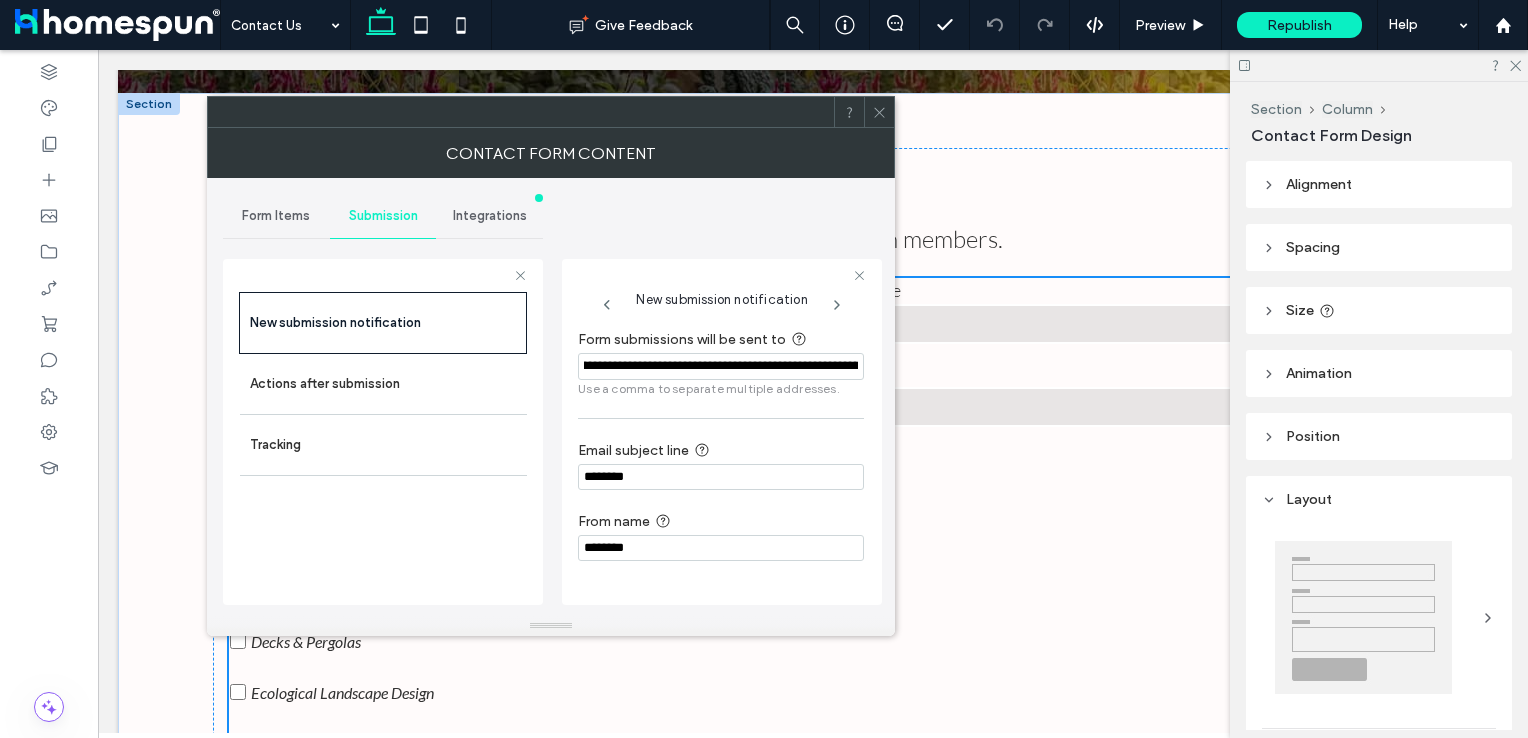 click on "**********" at bounding box center [721, 367] 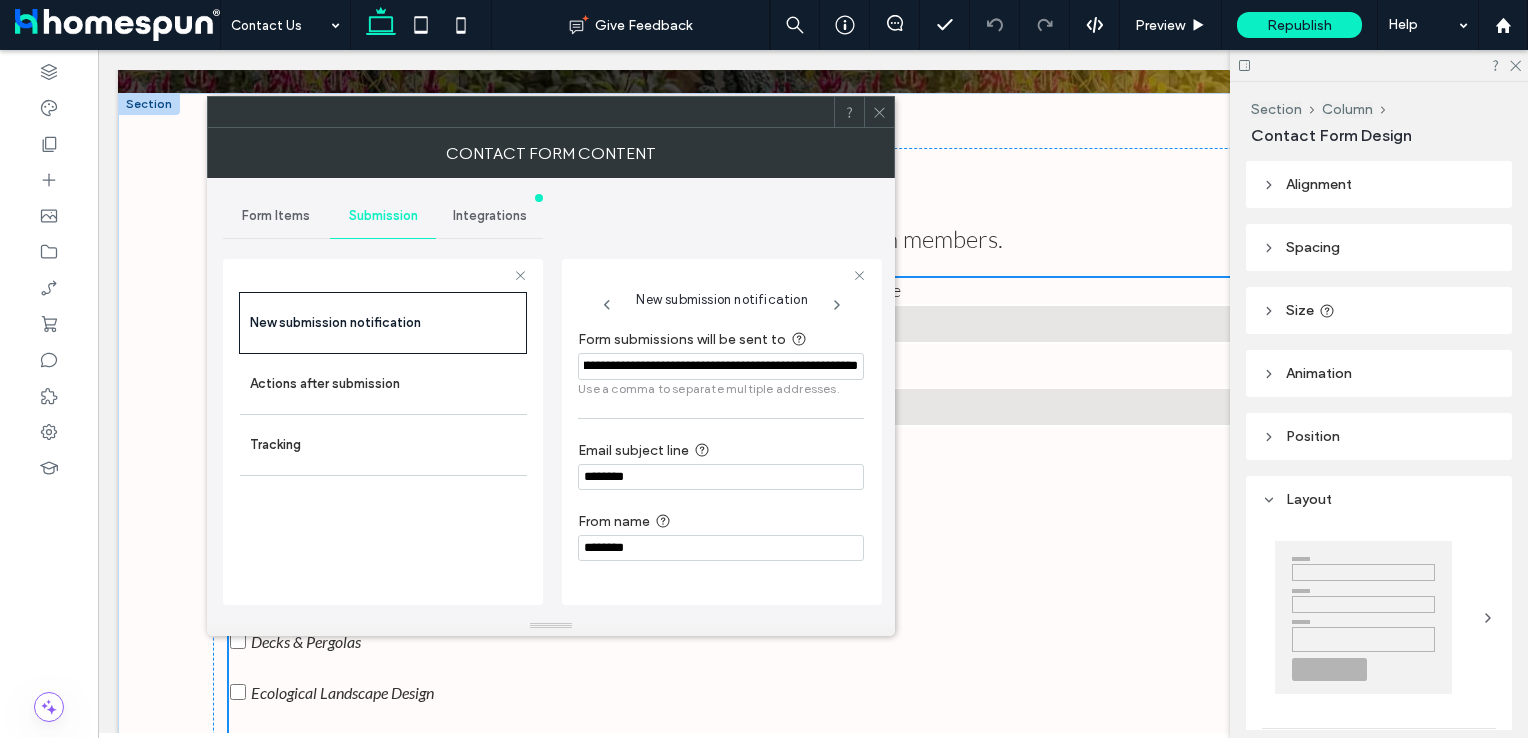 scroll, scrollTop: 0, scrollLeft: 194, axis: horizontal 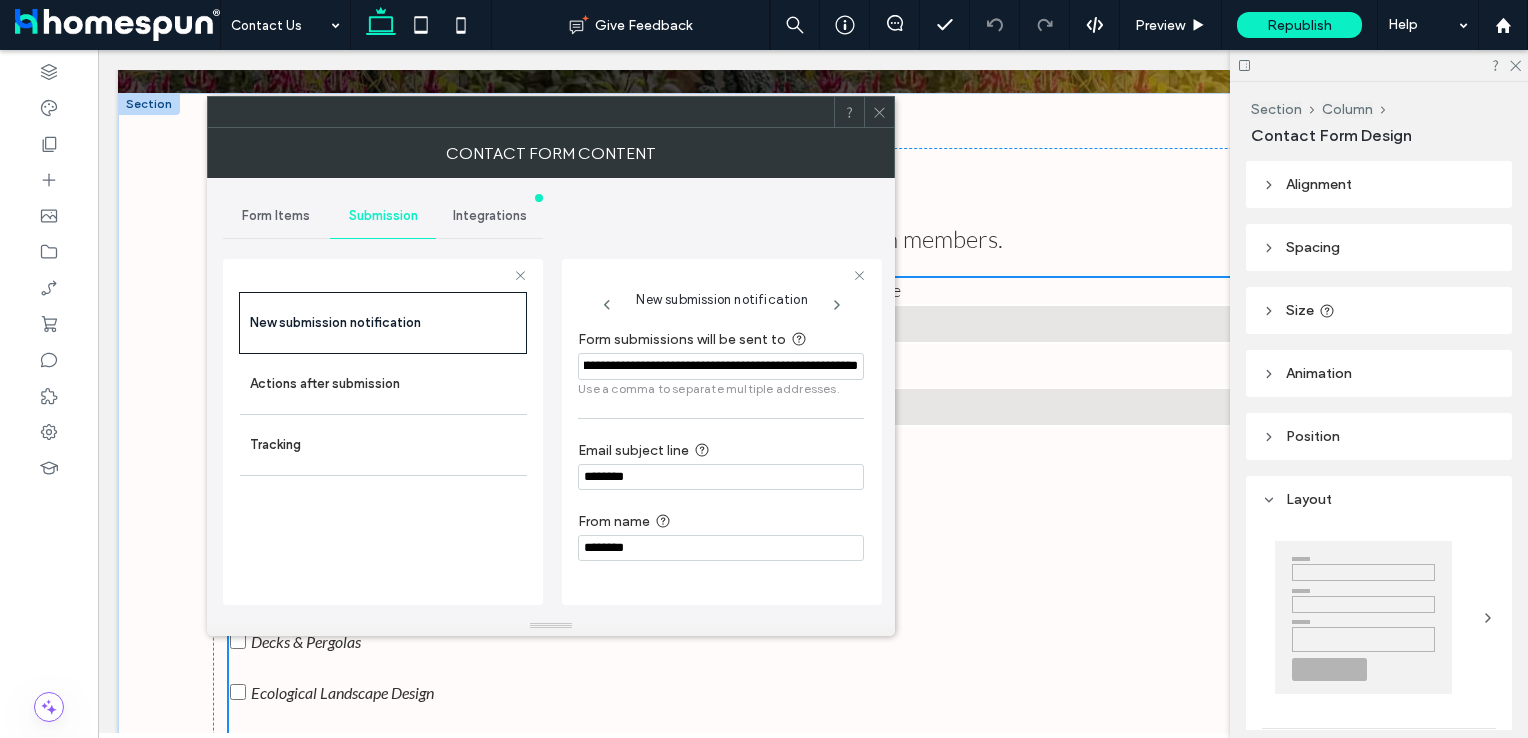 drag, startPoint x: 691, startPoint y: 368, endPoint x: 888, endPoint y: 375, distance: 197.12433 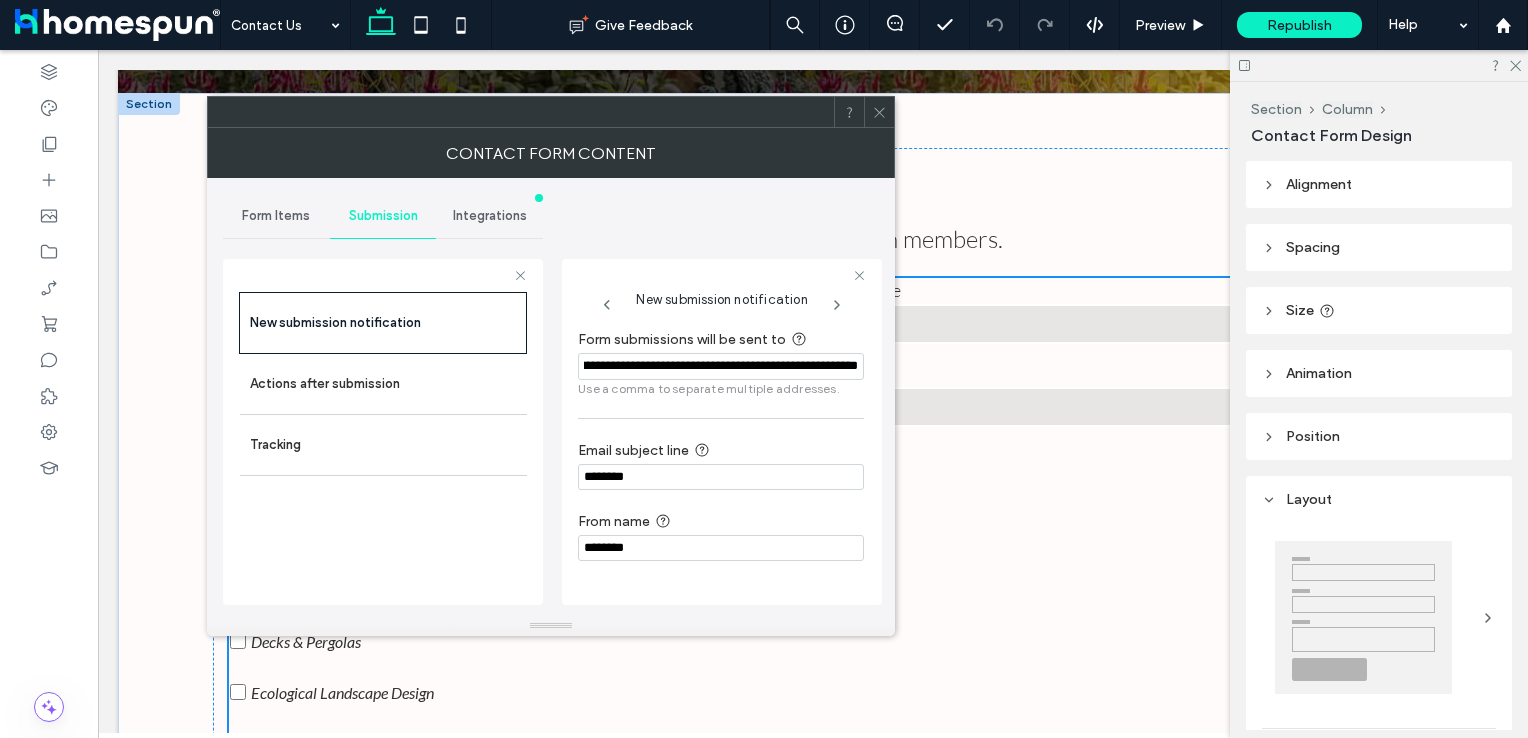 click 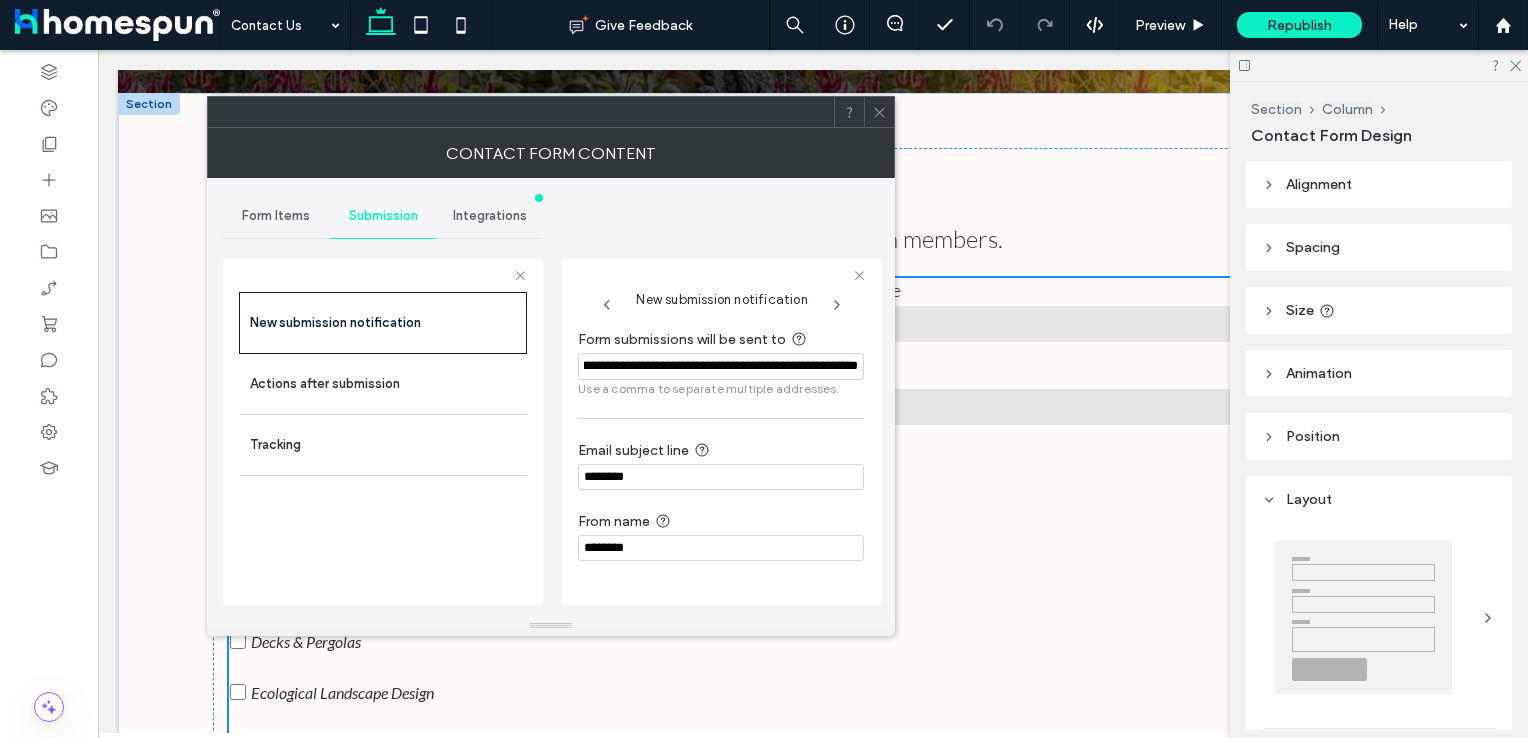scroll, scrollTop: 0, scrollLeft: 0, axis: both 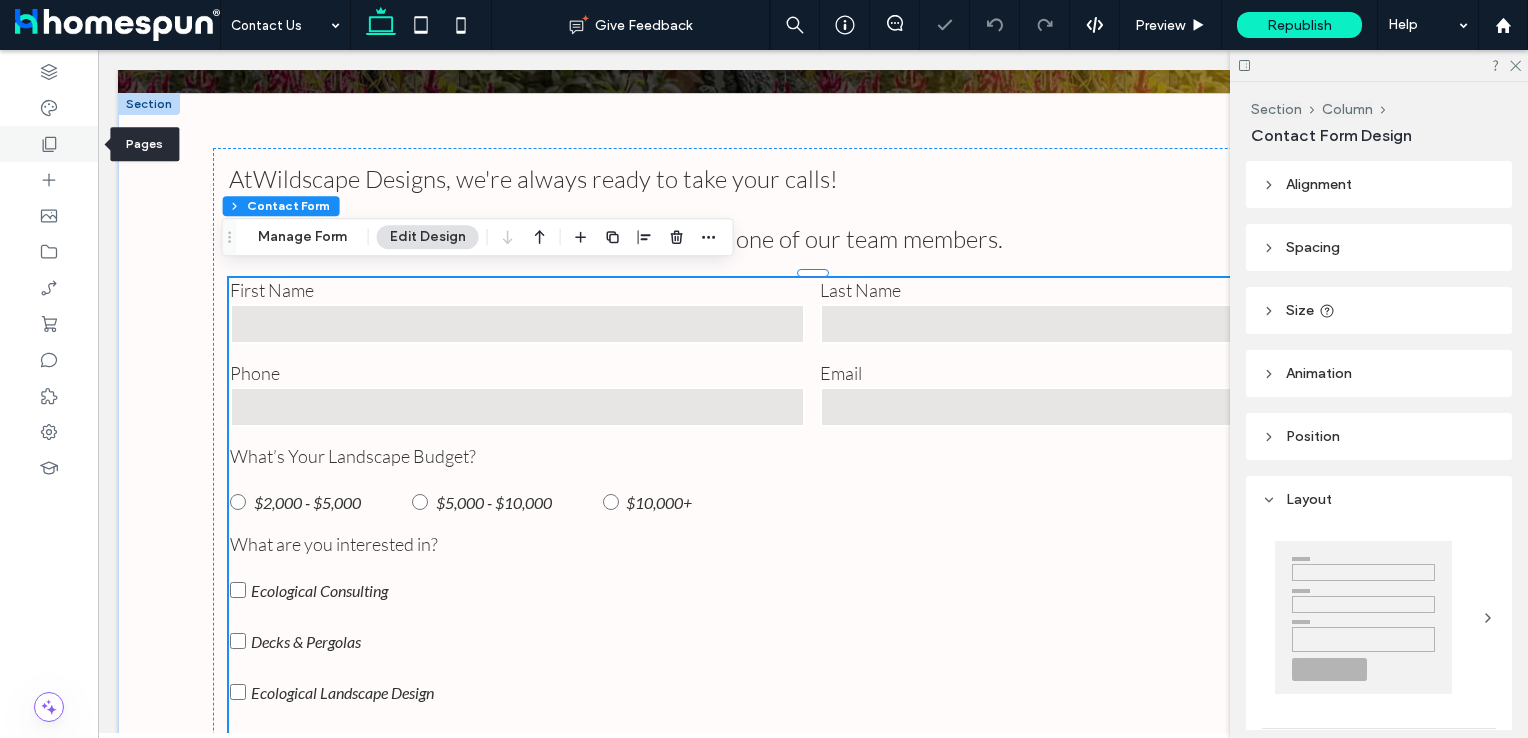 click at bounding box center (49, 144) 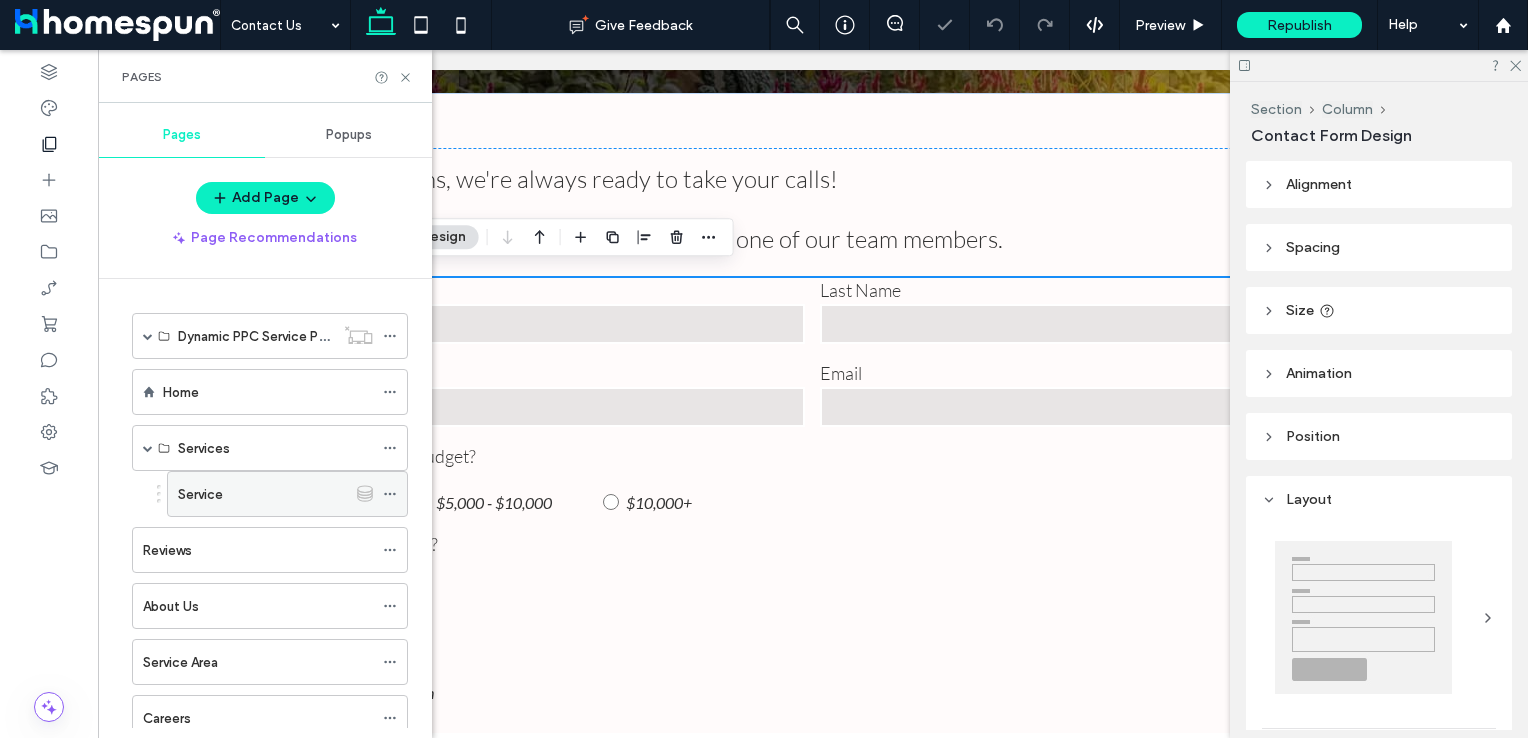 scroll, scrollTop: 800, scrollLeft: 0, axis: vertical 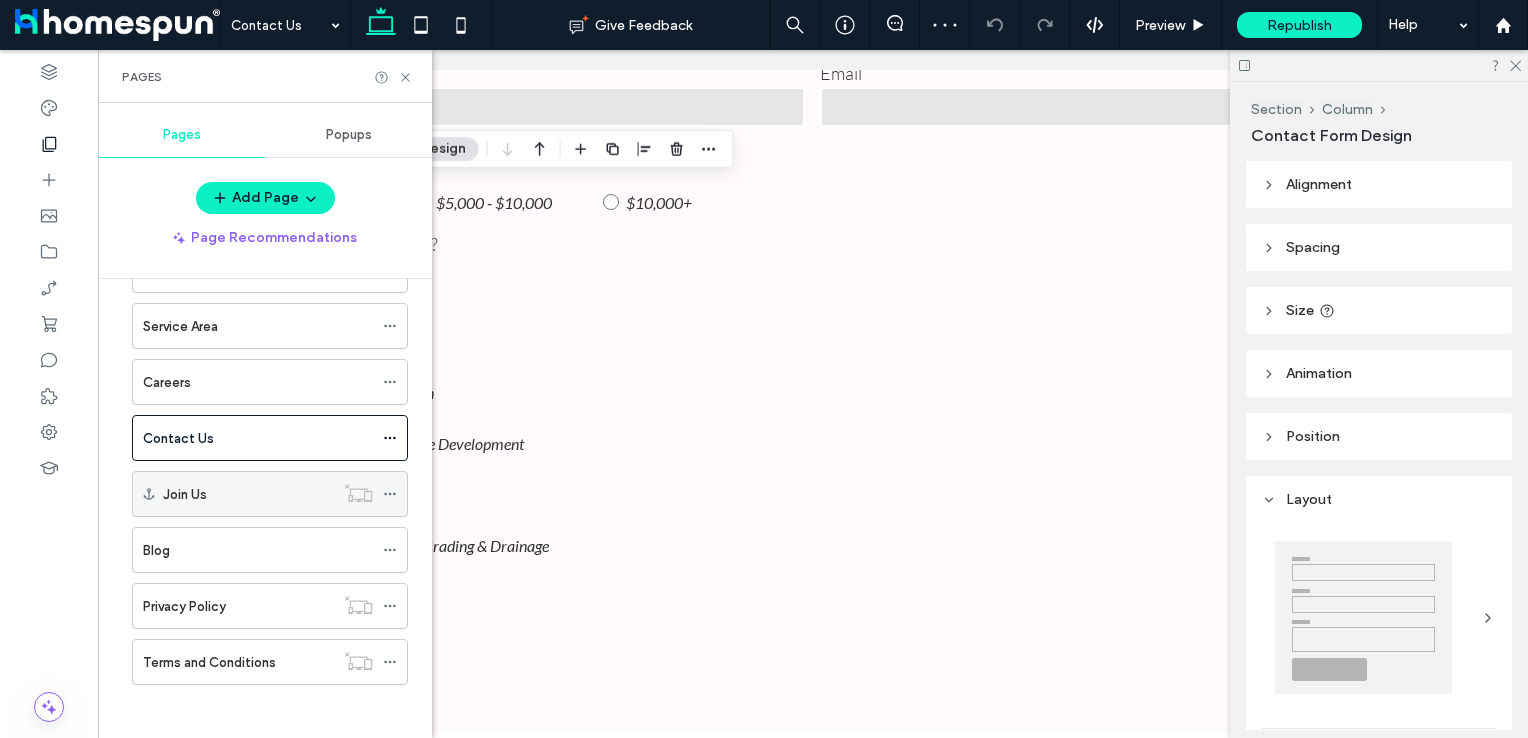 click on "Join Us" at bounding box center (248, 494) 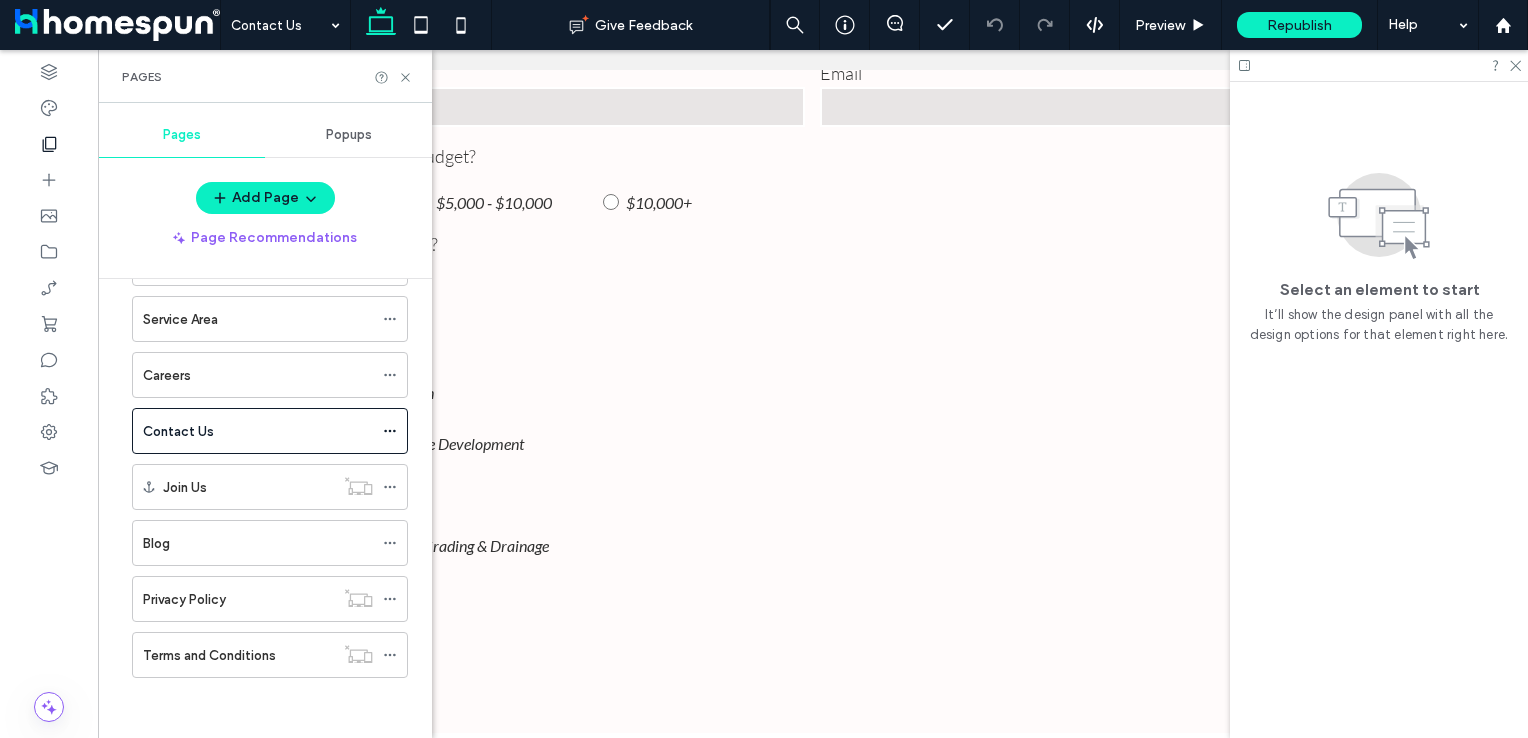 scroll, scrollTop: 291, scrollLeft: 0, axis: vertical 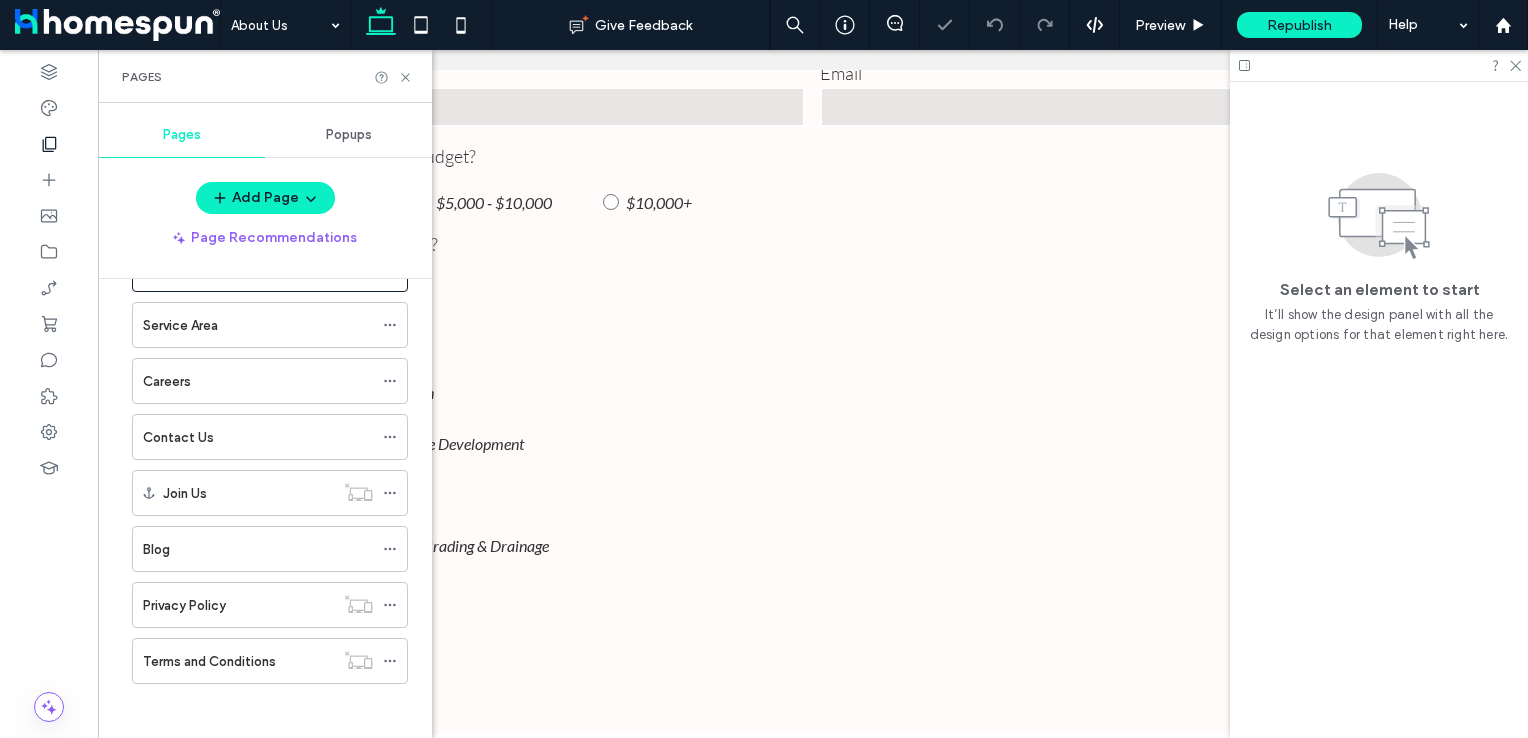 click on "Blog" at bounding box center [258, 549] 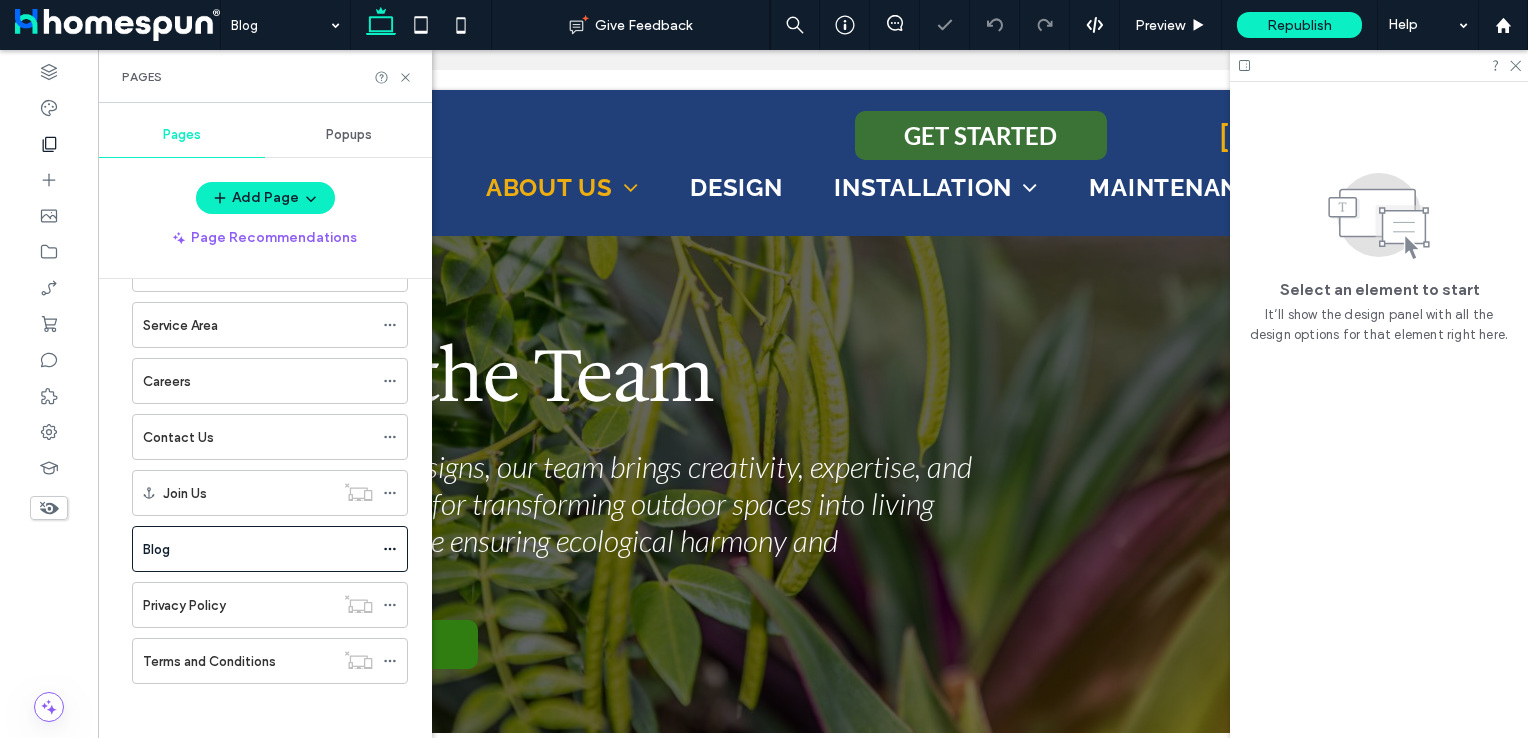 scroll, scrollTop: 0, scrollLeft: 0, axis: both 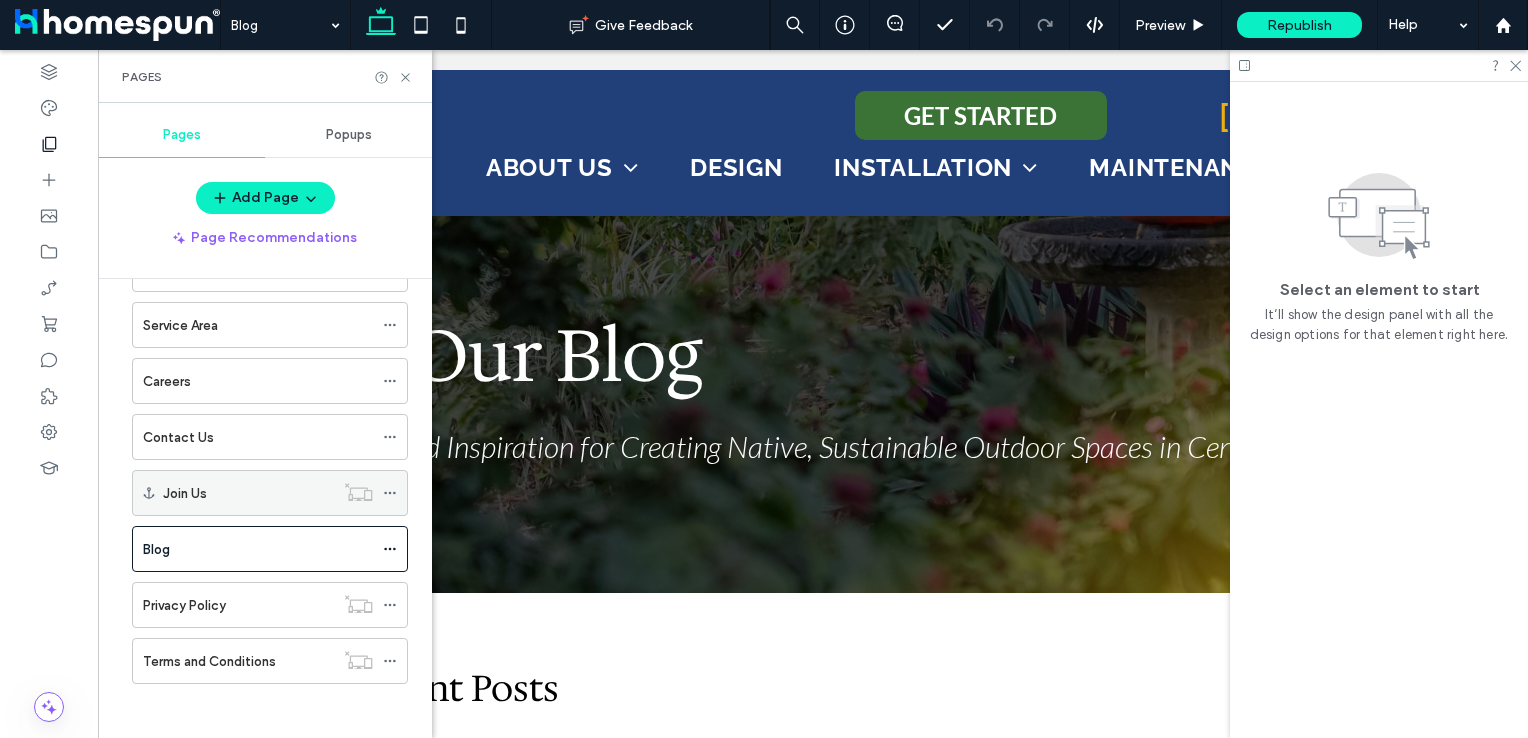 click on "Join Us" at bounding box center (248, 493) 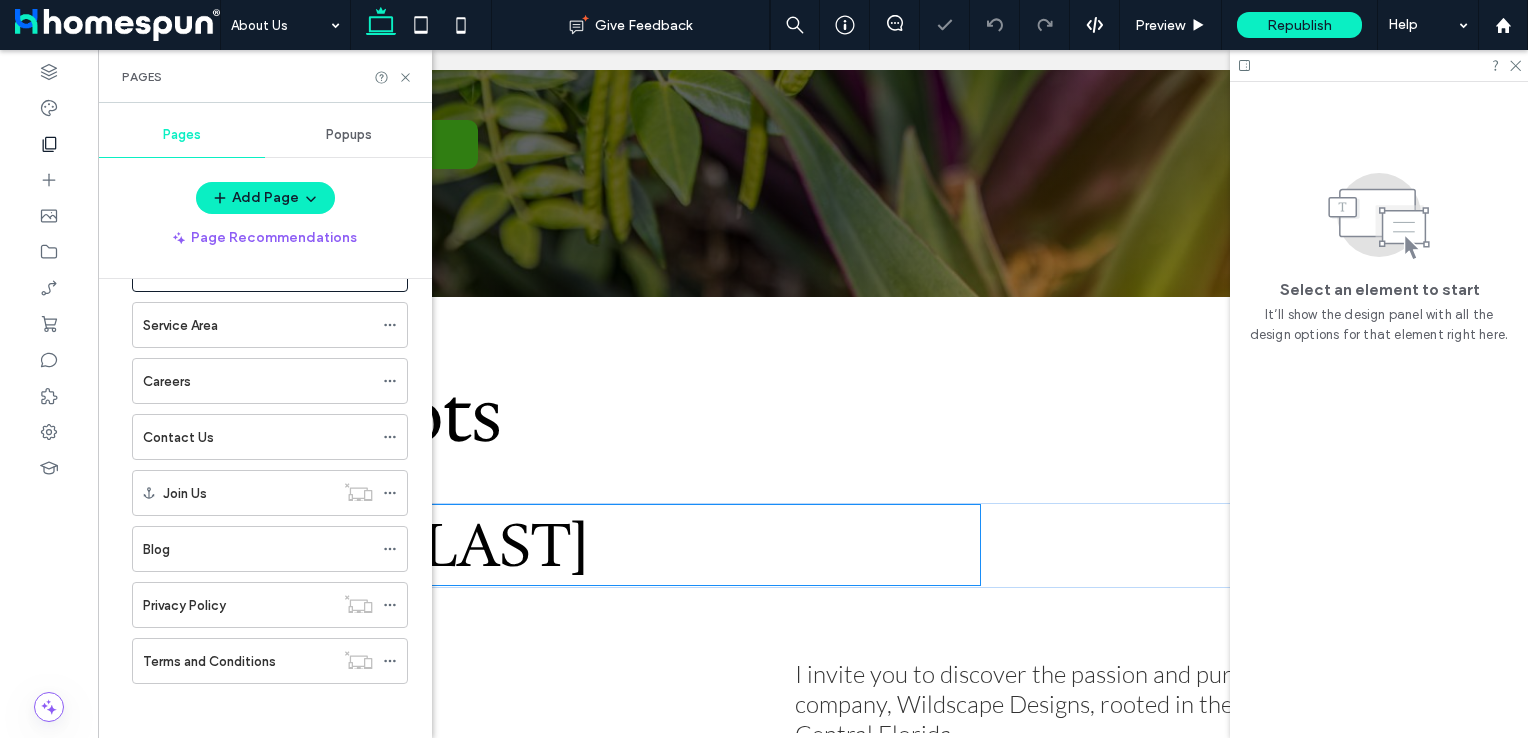 scroll, scrollTop: 900, scrollLeft: 0, axis: vertical 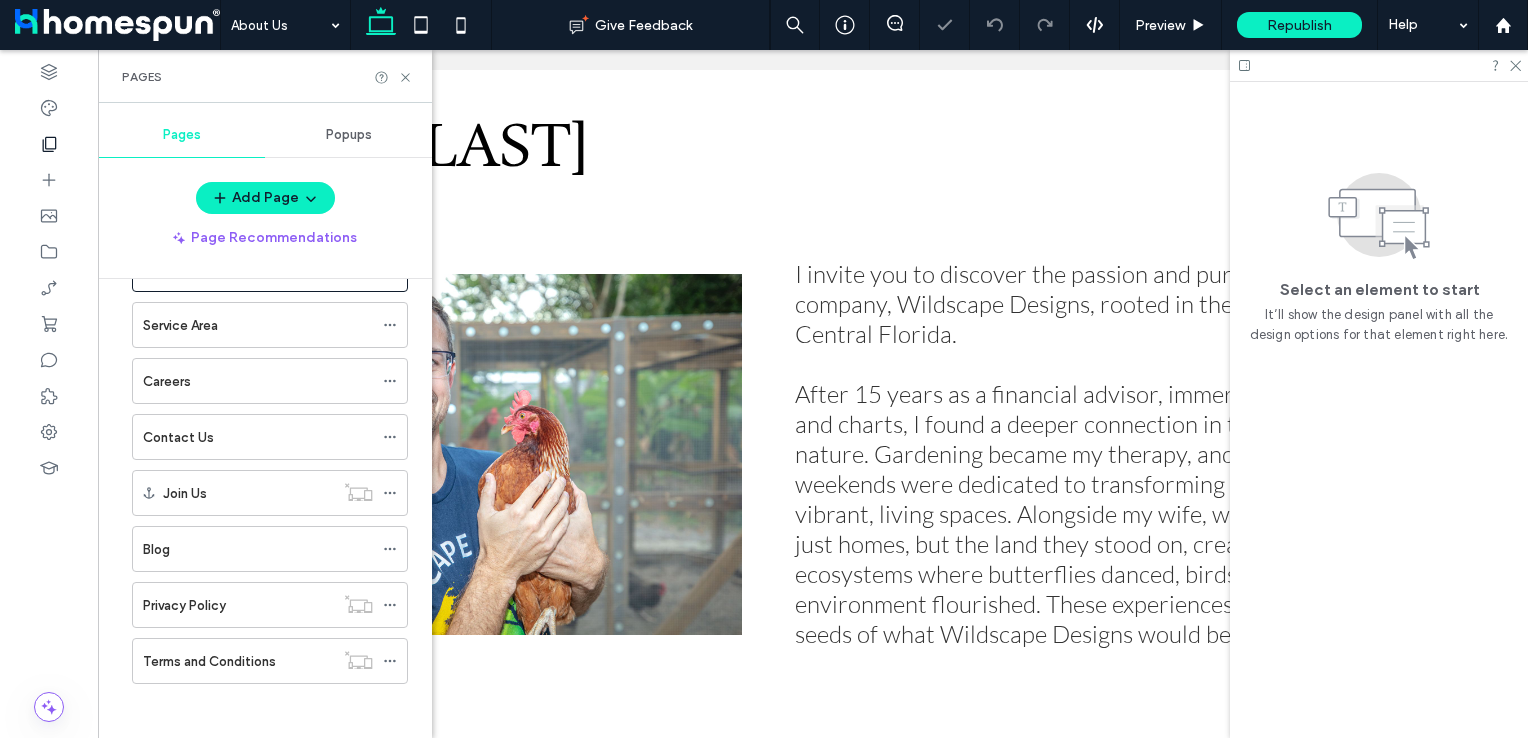 click on "Pages" at bounding box center [265, 76] 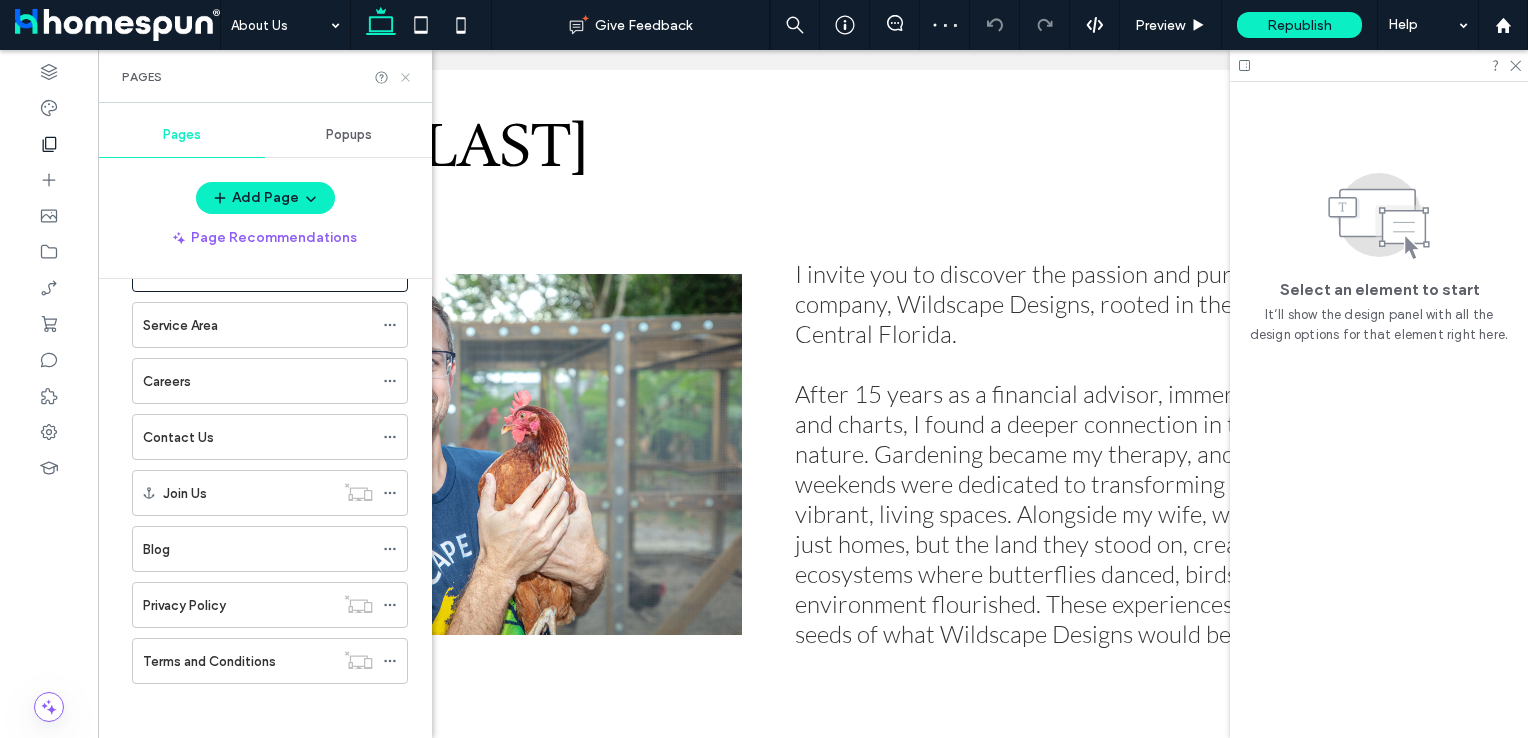 click 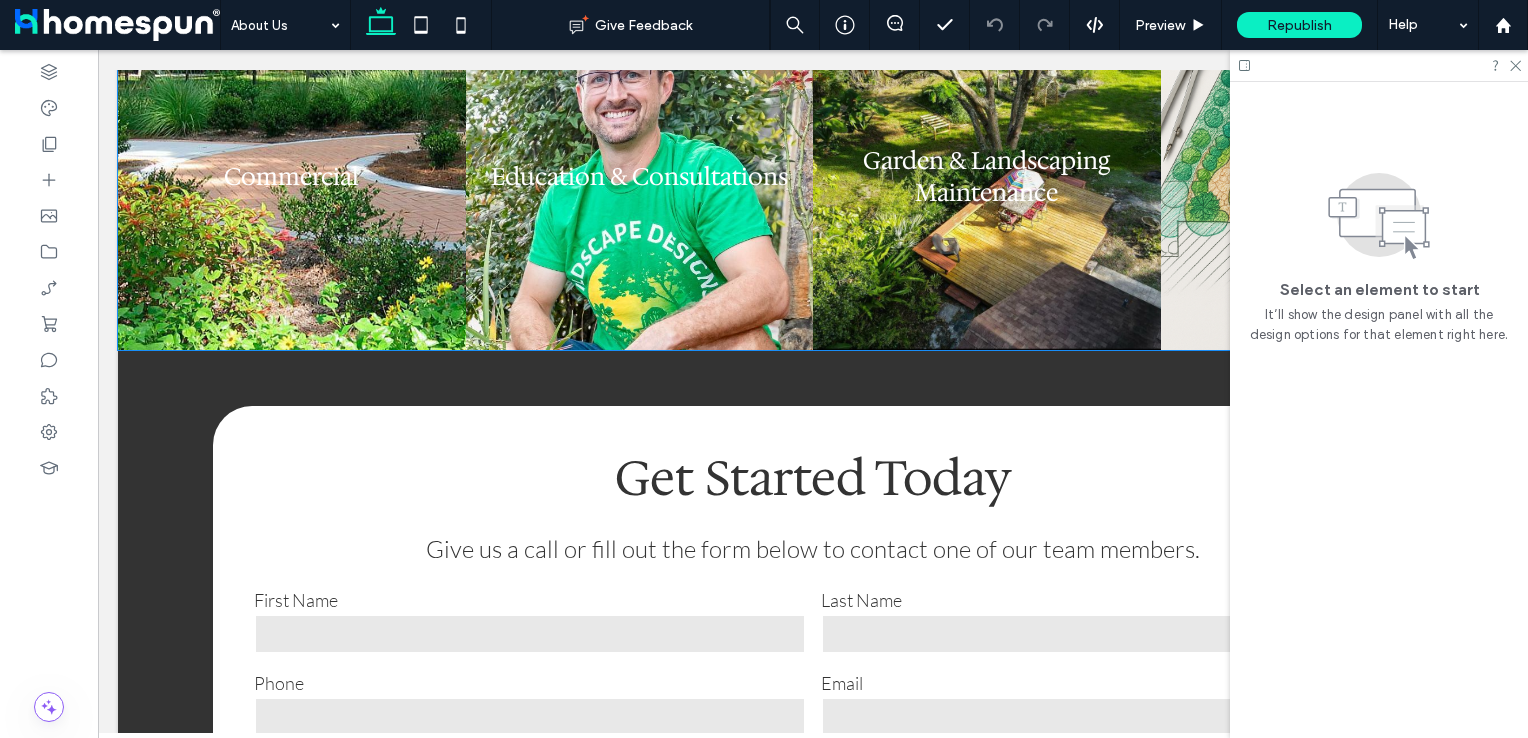 scroll, scrollTop: 4700, scrollLeft: 0, axis: vertical 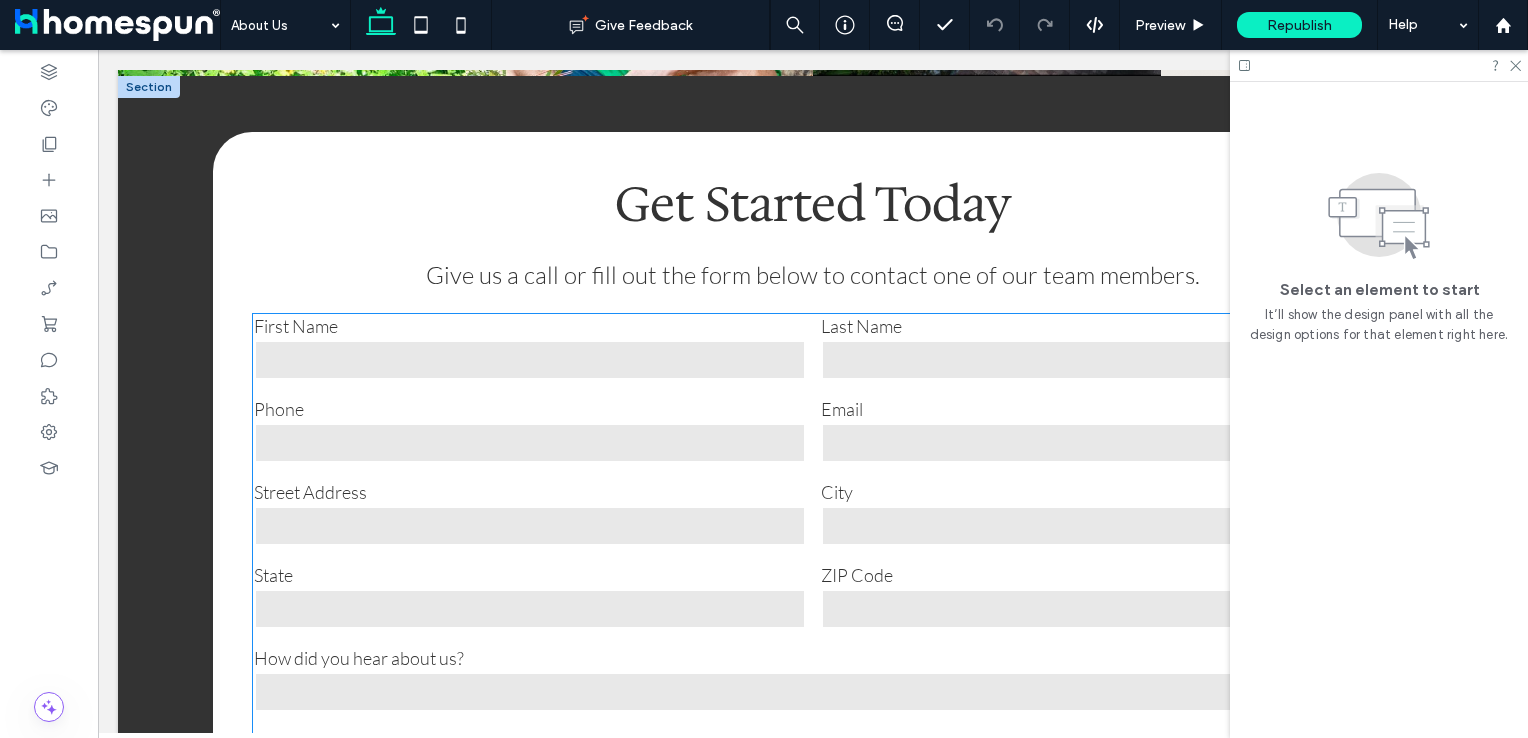 click at bounding box center (530, 526) 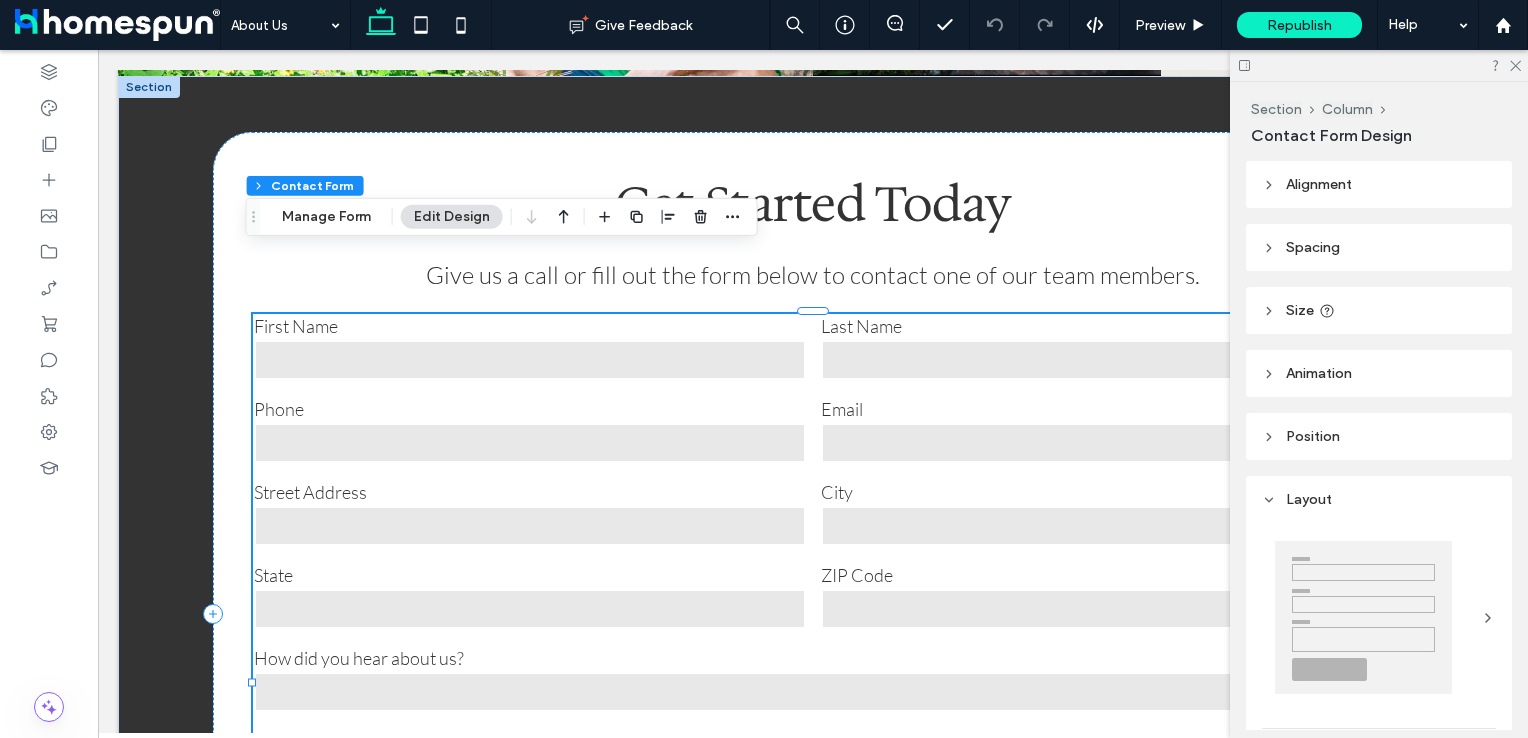 type on "*" 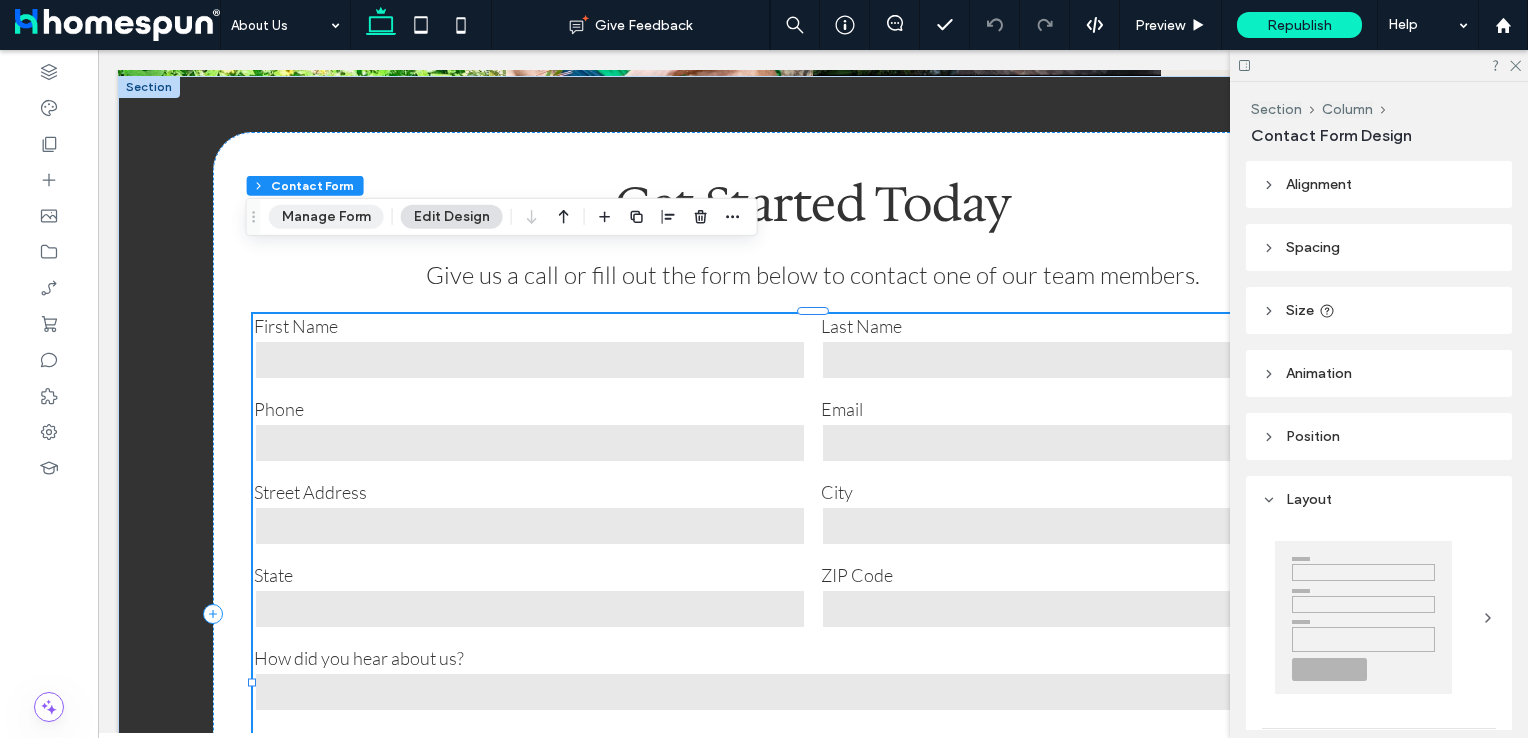 click on "Manage Form" at bounding box center [326, 217] 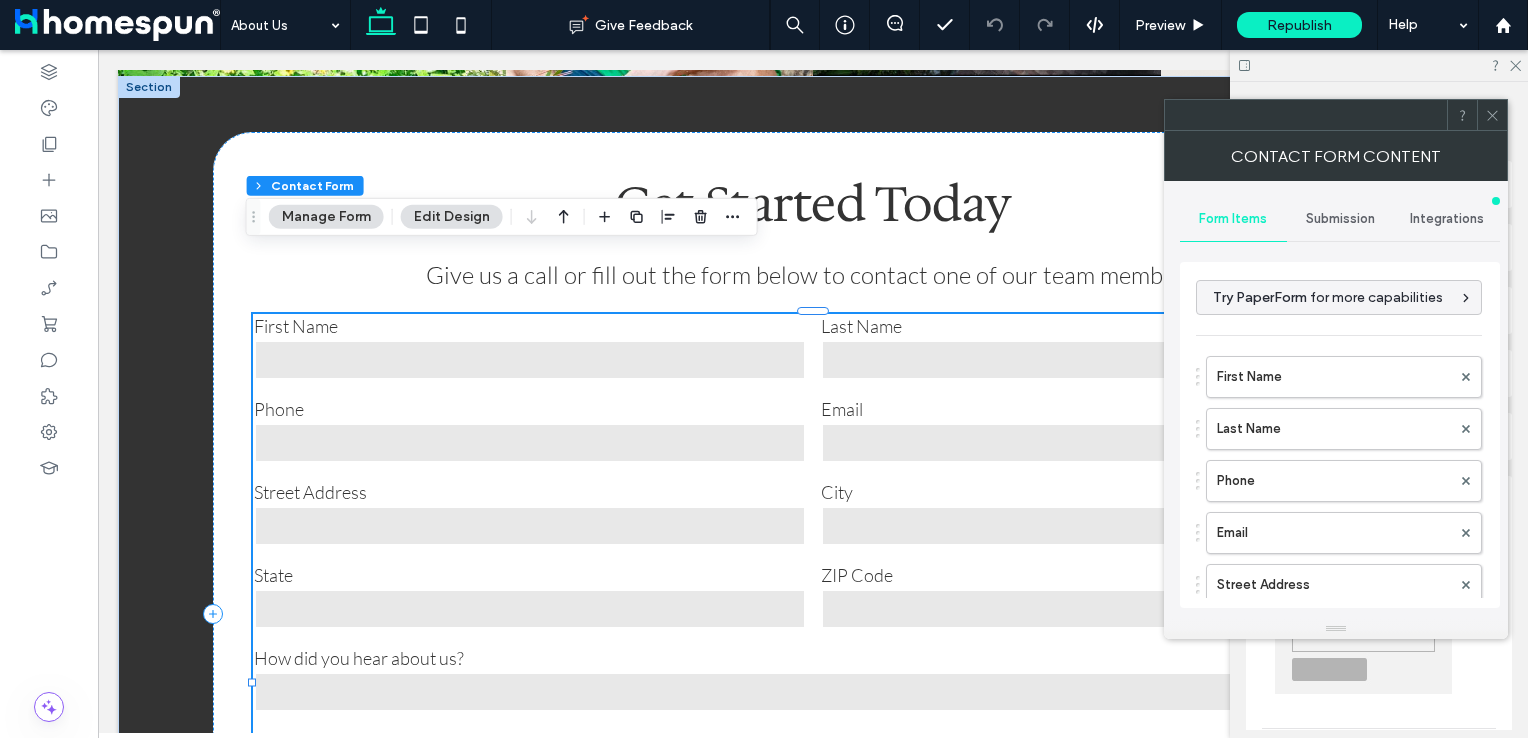 click on "Submission" at bounding box center [1340, 219] 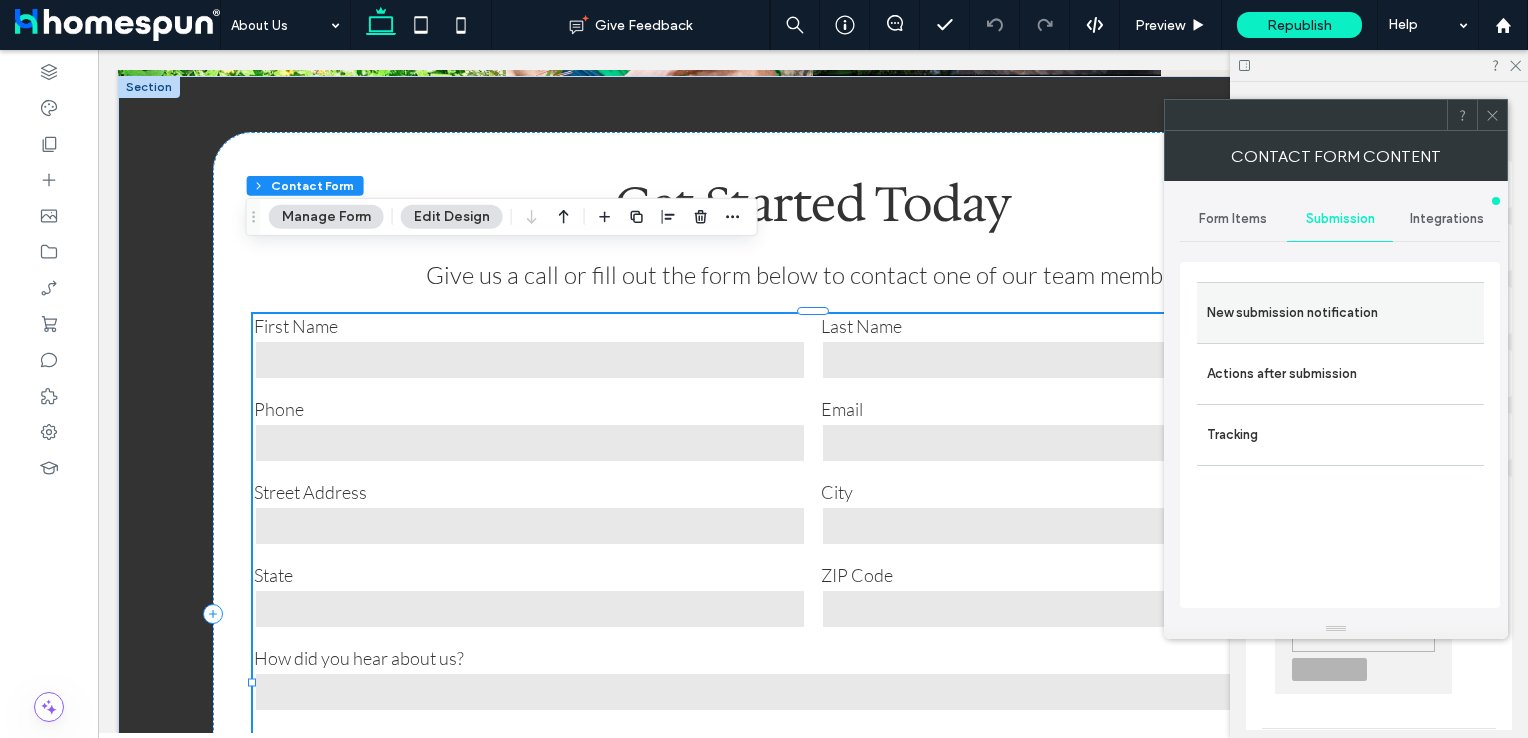 click on "New submission notification" at bounding box center [1340, 313] 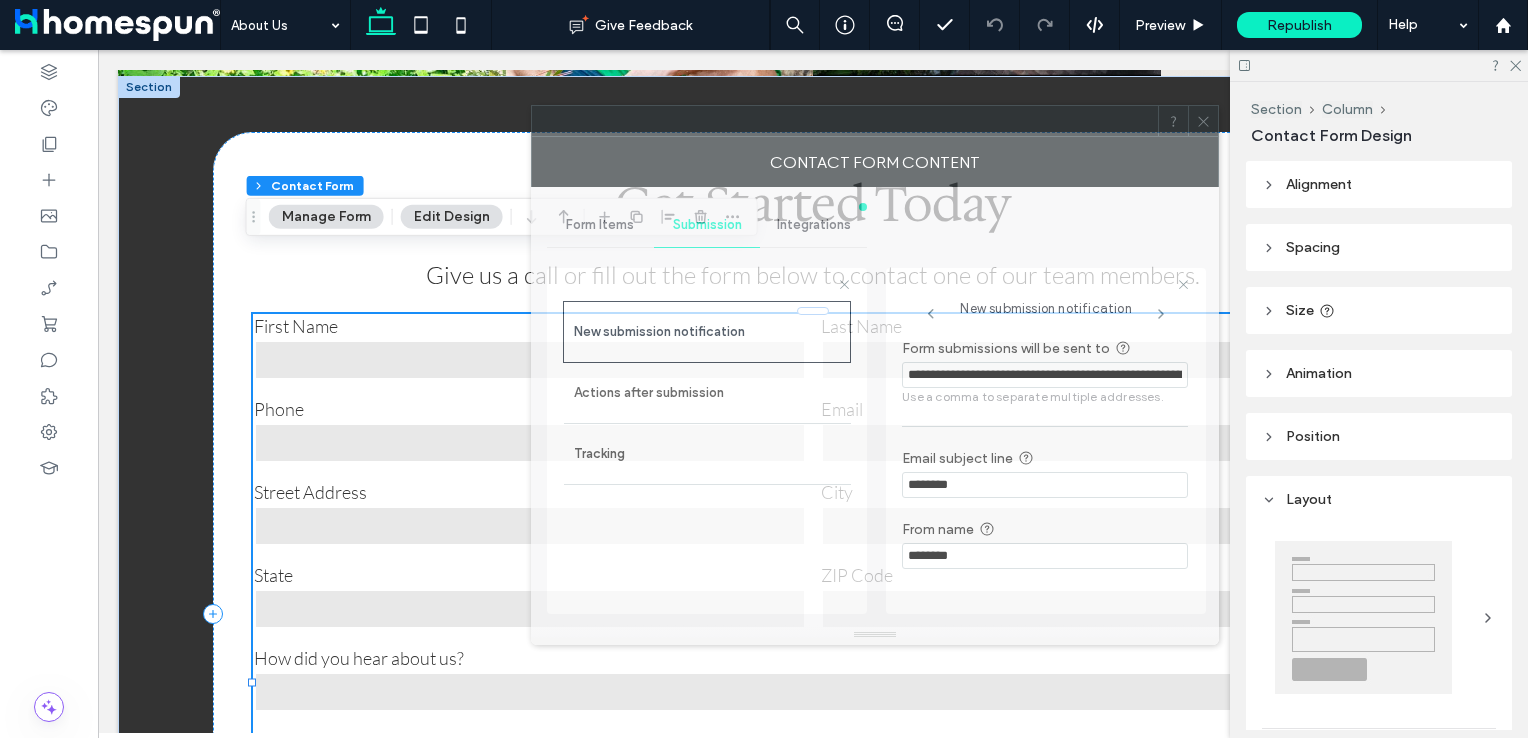 drag, startPoint x: 1219, startPoint y: 127, endPoint x: 559, endPoint y: 130, distance: 660.00684 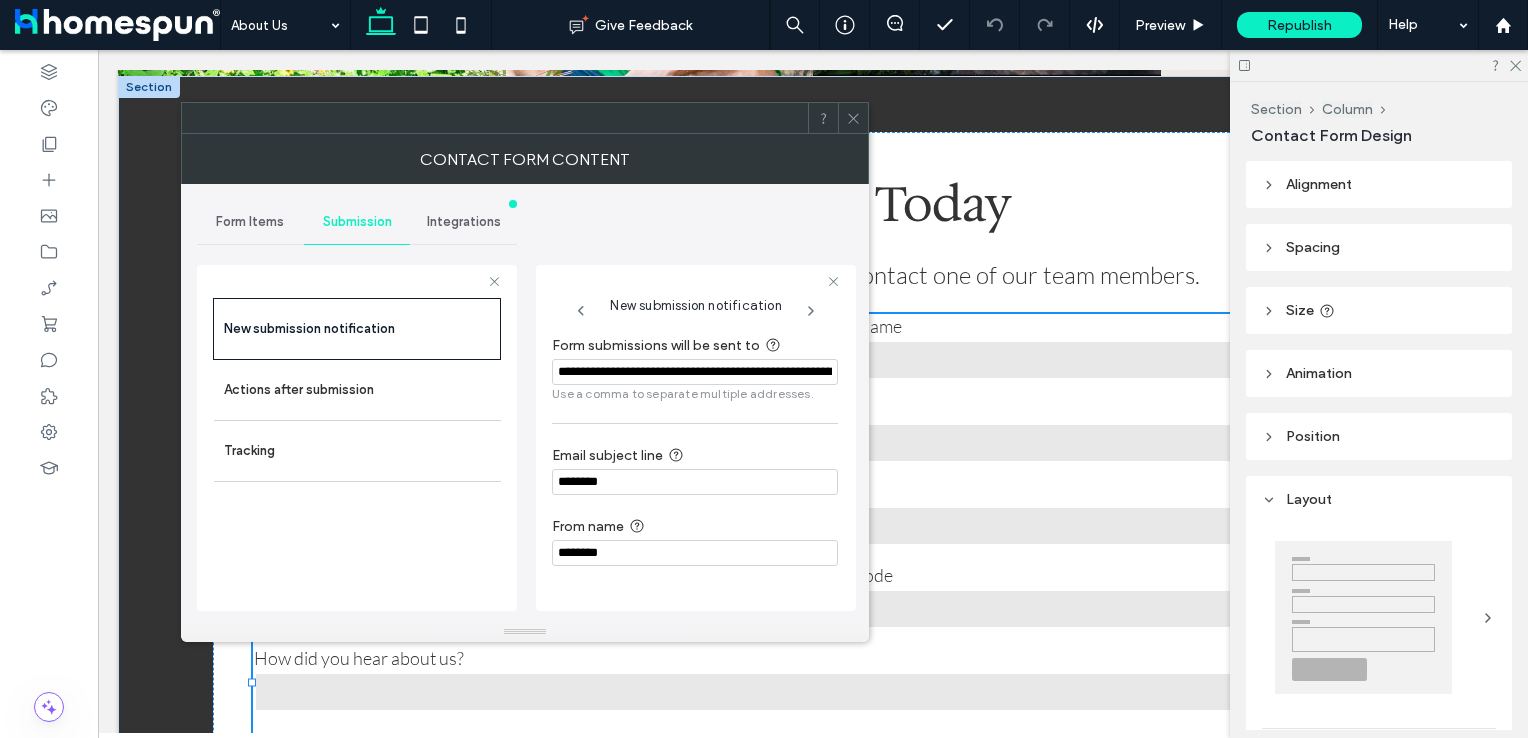 scroll, scrollTop: 0, scrollLeft: 194, axis: horizontal 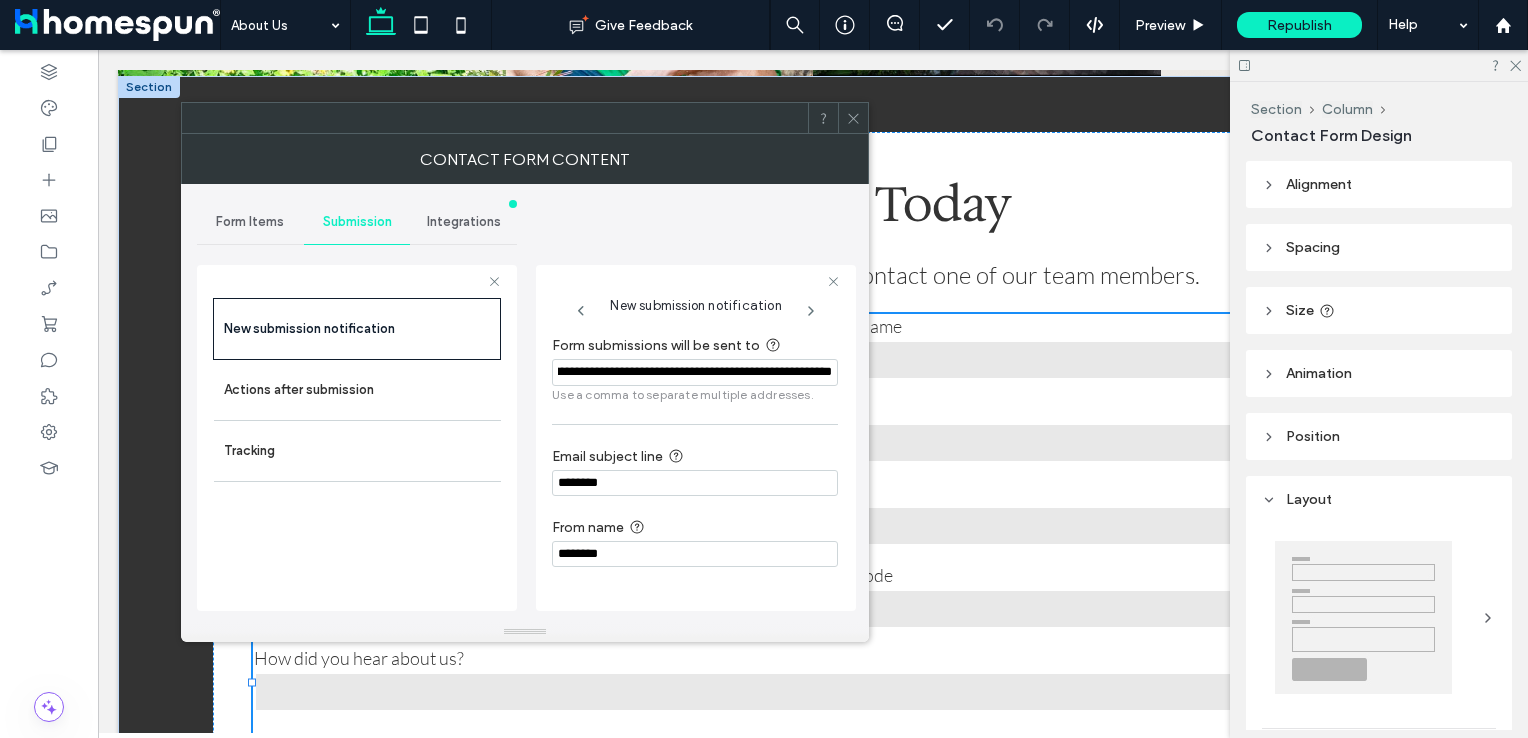 drag, startPoint x: 811, startPoint y: 418, endPoint x: 932, endPoint y: 396, distance: 122.98374 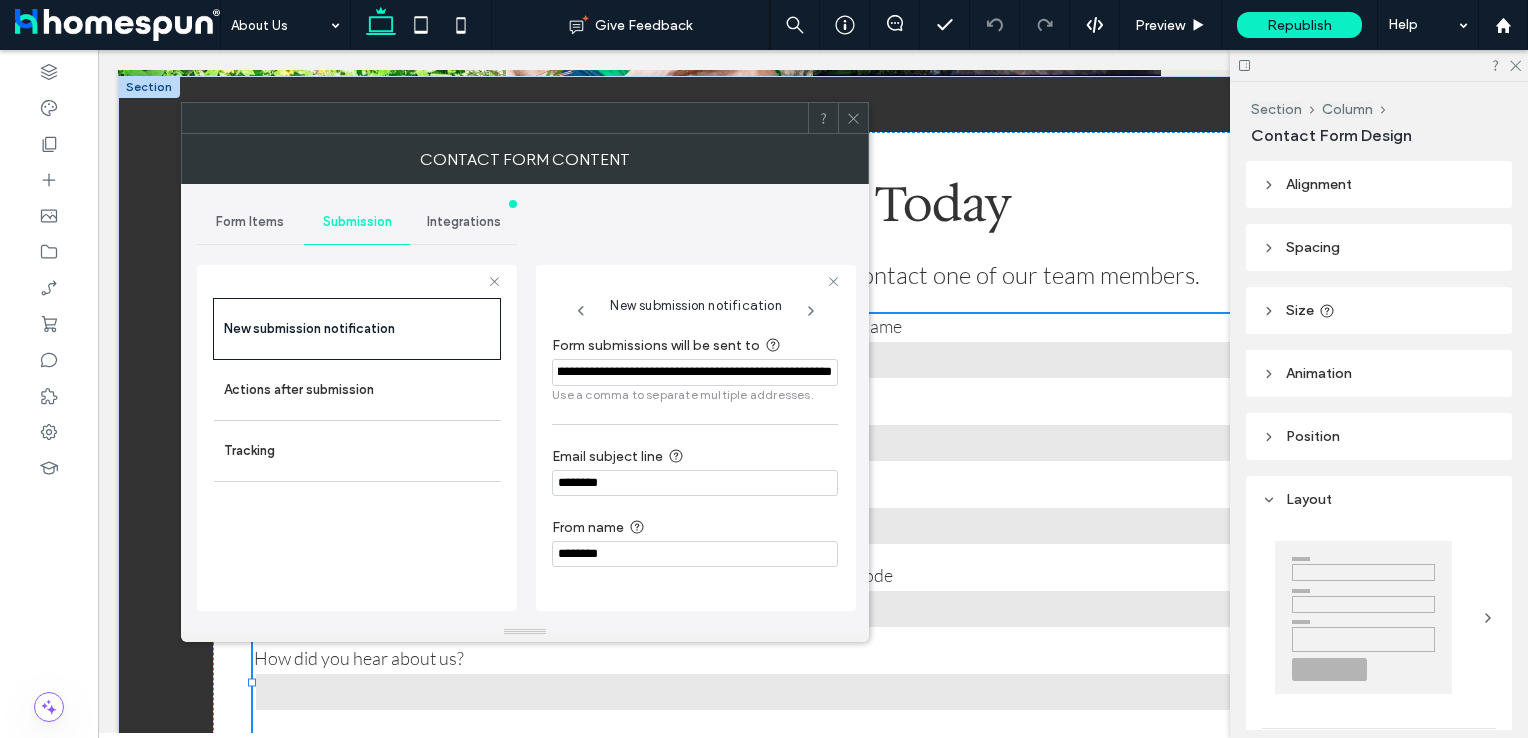 click 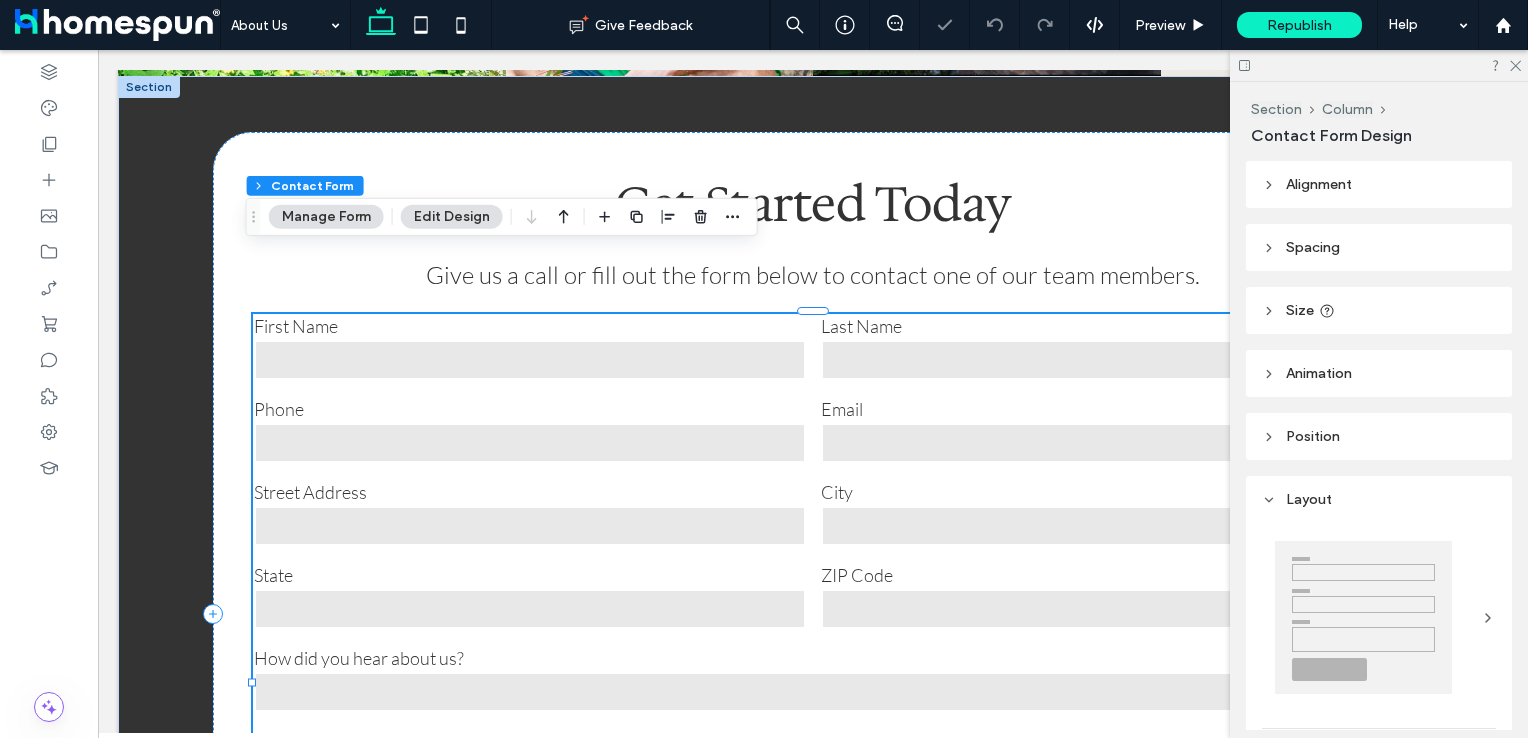 scroll, scrollTop: 0, scrollLeft: 0, axis: both 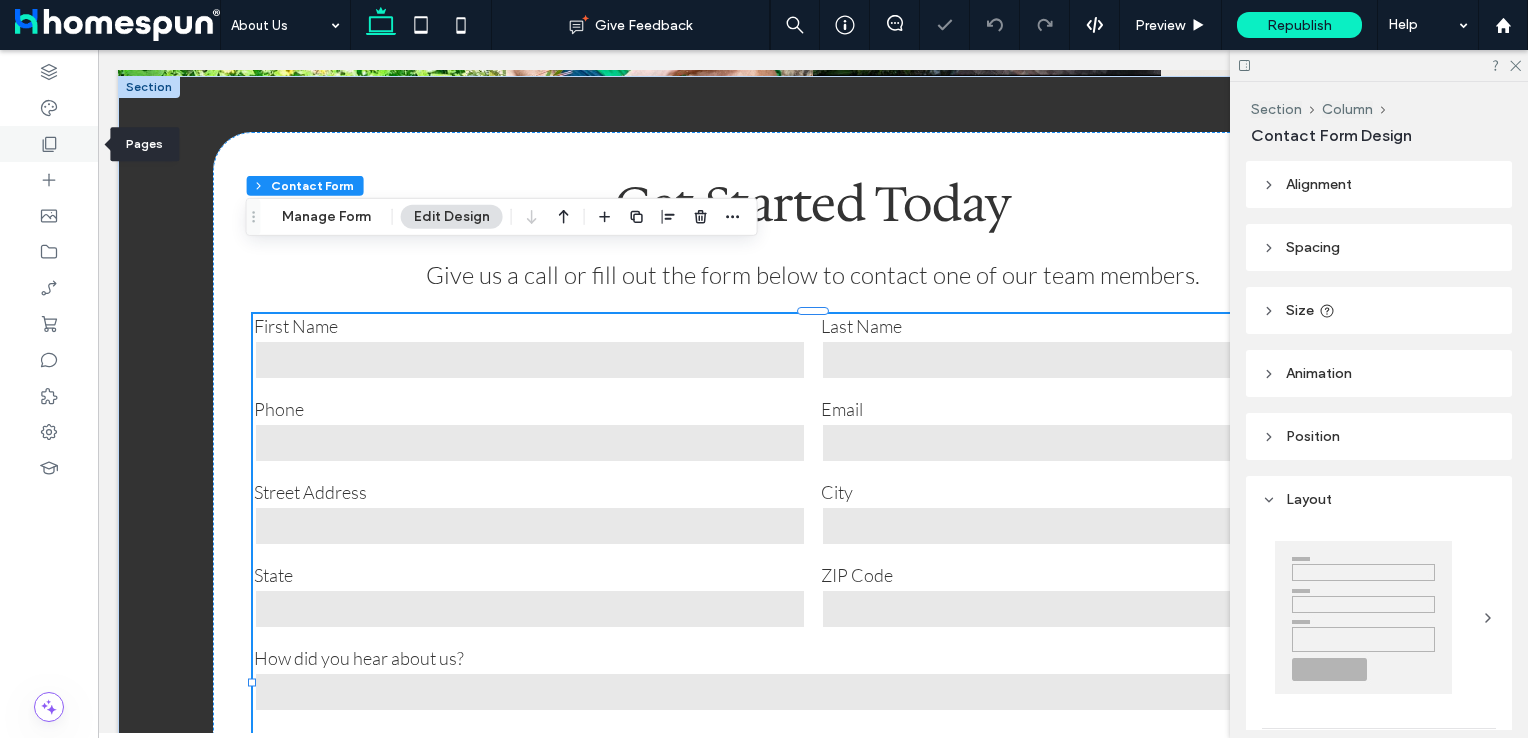 click 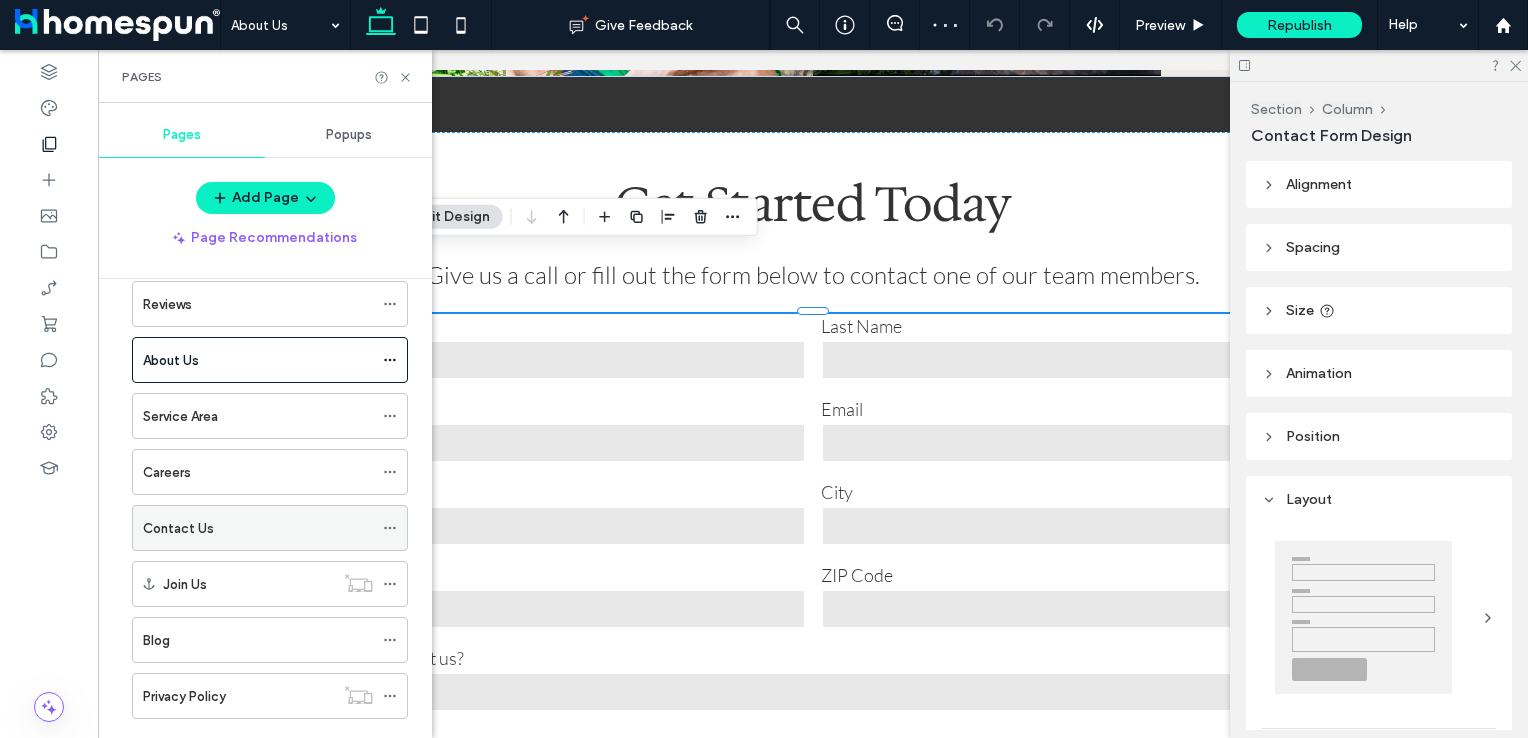scroll, scrollTop: 291, scrollLeft: 0, axis: vertical 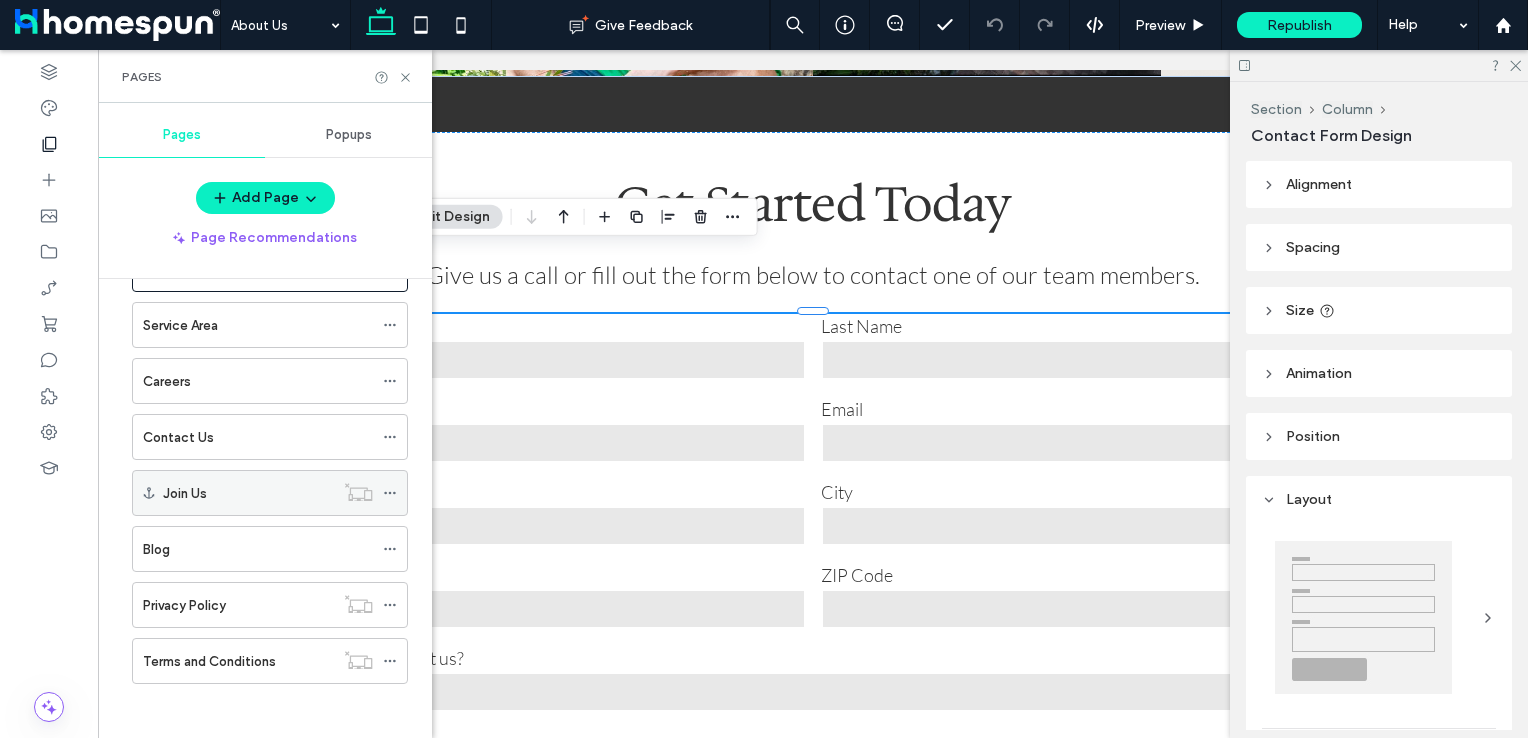 click on "Join Us" at bounding box center [248, 493] 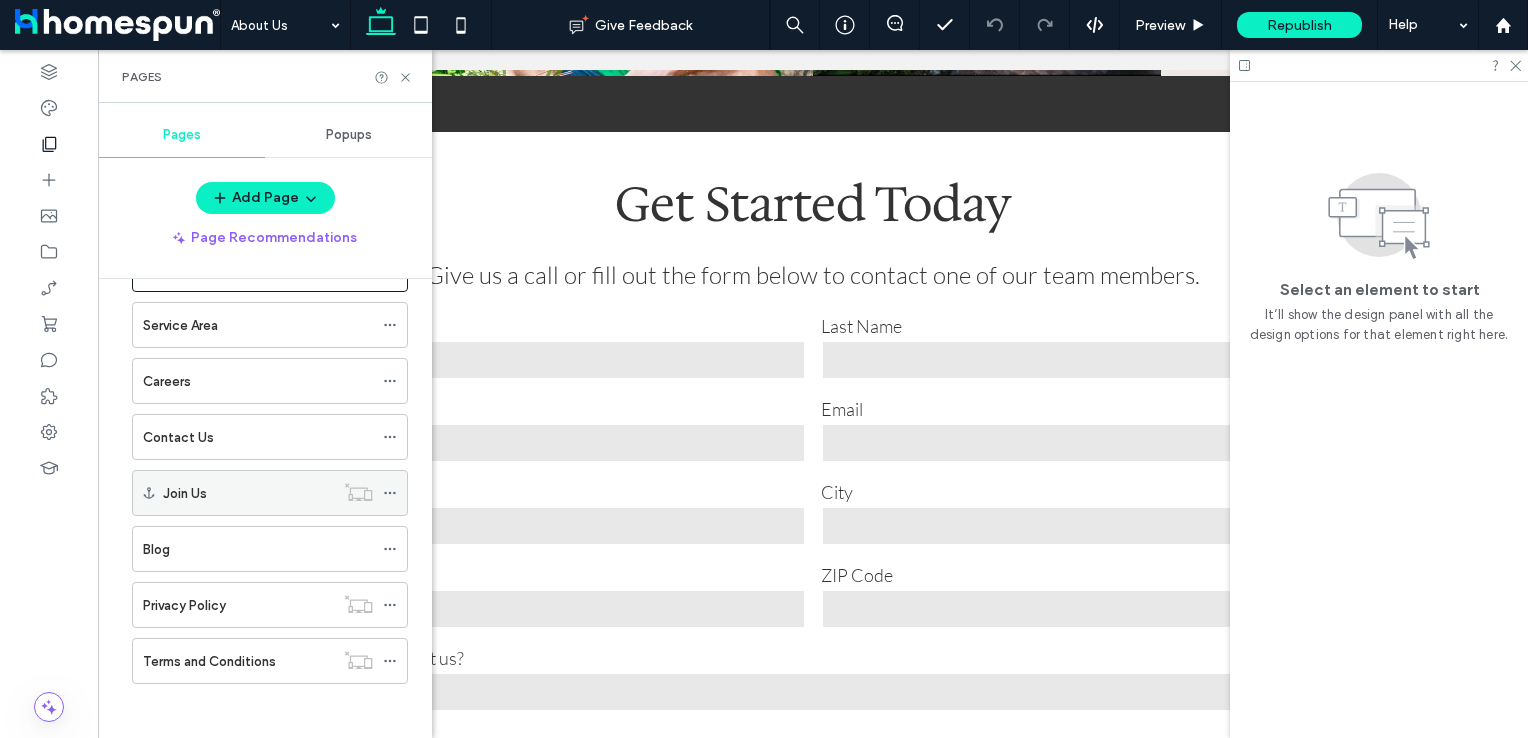 click on "Join Us" at bounding box center [248, 493] 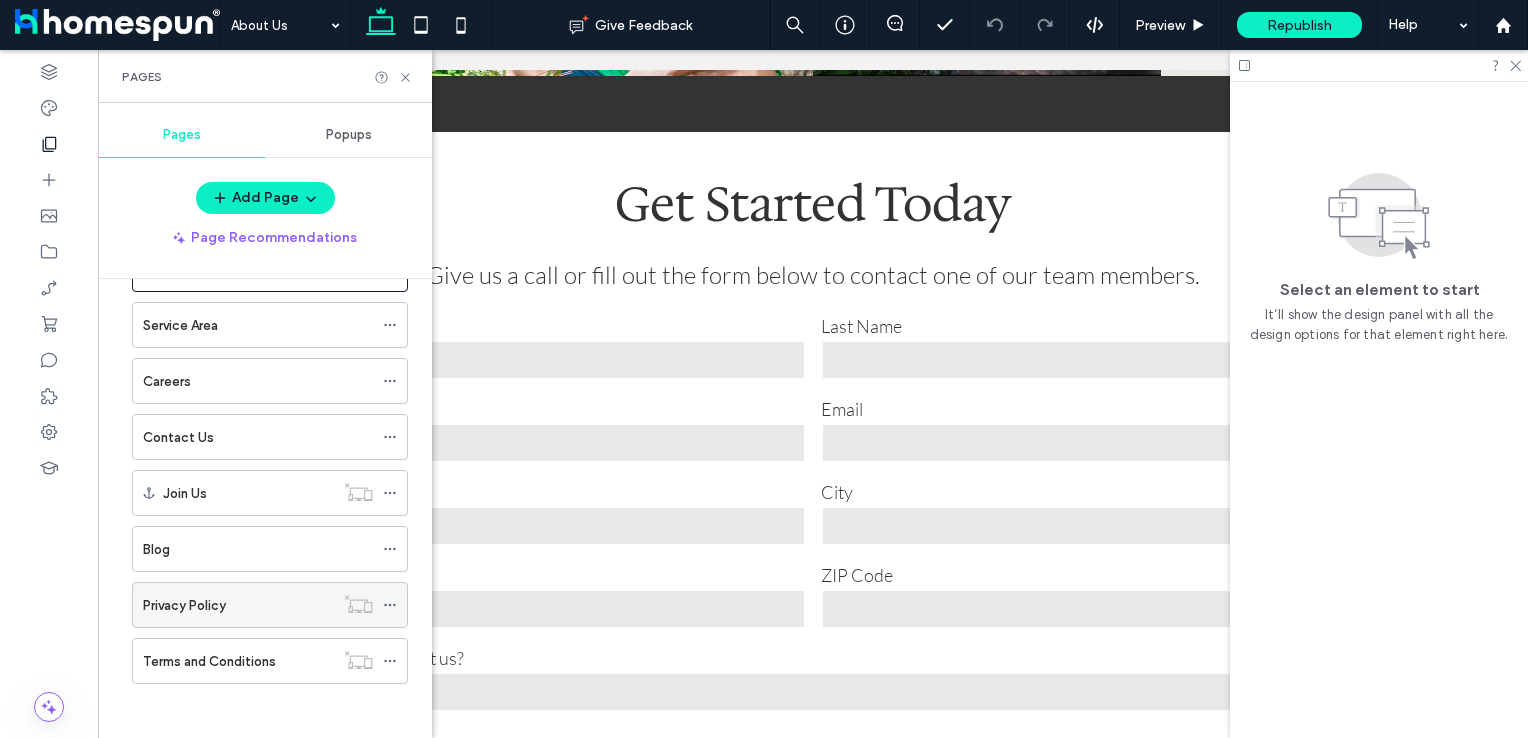 click on "Privacy Policy" at bounding box center (184, 605) 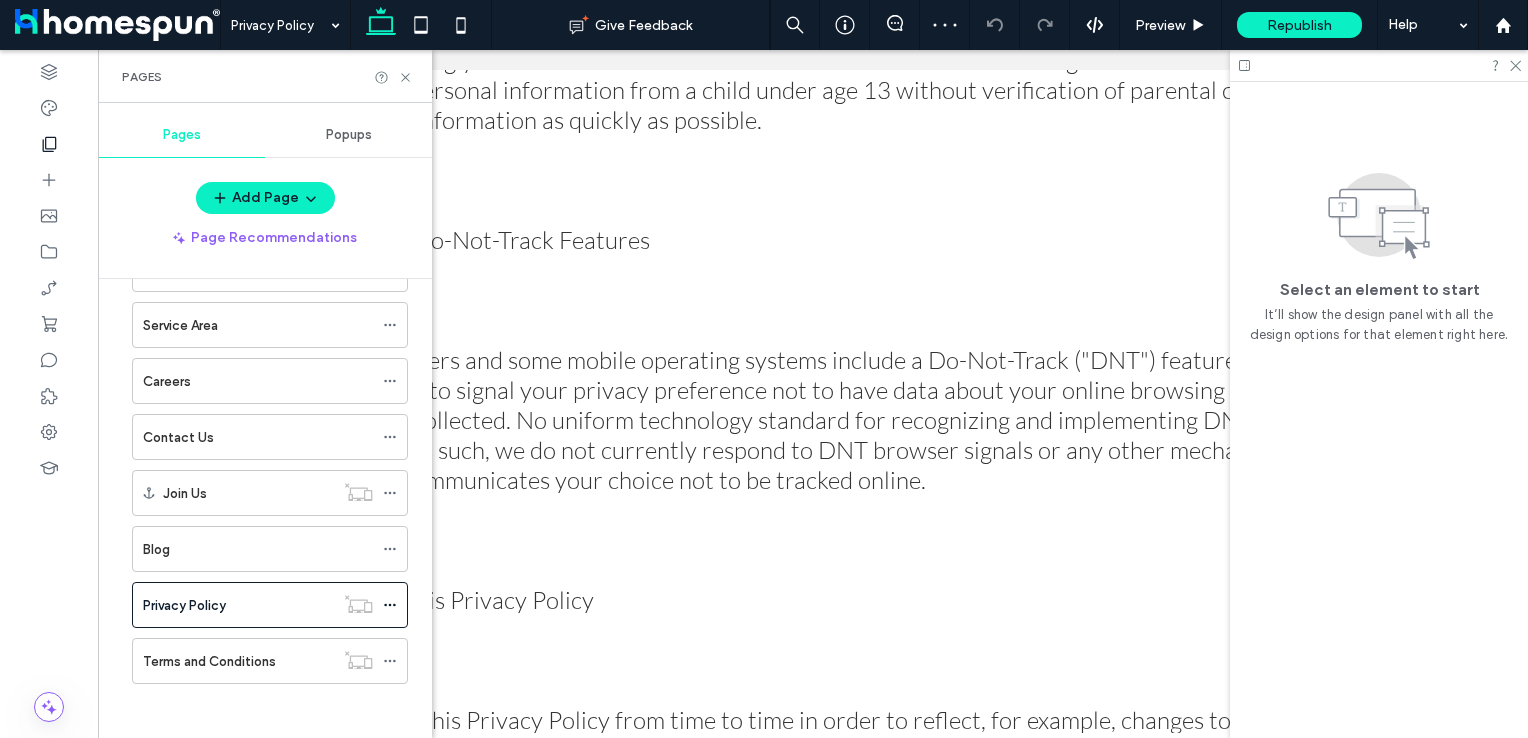 scroll, scrollTop: 4000, scrollLeft: 0, axis: vertical 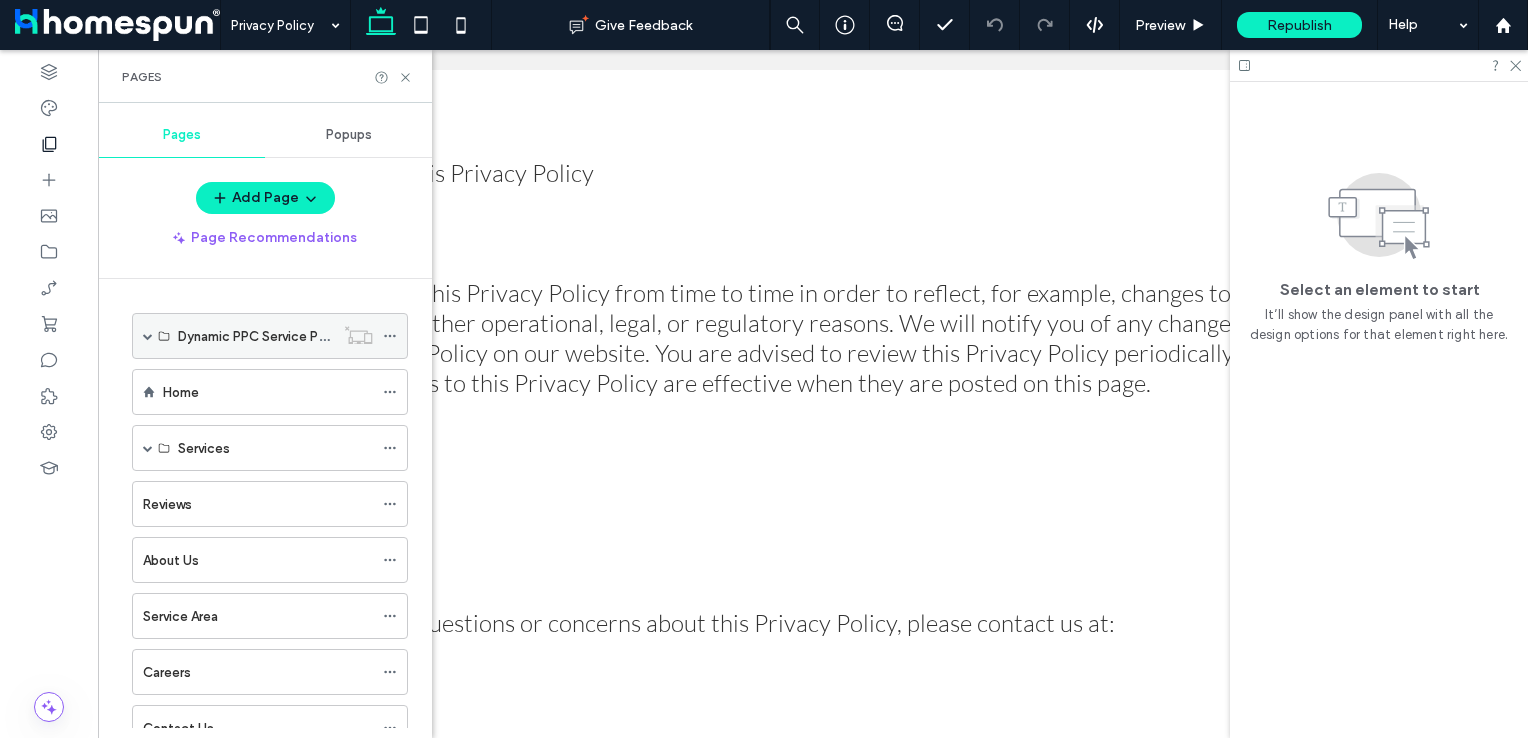 click at bounding box center [148, 336] 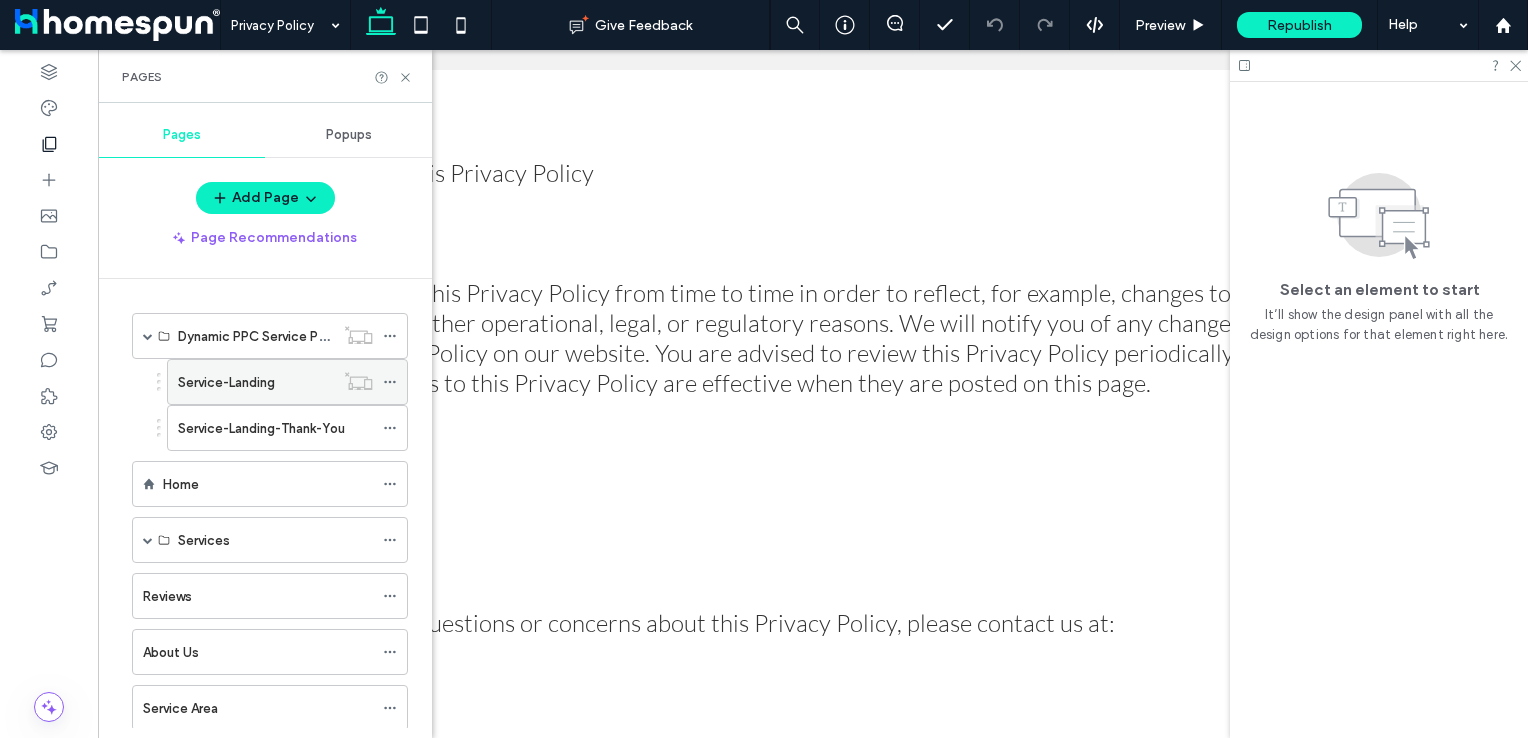 click on "Service-Landing" at bounding box center (226, 382) 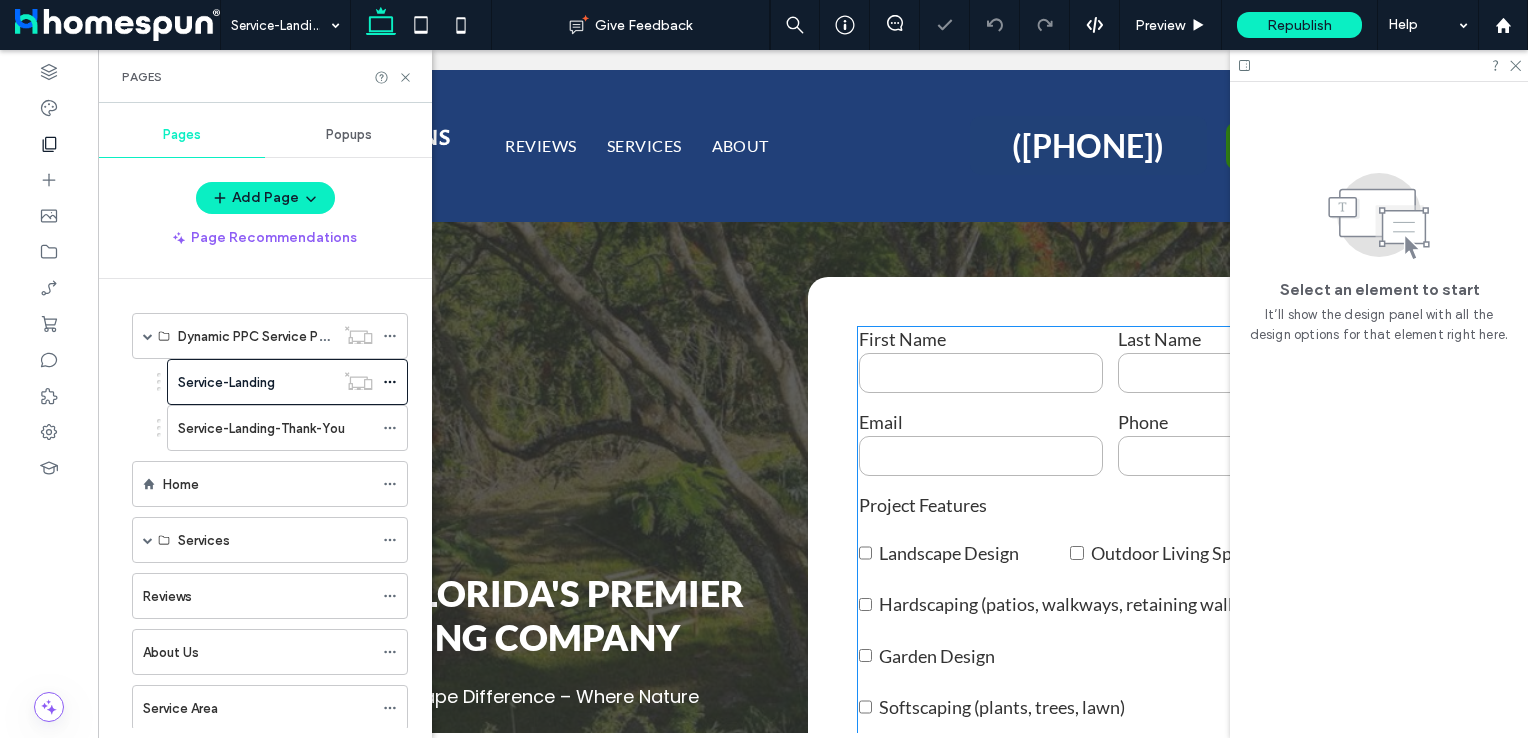 click on "Landscape Design" at bounding box center (964, 541) 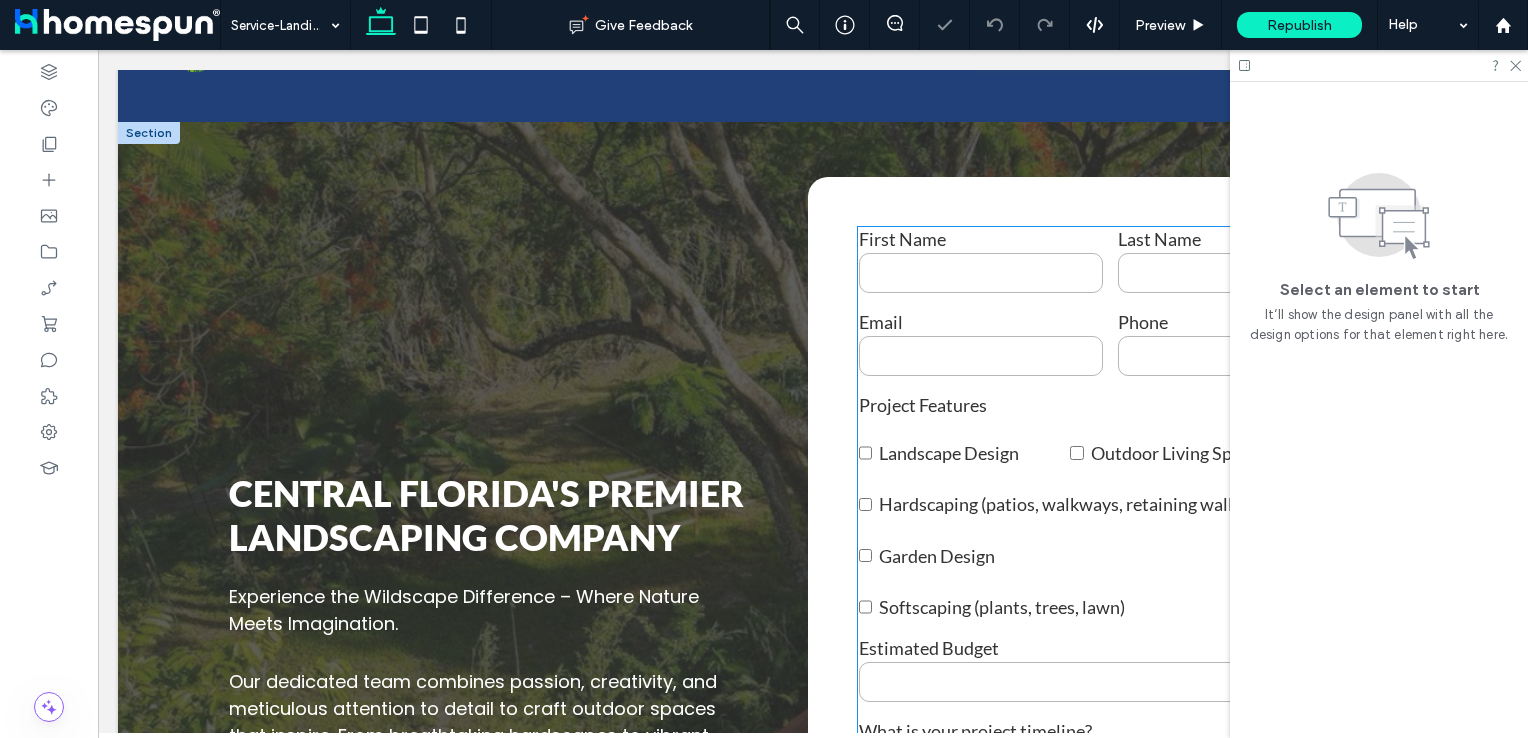scroll, scrollTop: 100, scrollLeft: 0, axis: vertical 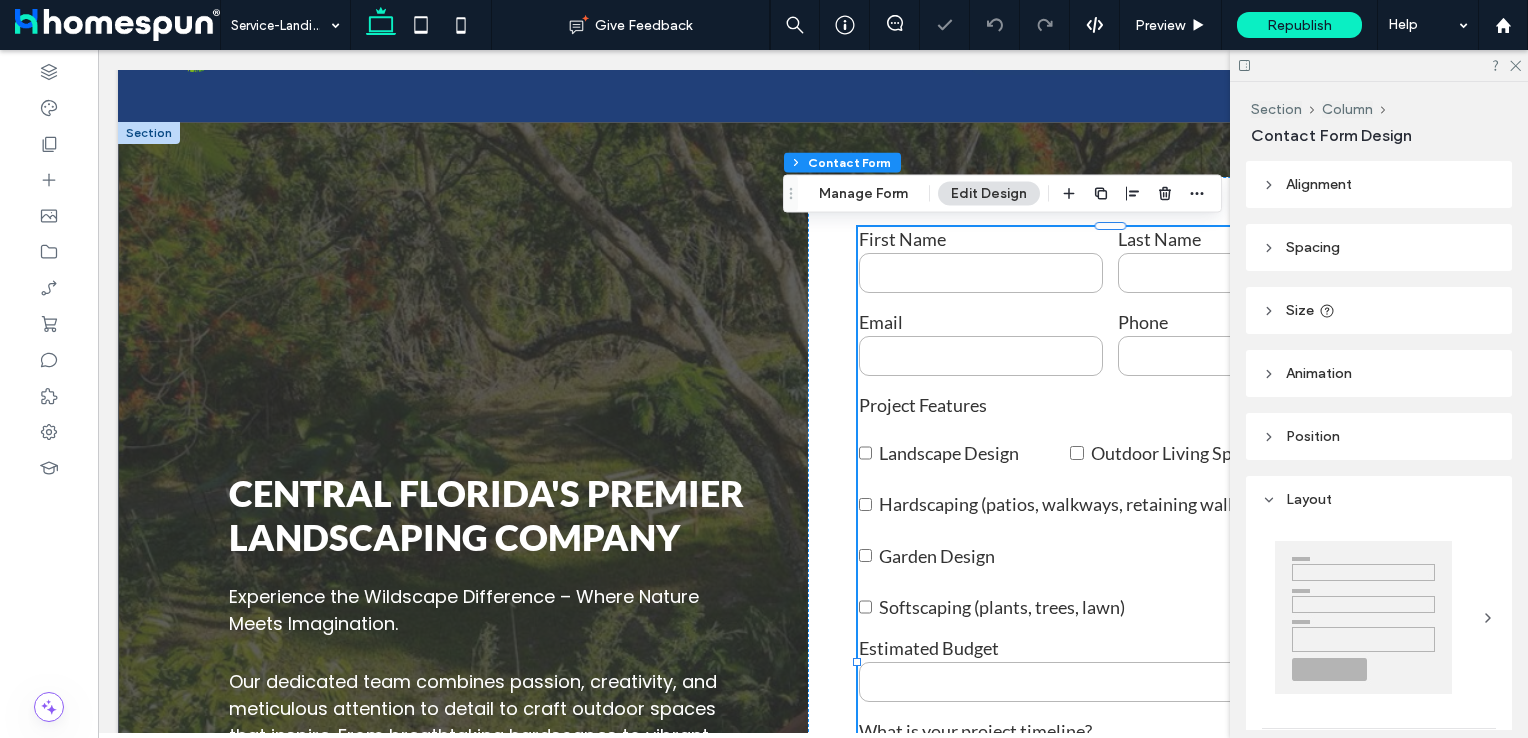 type on "**" 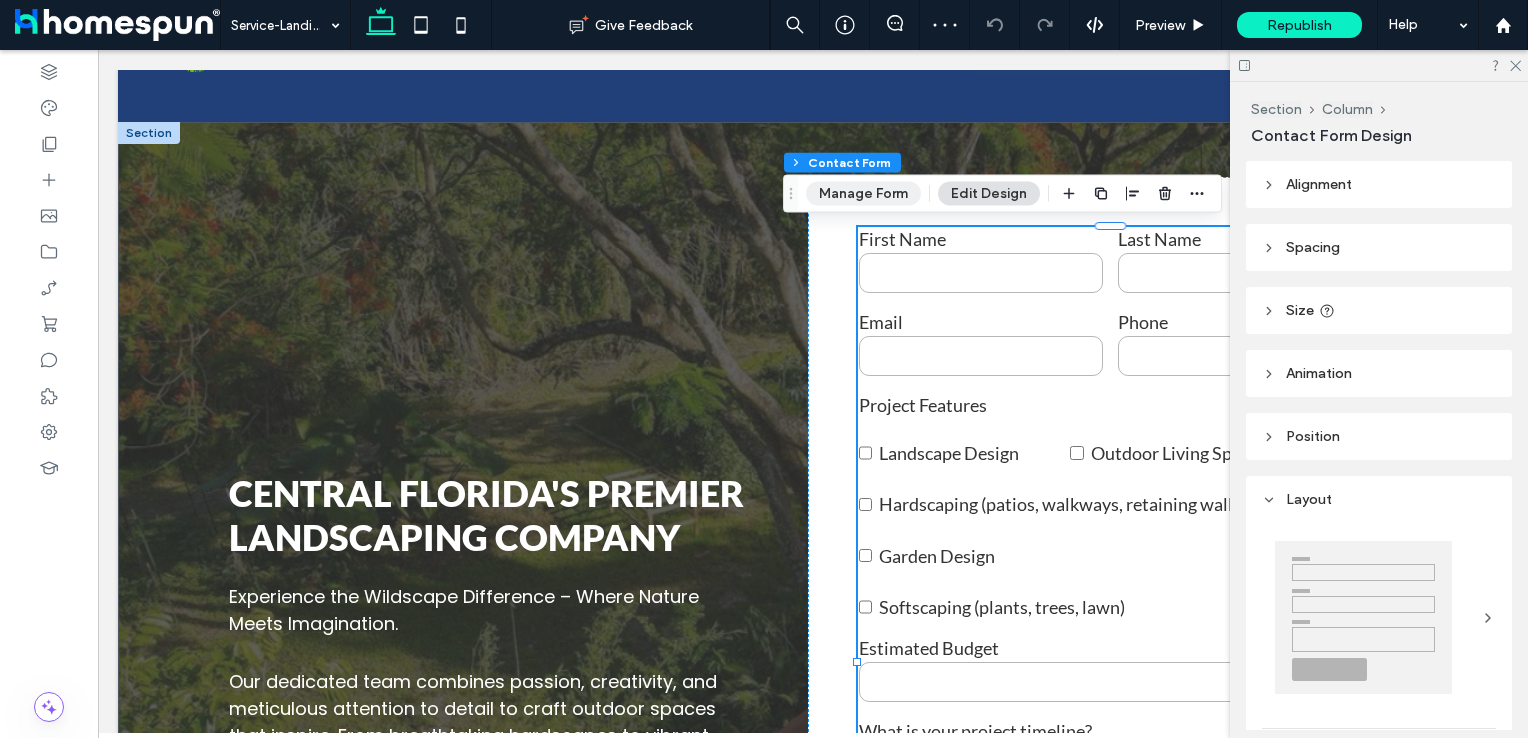 click on "Manage Form" at bounding box center [863, 194] 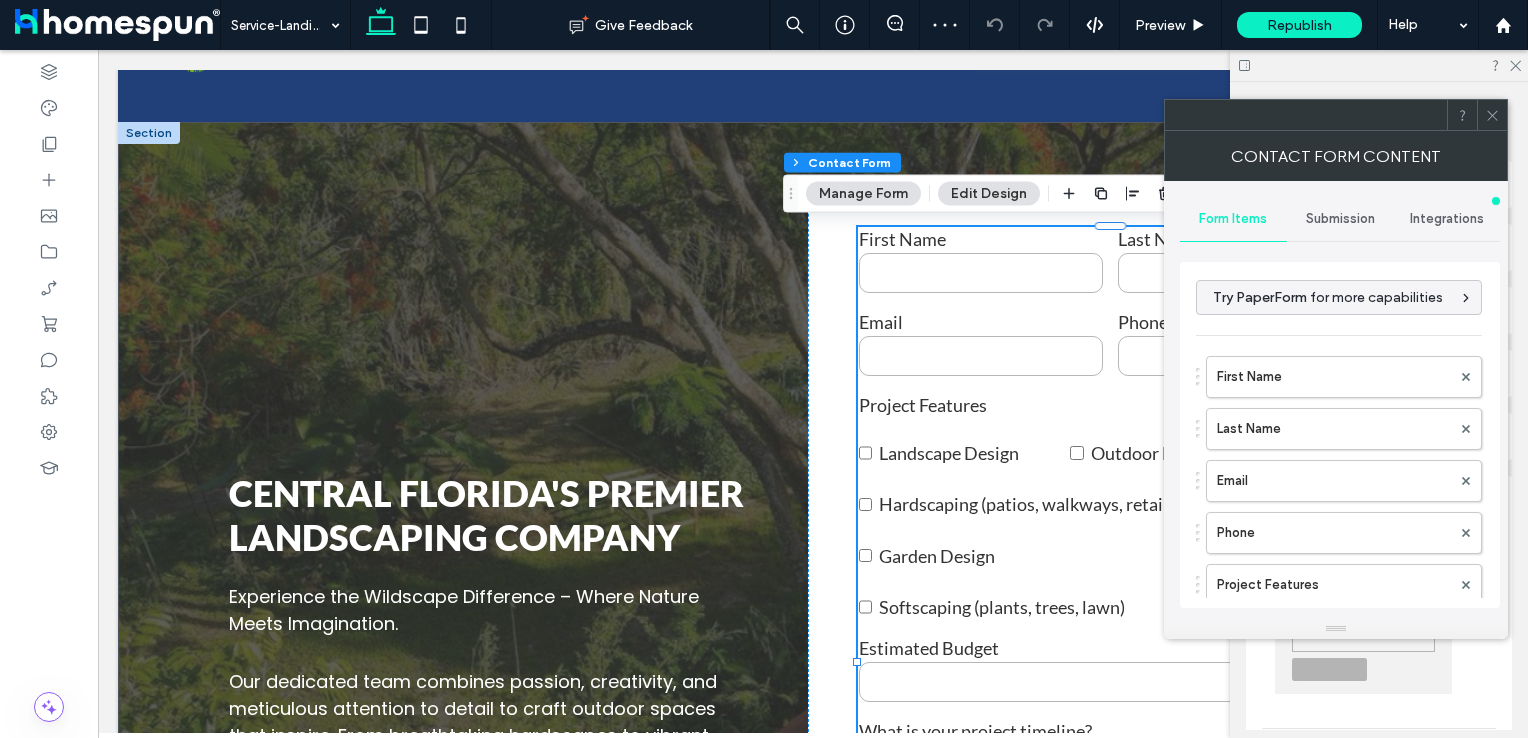 click on "Submission" at bounding box center [1340, 219] 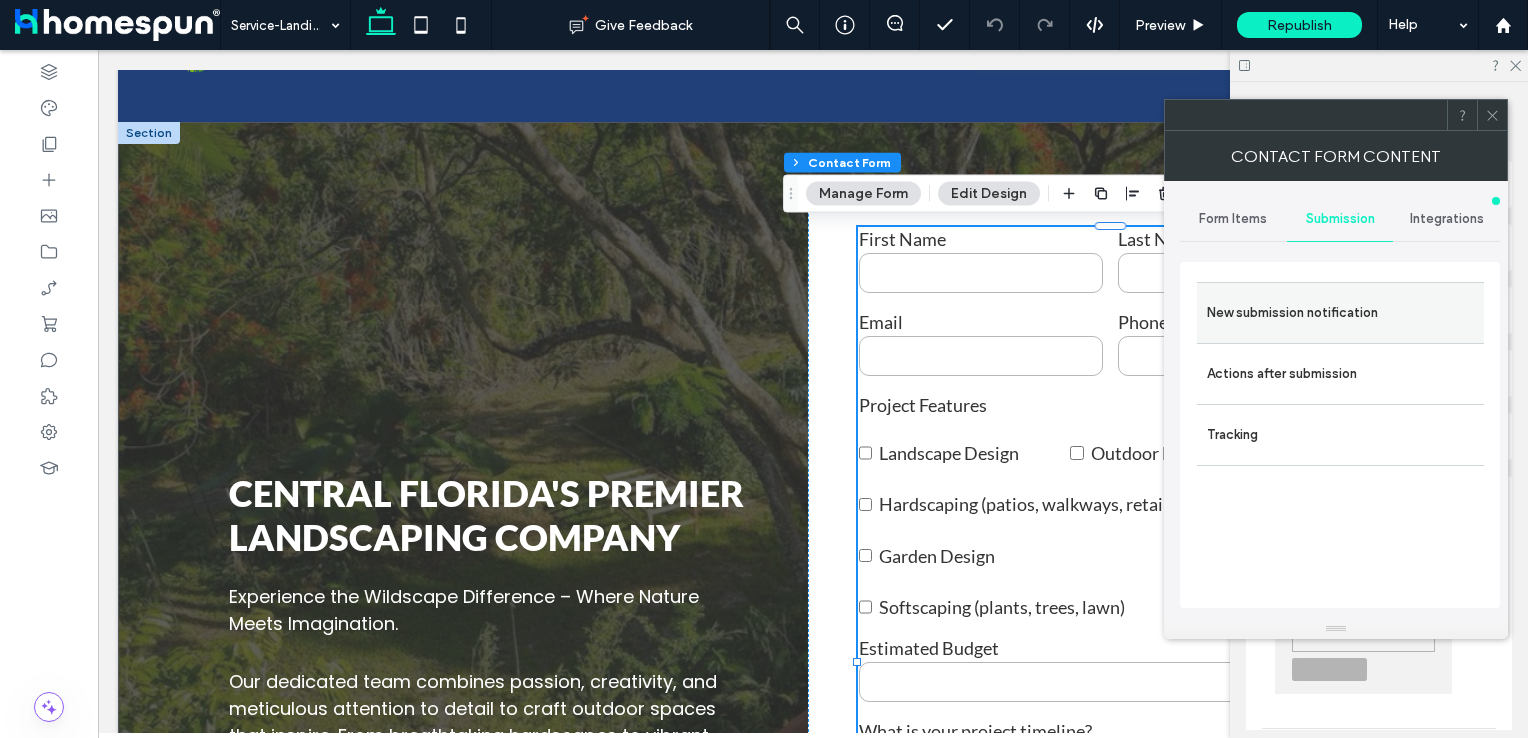 click on "New submission notification" at bounding box center [1340, 313] 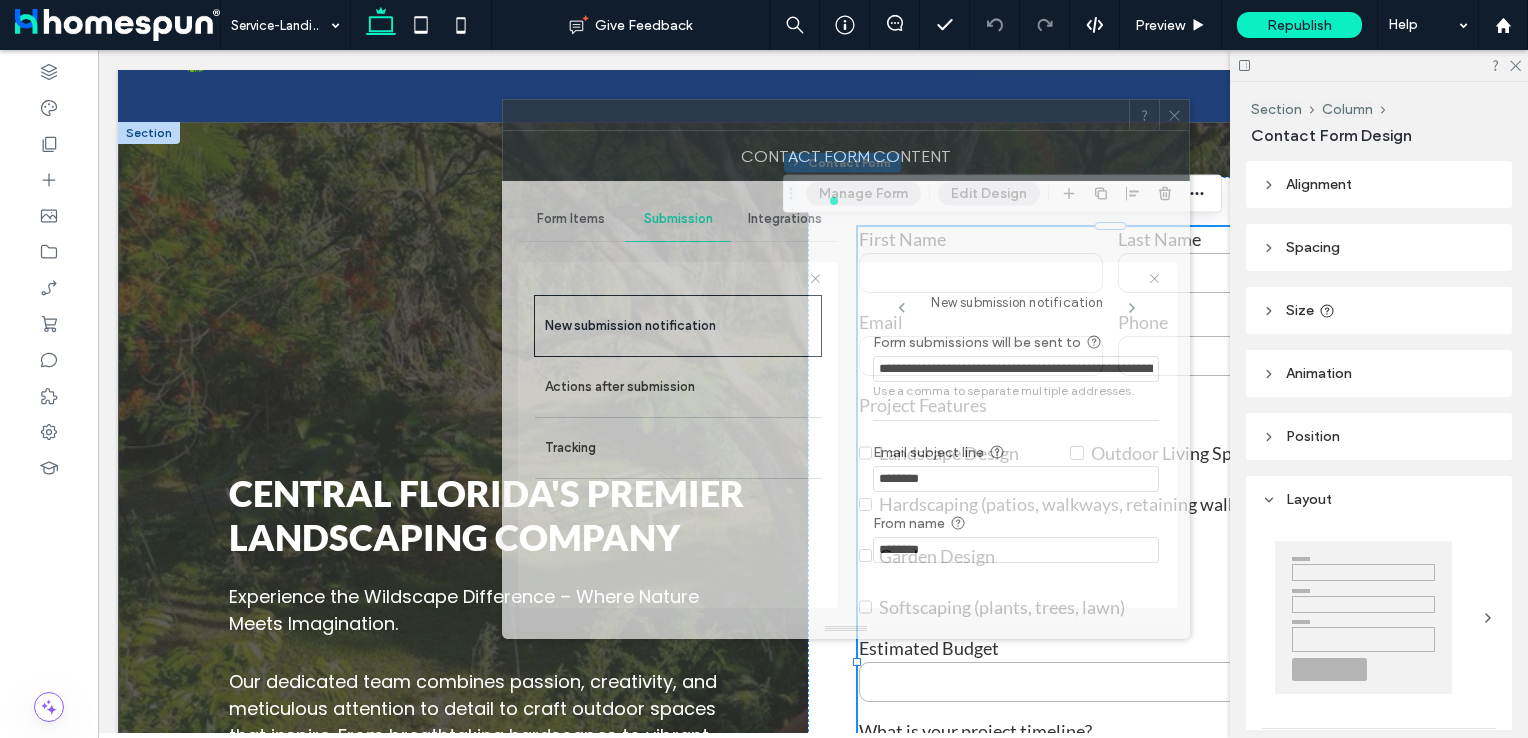drag, startPoint x: 1252, startPoint y: 117, endPoint x: 560, endPoint y: 93, distance: 692.4161 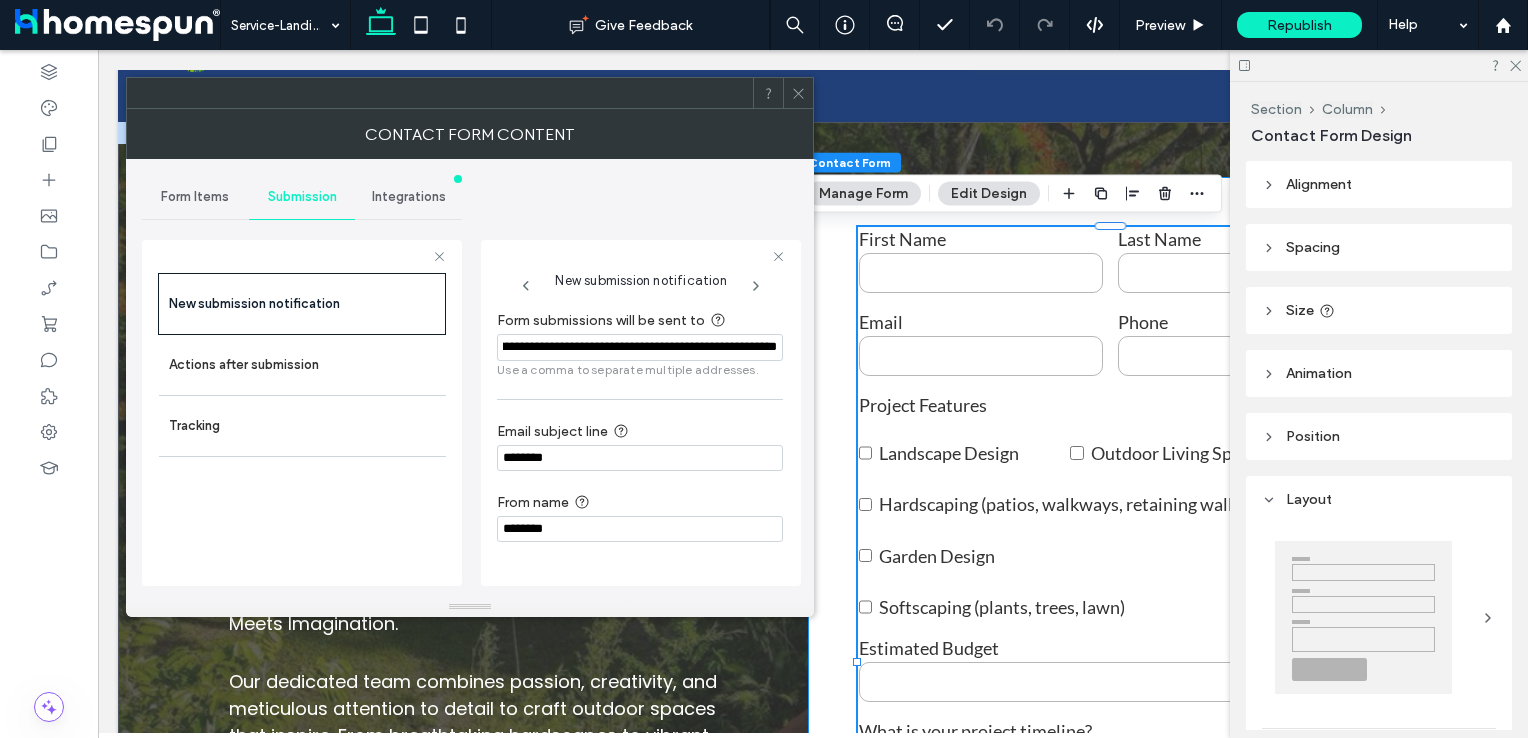scroll, scrollTop: 0, scrollLeft: 401, axis: horizontal 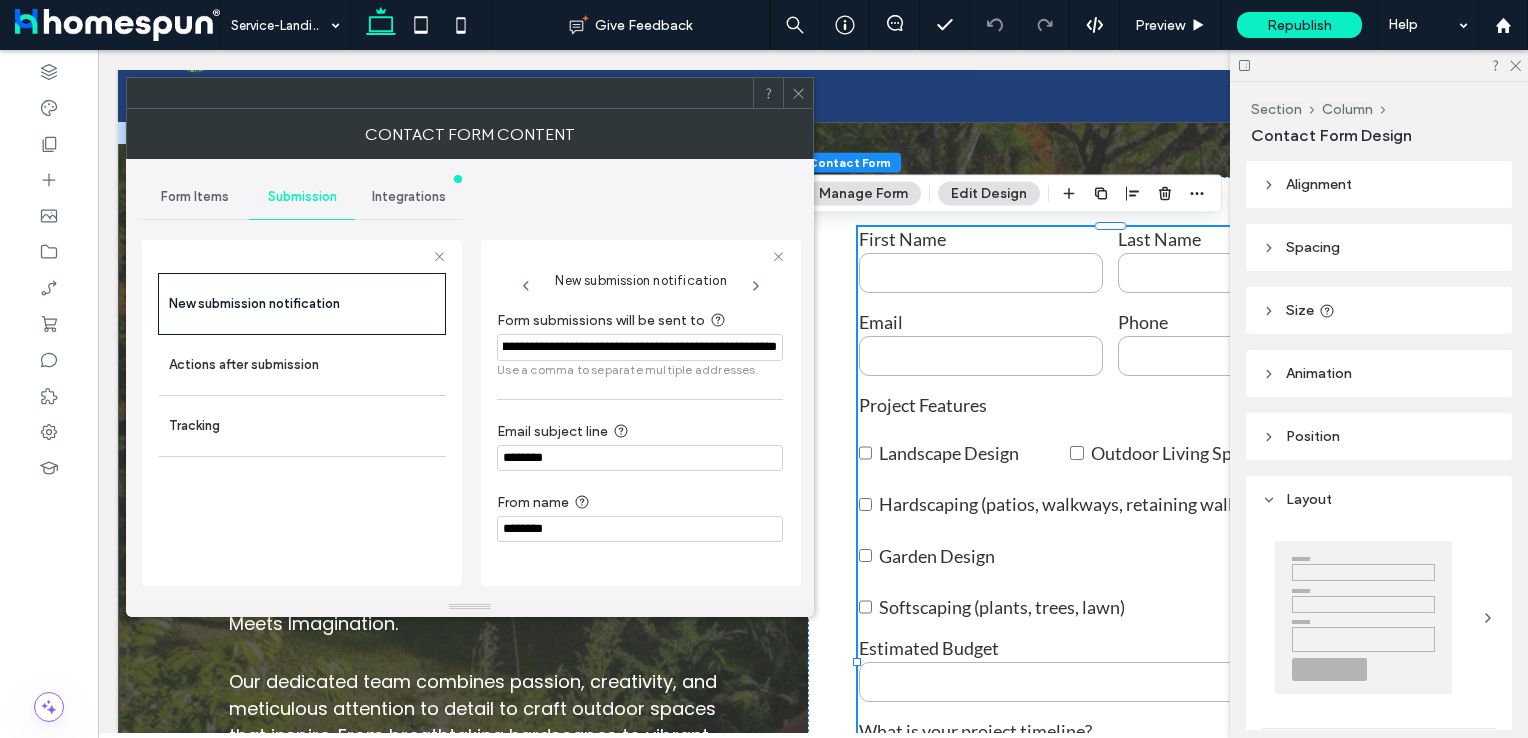 click 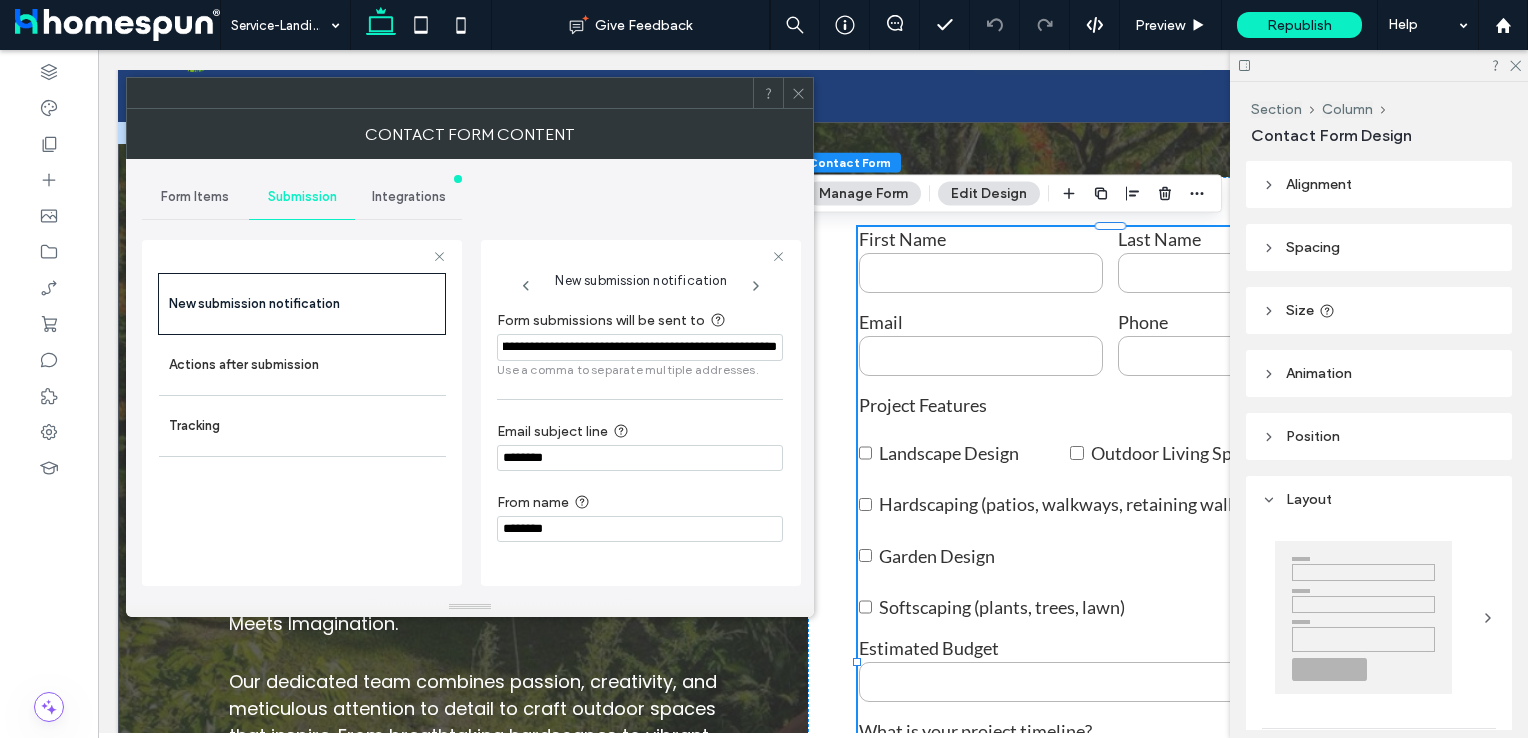 scroll, scrollTop: 0, scrollLeft: 0, axis: both 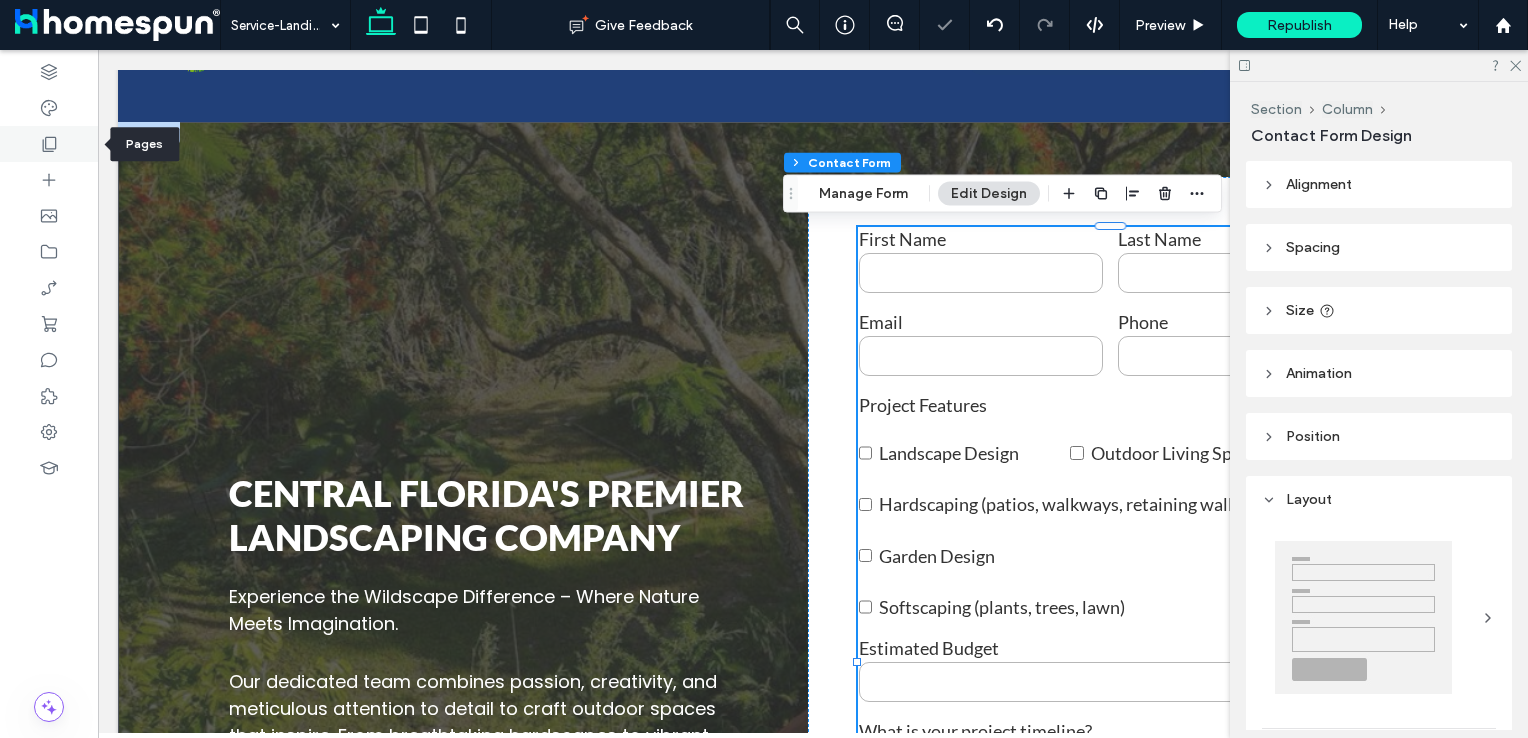 click at bounding box center [49, 144] 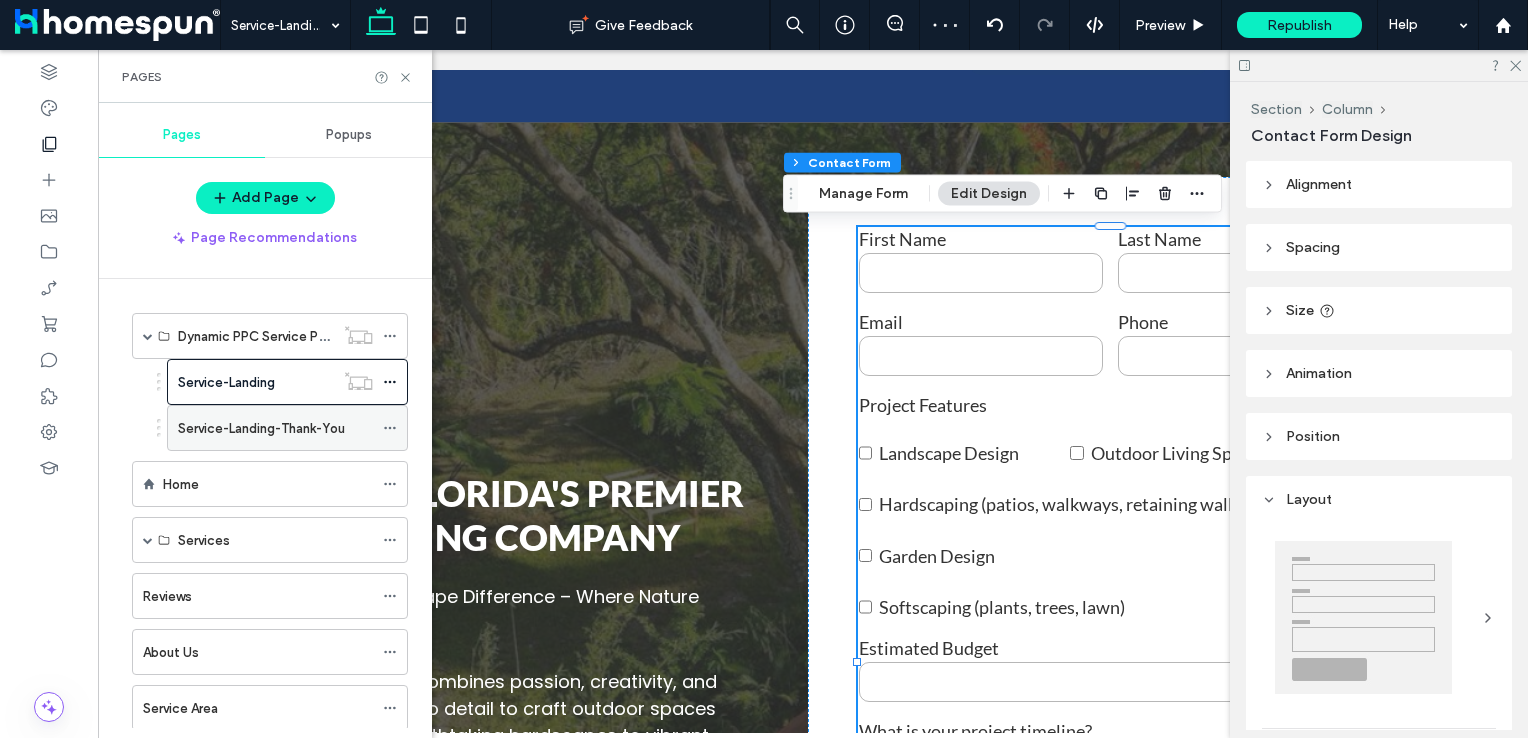 click on "Service-Landing-Thank-You" at bounding box center (261, 428) 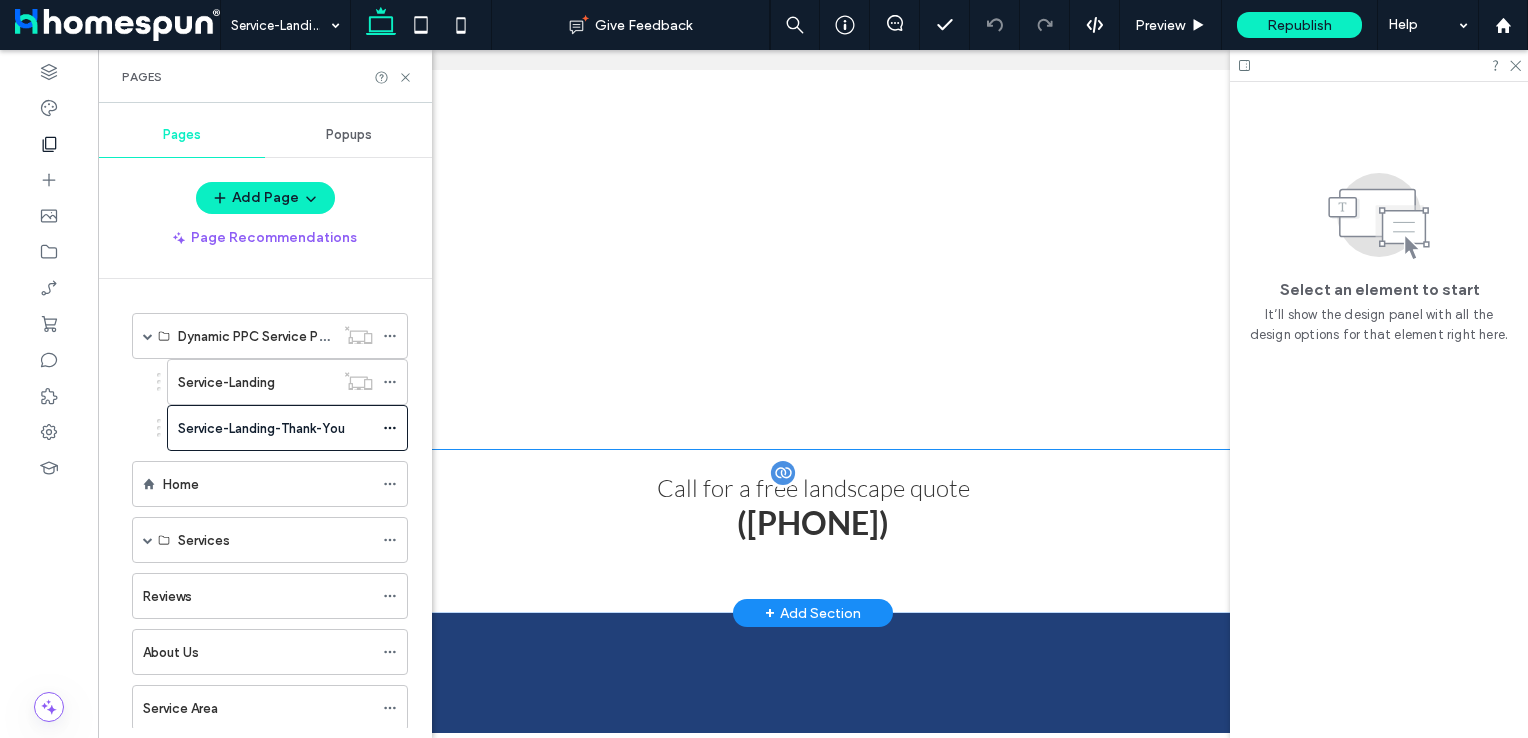 scroll, scrollTop: 2008, scrollLeft: 0, axis: vertical 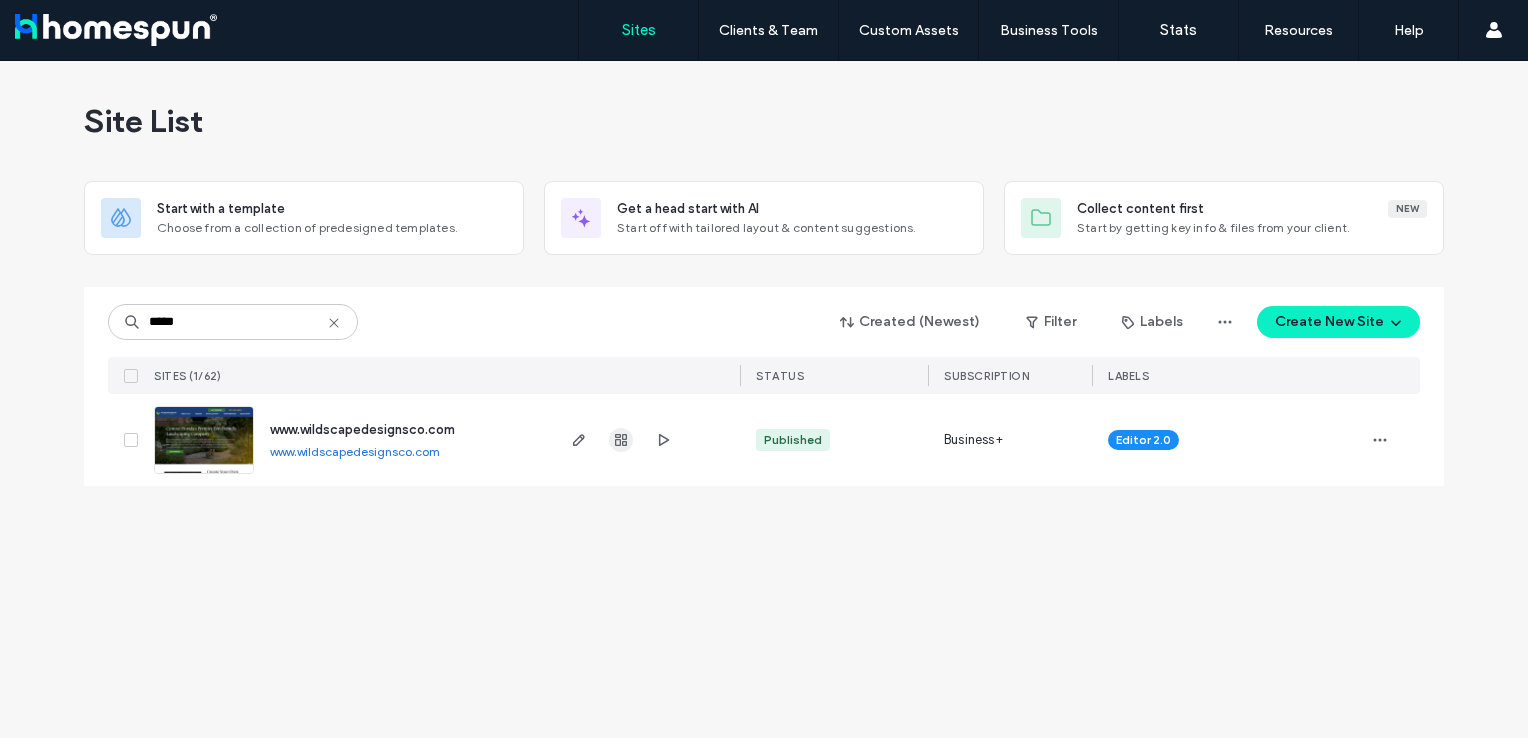 type on "*****" 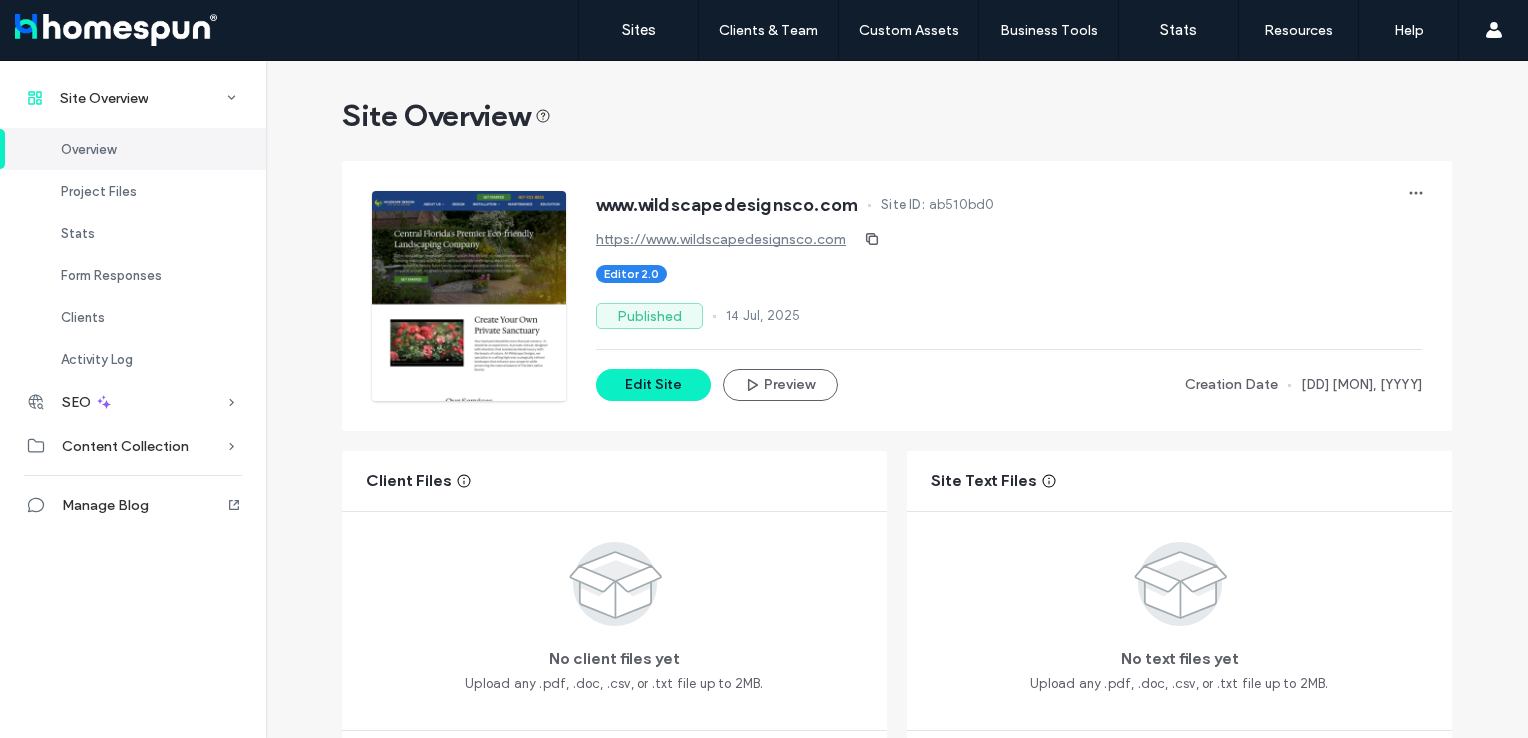 click on "Published" at bounding box center [649, 316] 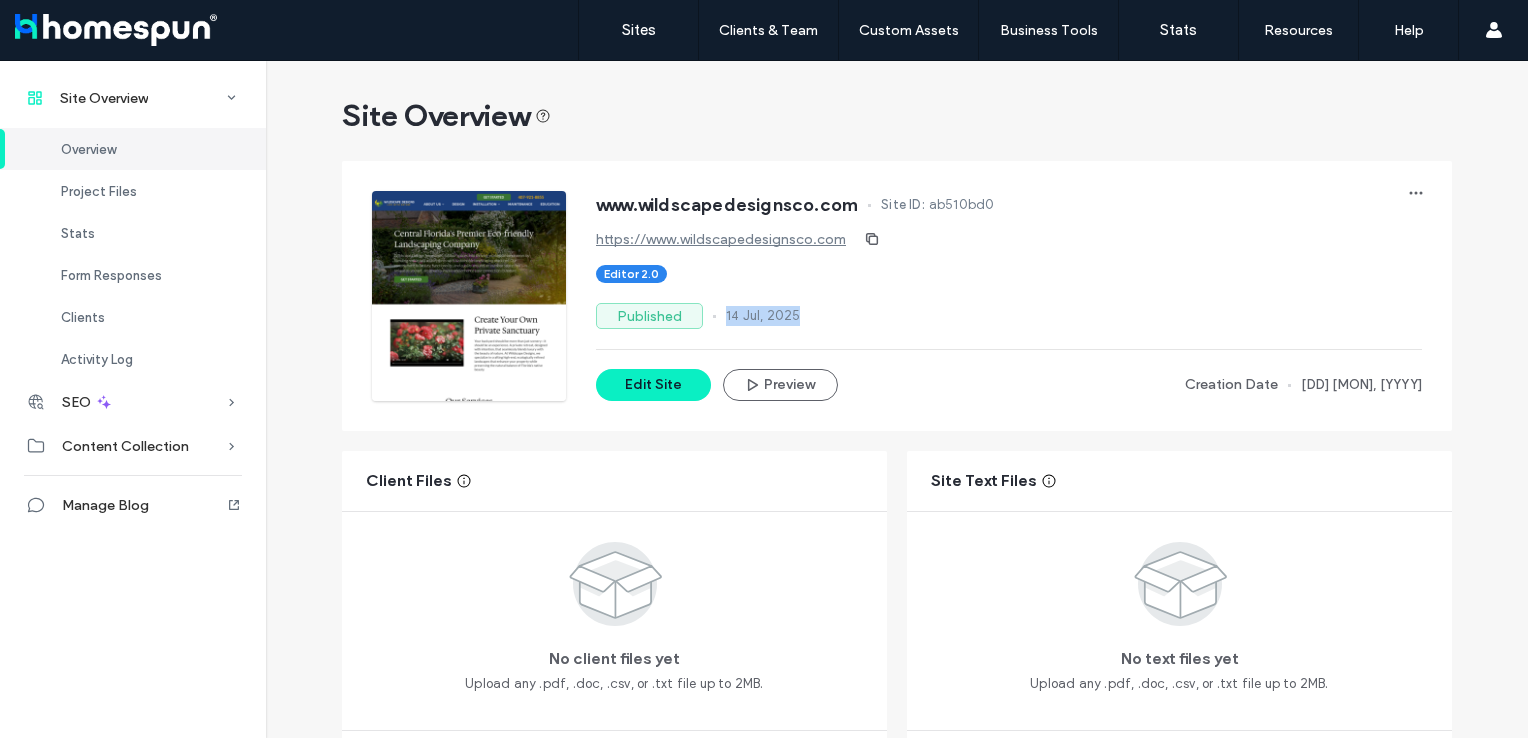 drag, startPoint x: 715, startPoint y: 316, endPoint x: 873, endPoint y: 328, distance: 158.45505 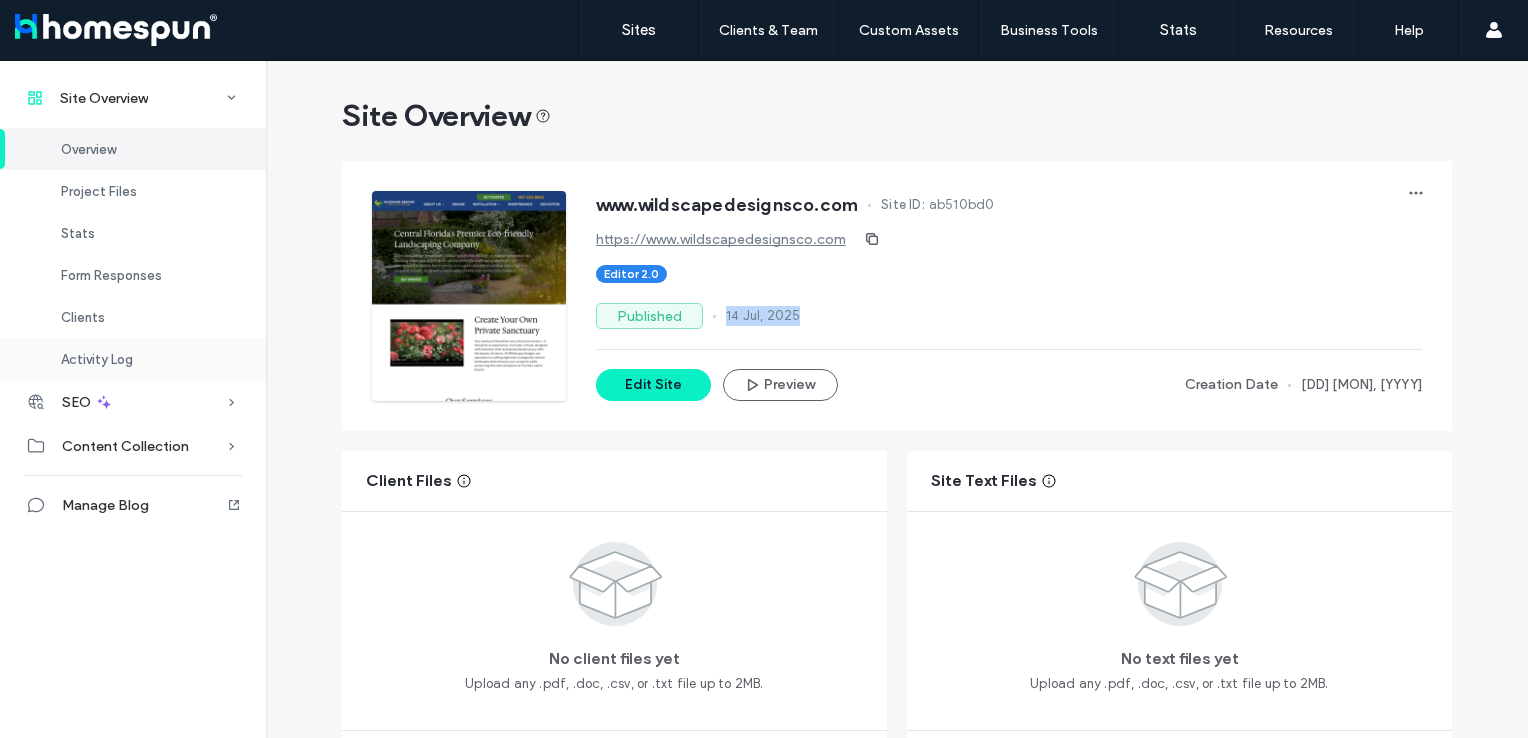 click on "Activity Log" at bounding box center [133, 359] 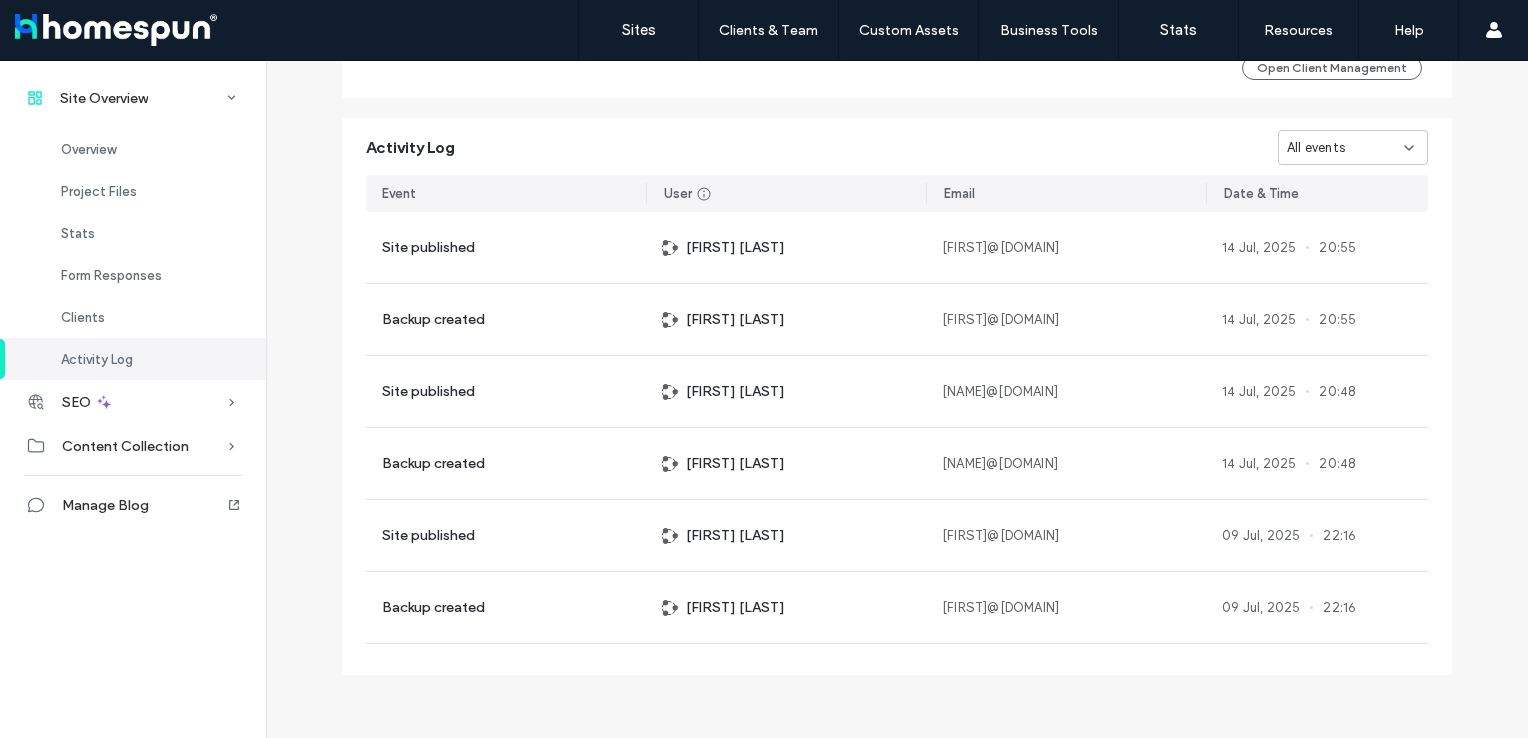 scroll, scrollTop: 2021, scrollLeft: 0, axis: vertical 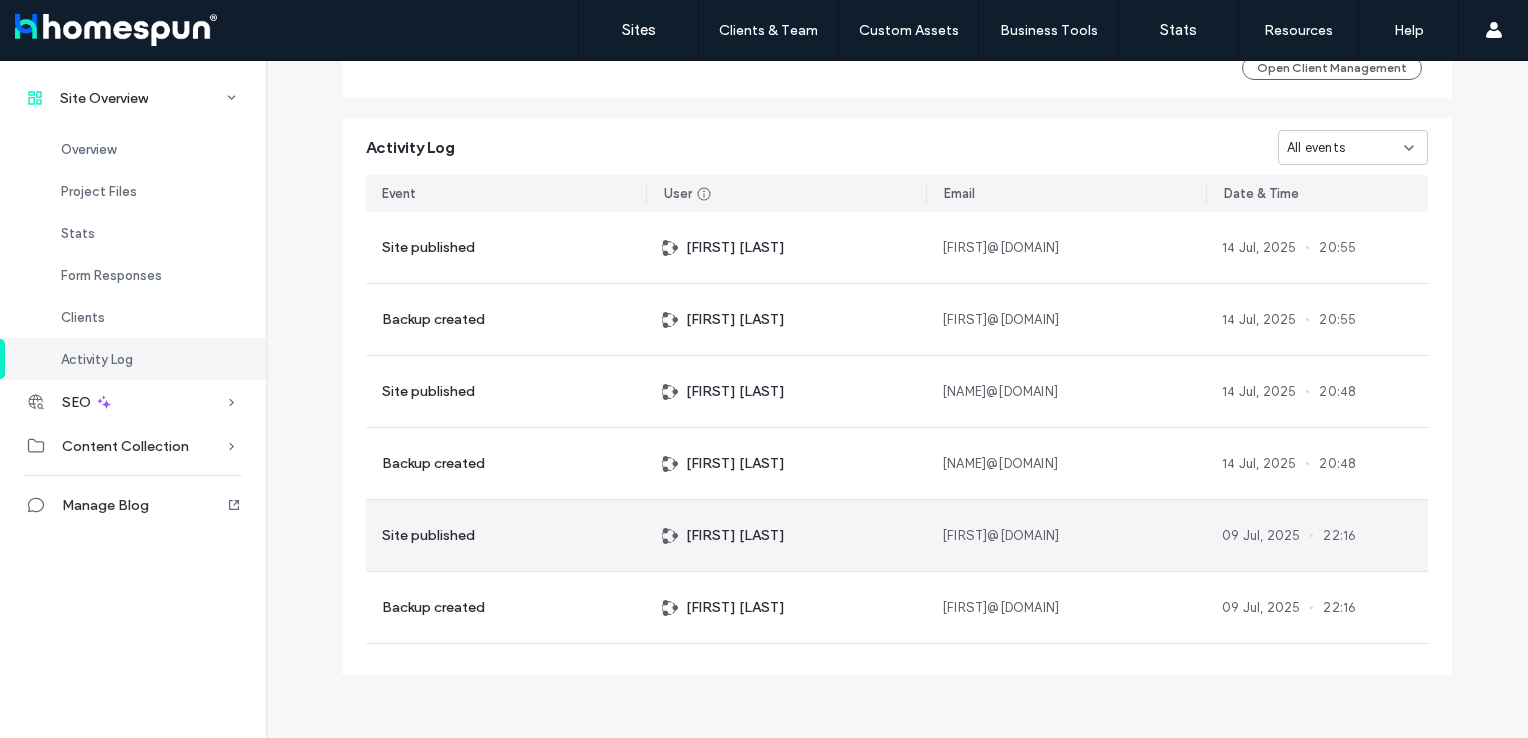 click on "Dave Larcena" at bounding box center [786, 535] 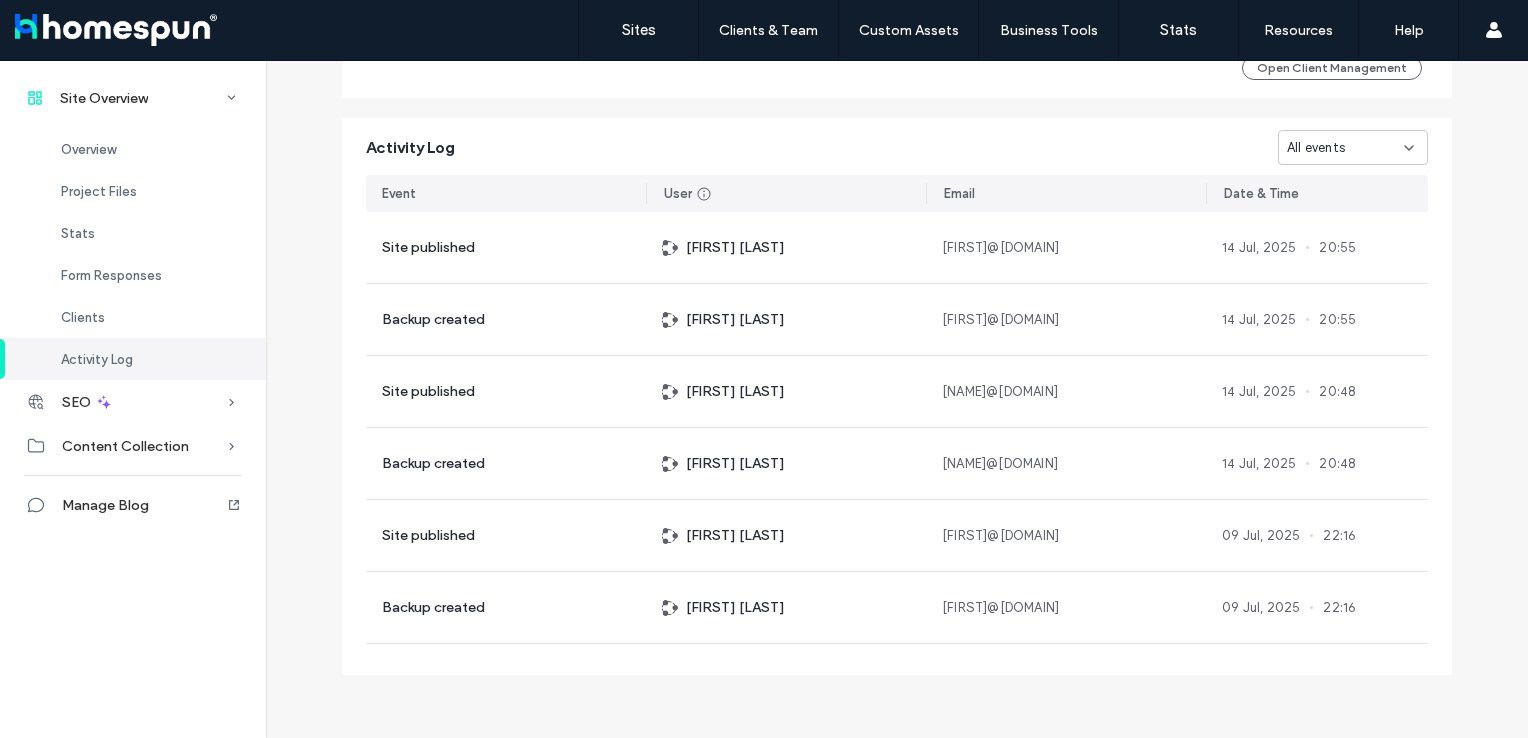drag, startPoint x: 660, startPoint y: 518, endPoint x: 822, endPoint y: 553, distance: 165.73775 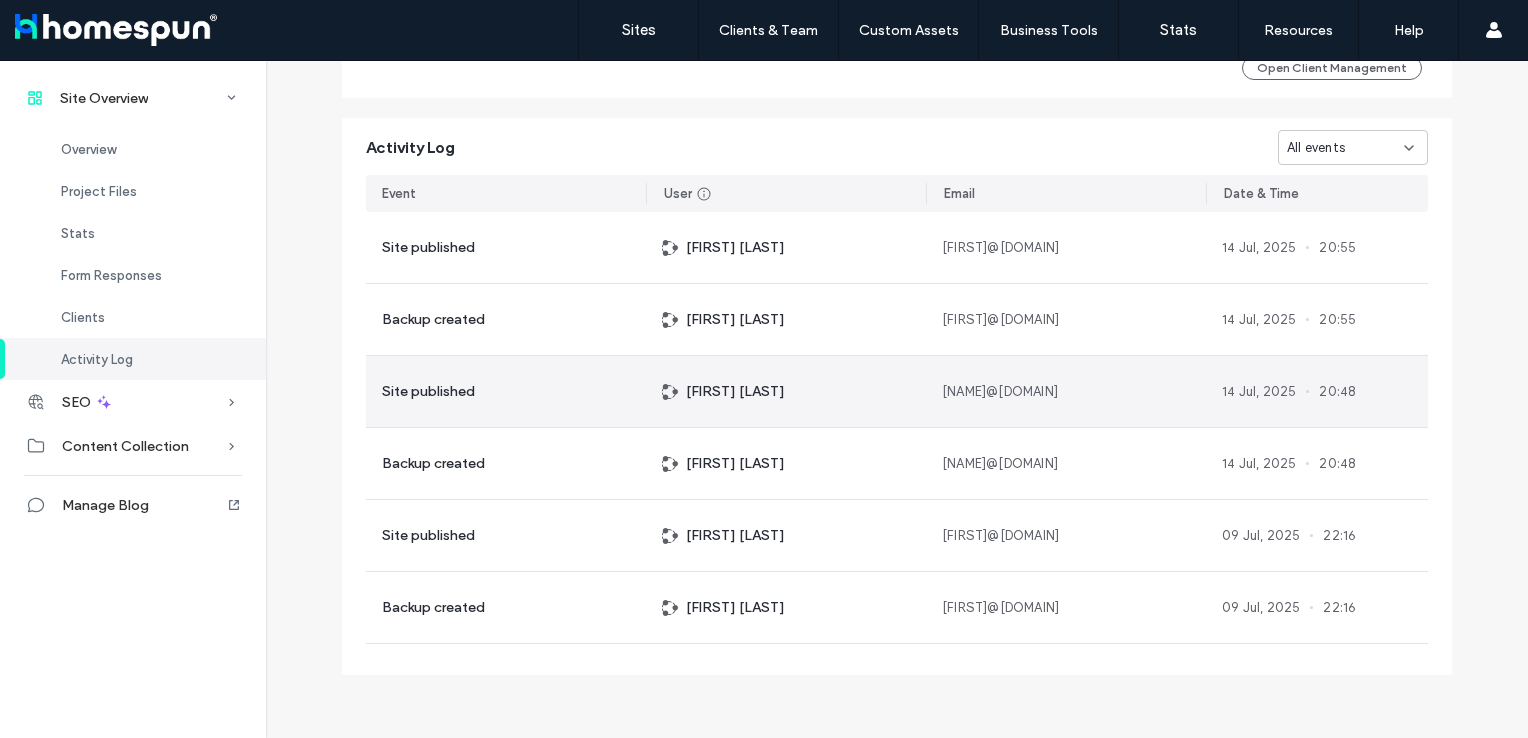 scroll, scrollTop: 2021, scrollLeft: 0, axis: vertical 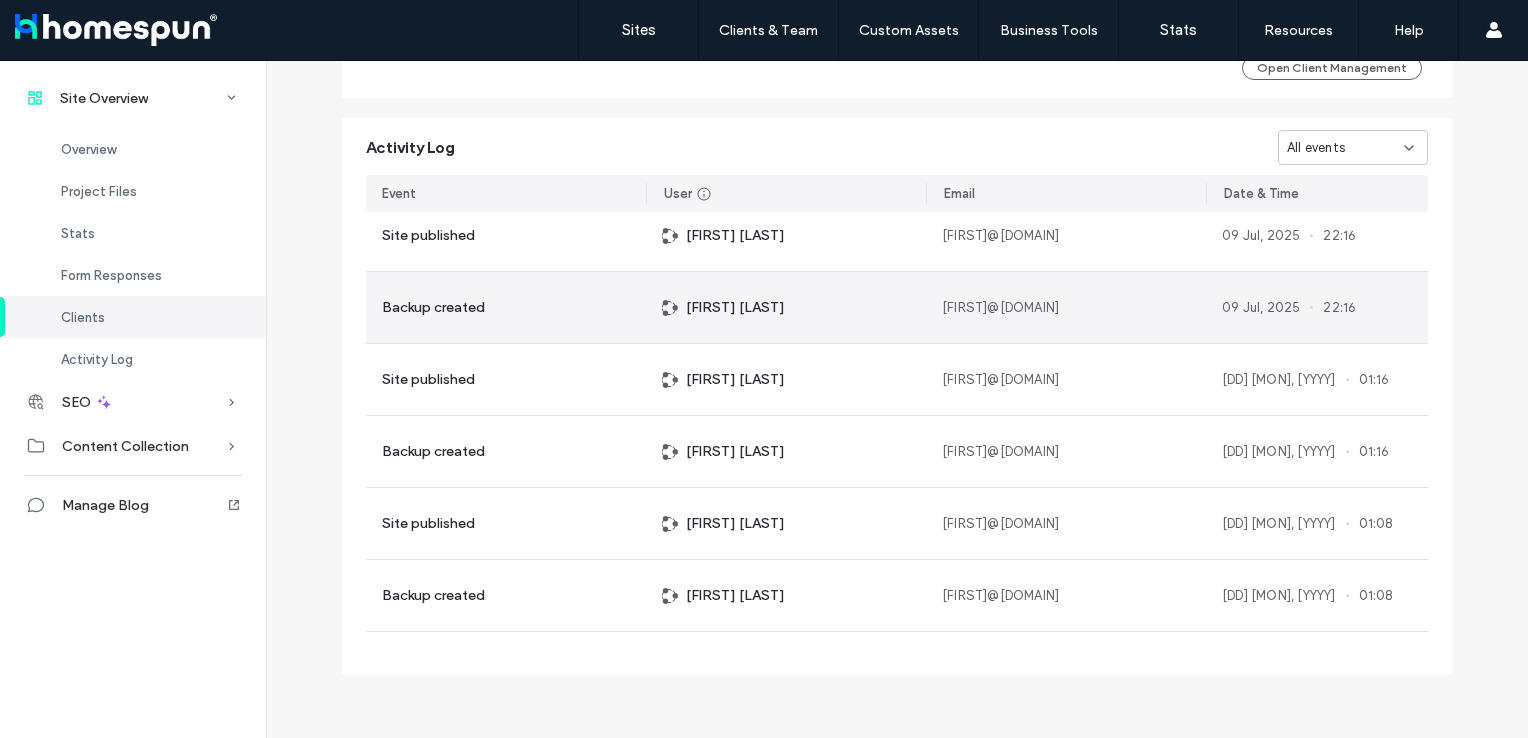 click on "dave@homespundigital.com" at bounding box center (1066, 307) 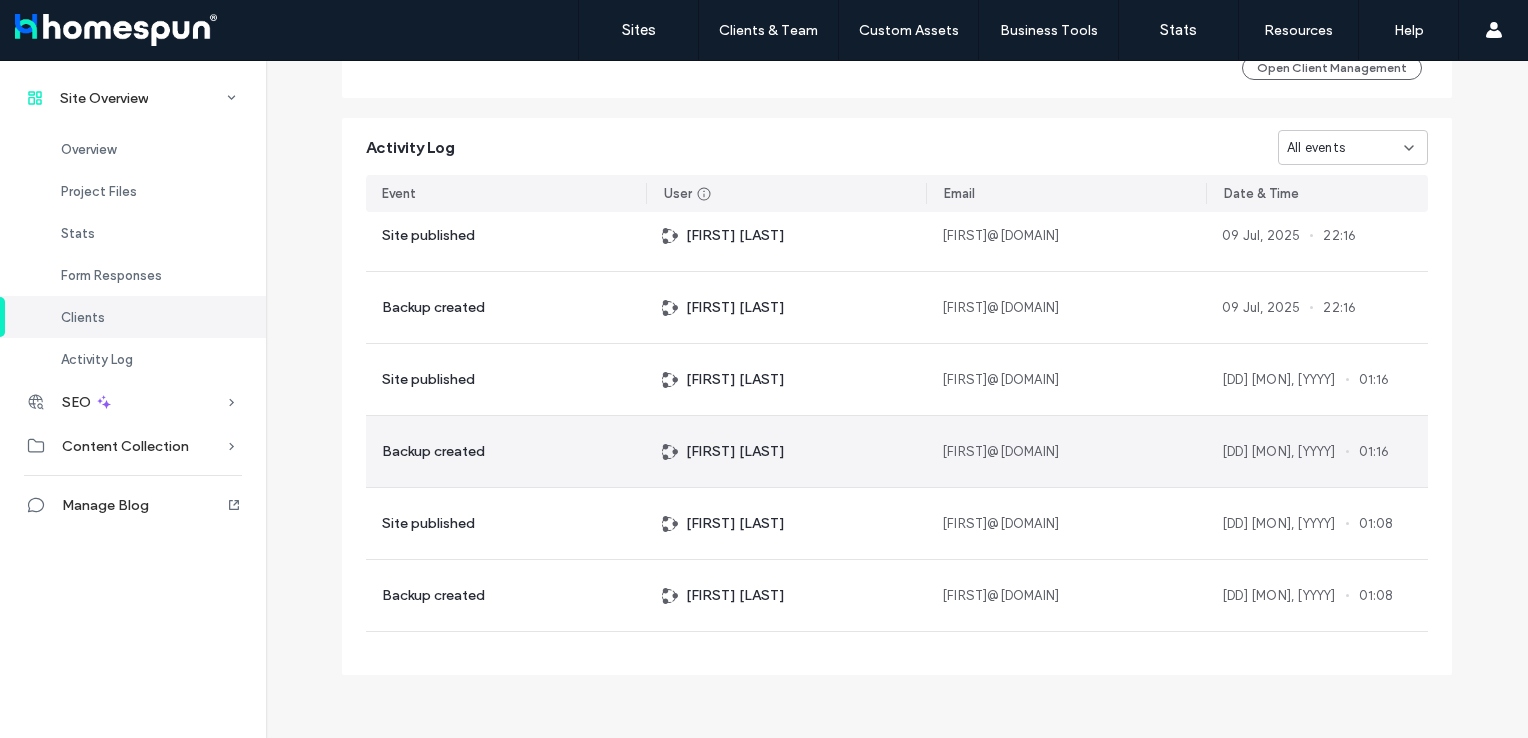 click on "dave@homespundigital.com" at bounding box center [1066, 451] 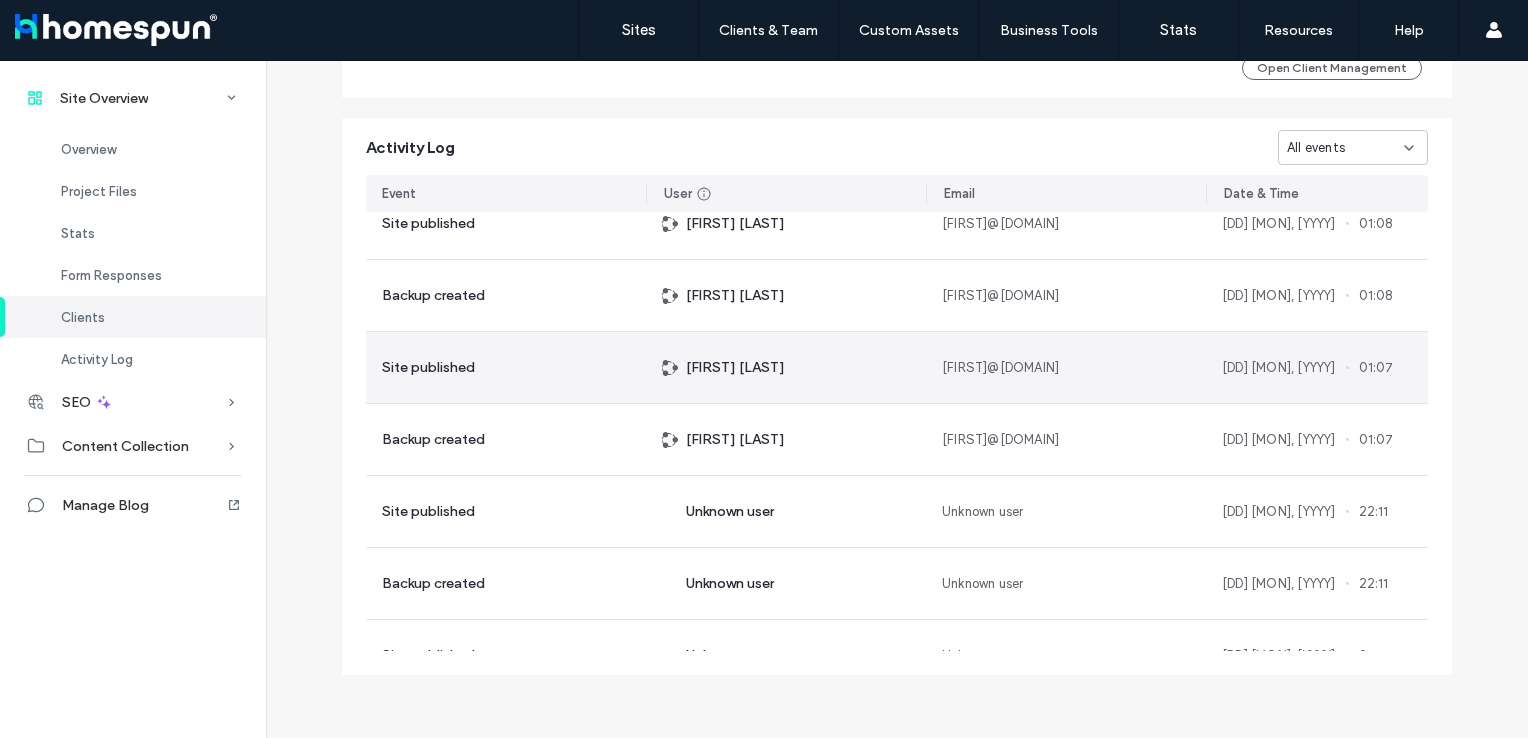 scroll, scrollTop: 0, scrollLeft: 0, axis: both 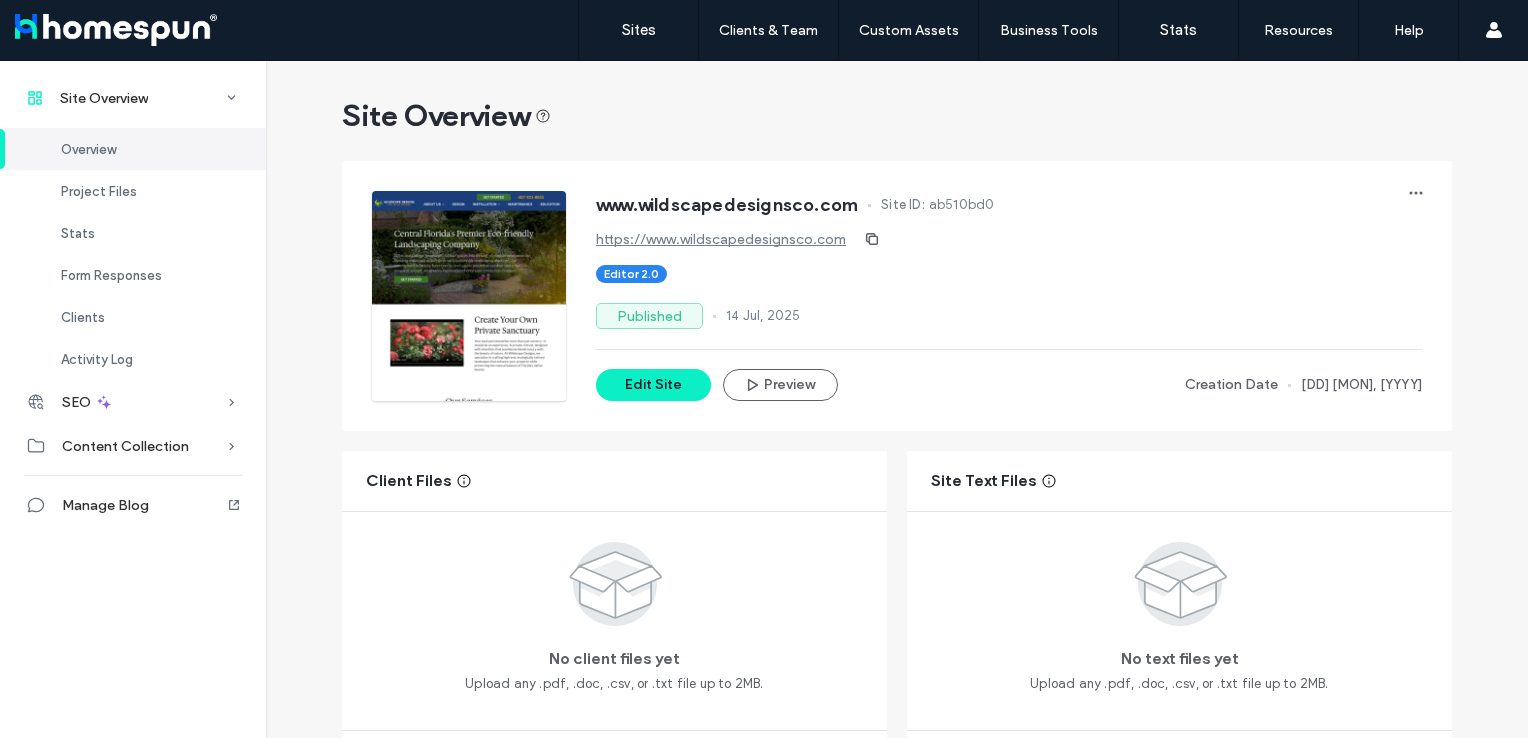 click on "Overview" at bounding box center [133, 149] 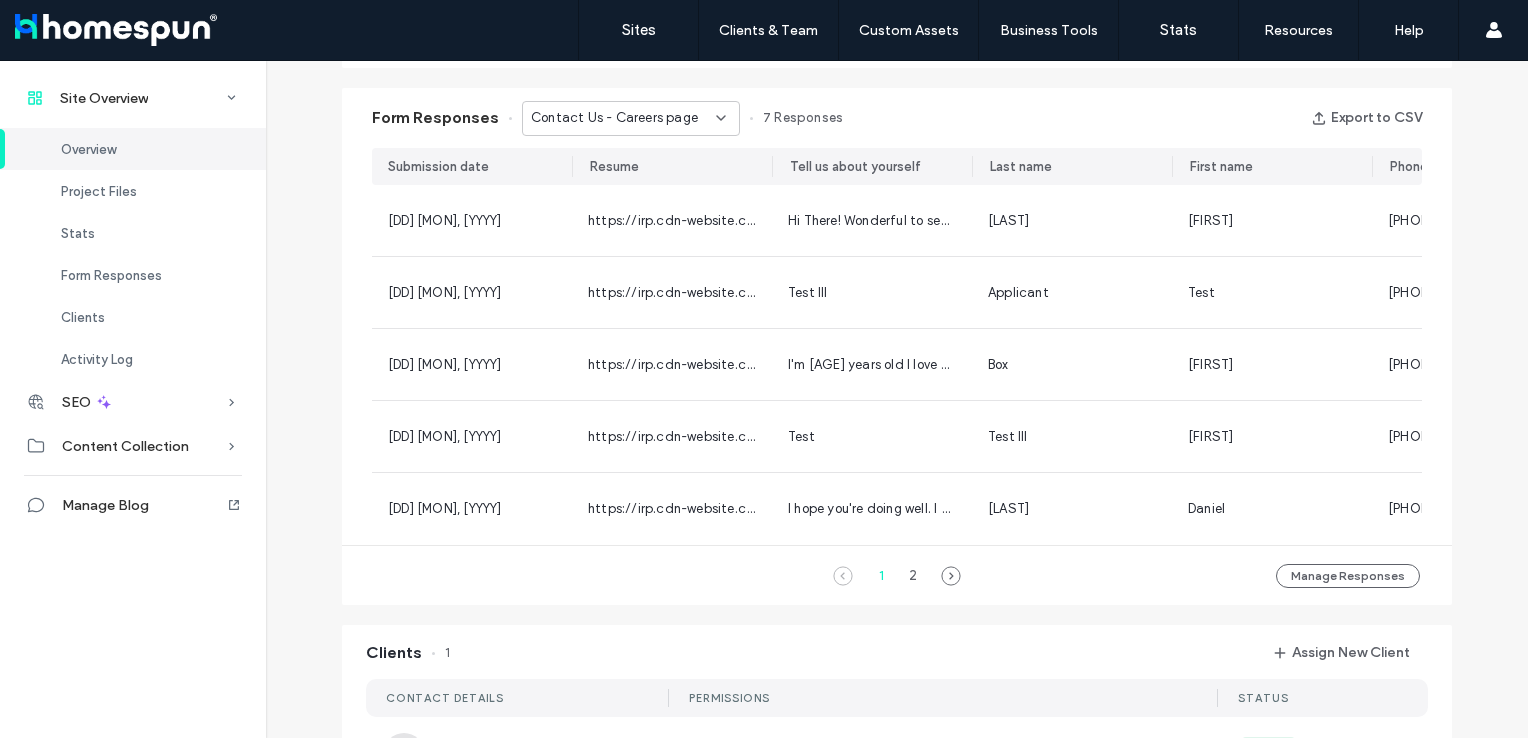 scroll, scrollTop: 1100, scrollLeft: 0, axis: vertical 